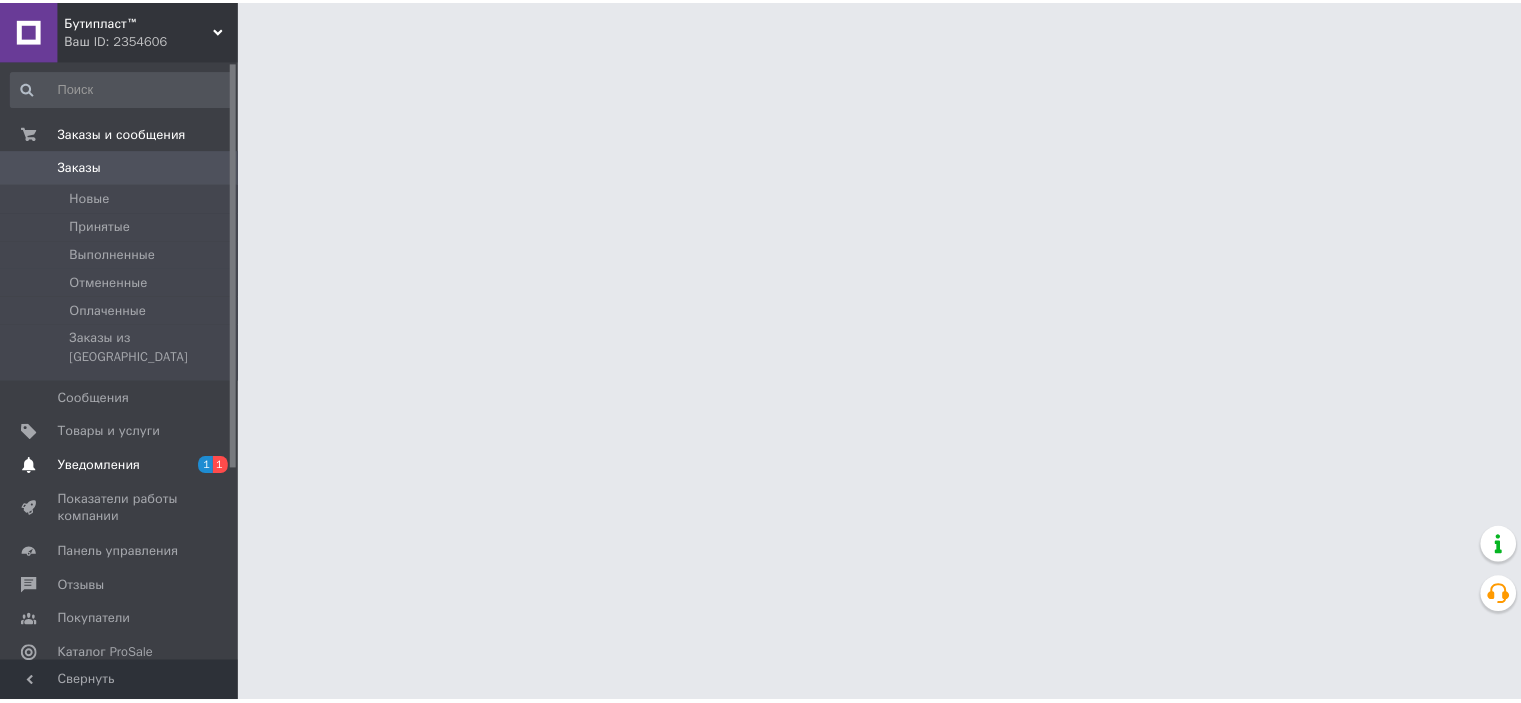 scroll, scrollTop: 0, scrollLeft: 0, axis: both 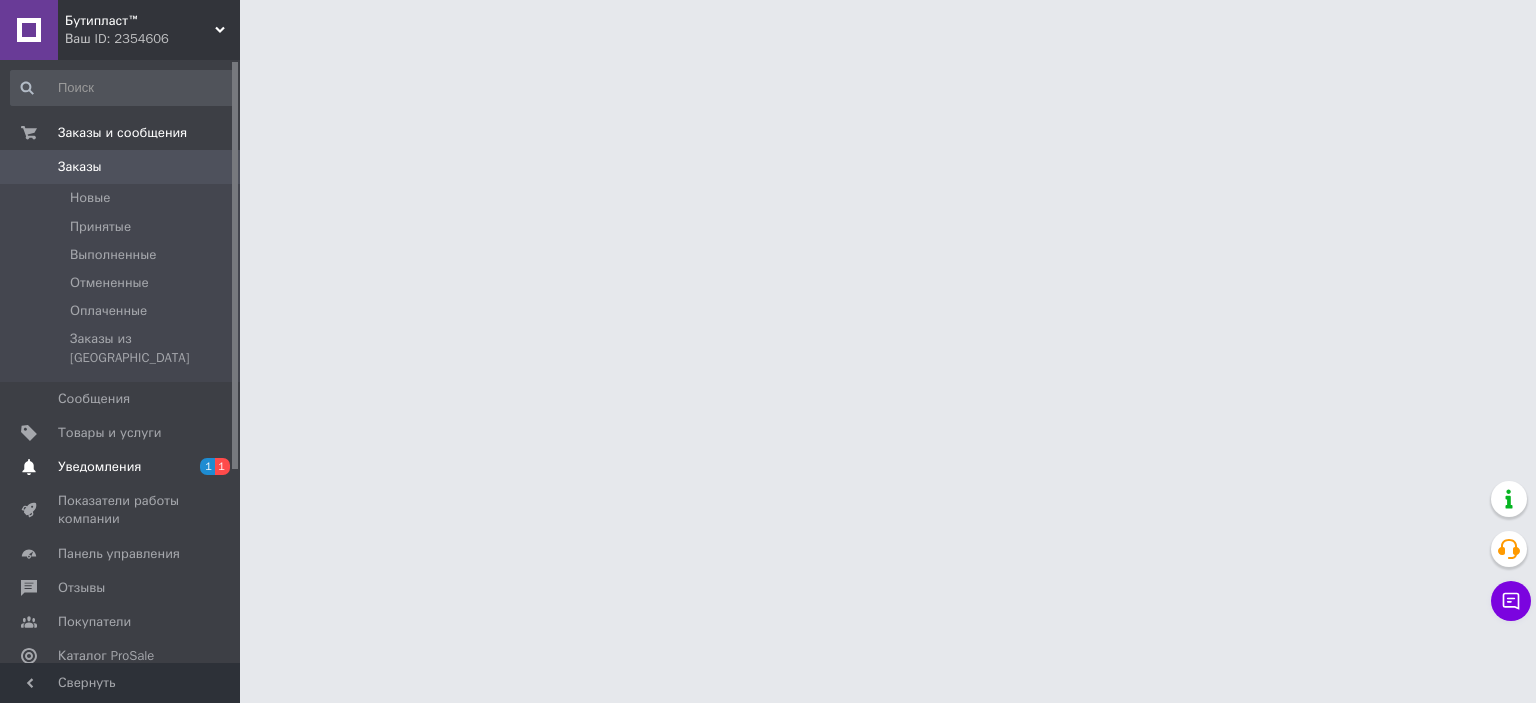 click on "Уведомления" at bounding box center (99, 467) 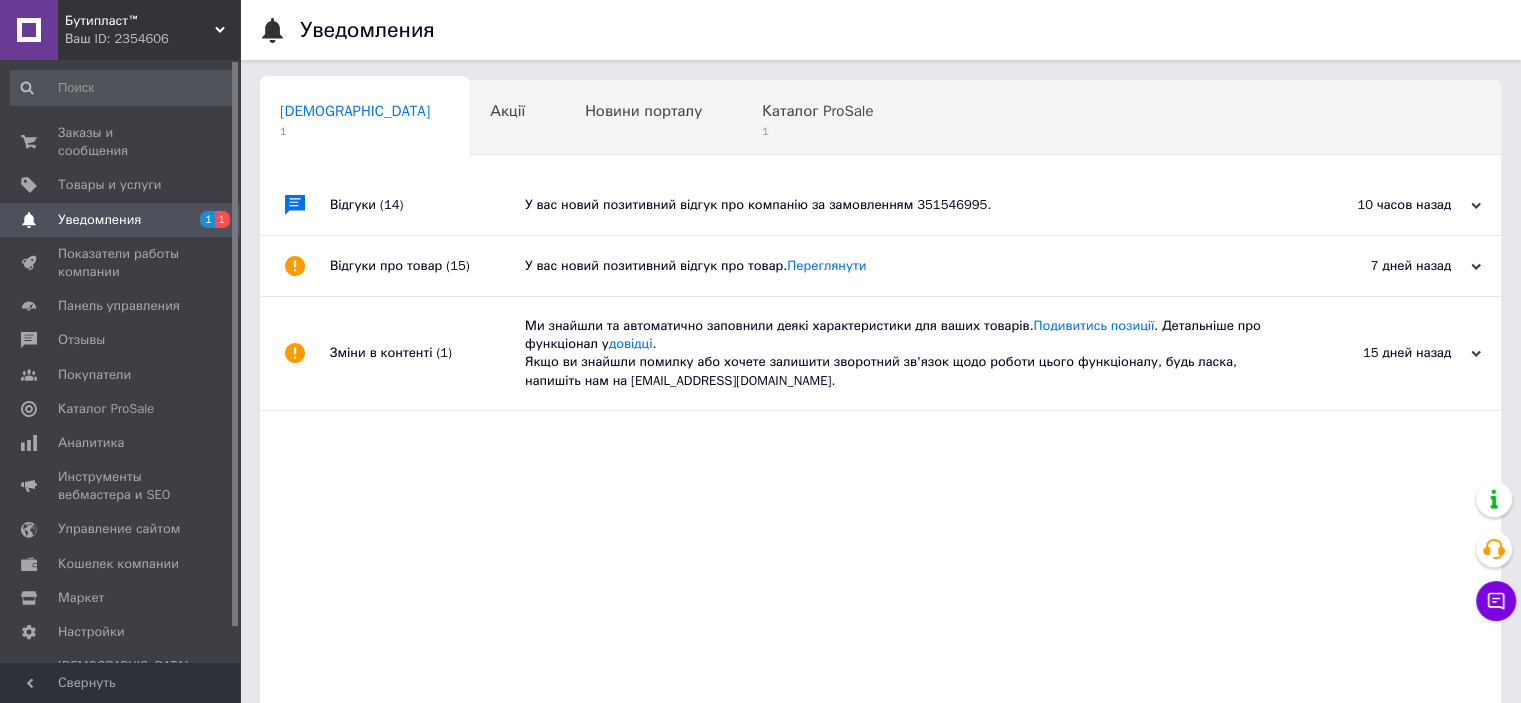 click on "У вас новий позитивний відгук про компанію за замовленням 351546995." at bounding box center [903, 205] 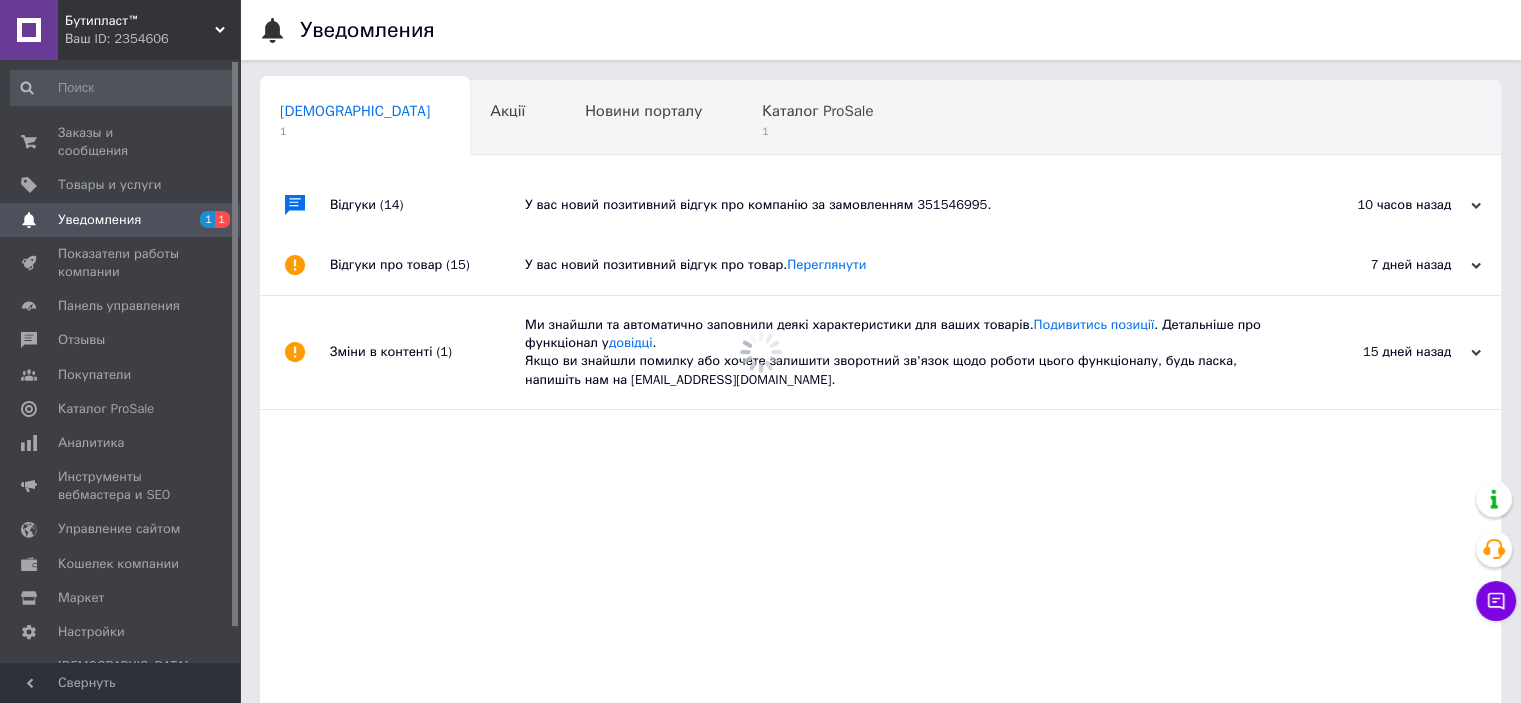 click on "У вас новий позитивний відгук про компанію за замовленням 351546995." at bounding box center (903, 205) 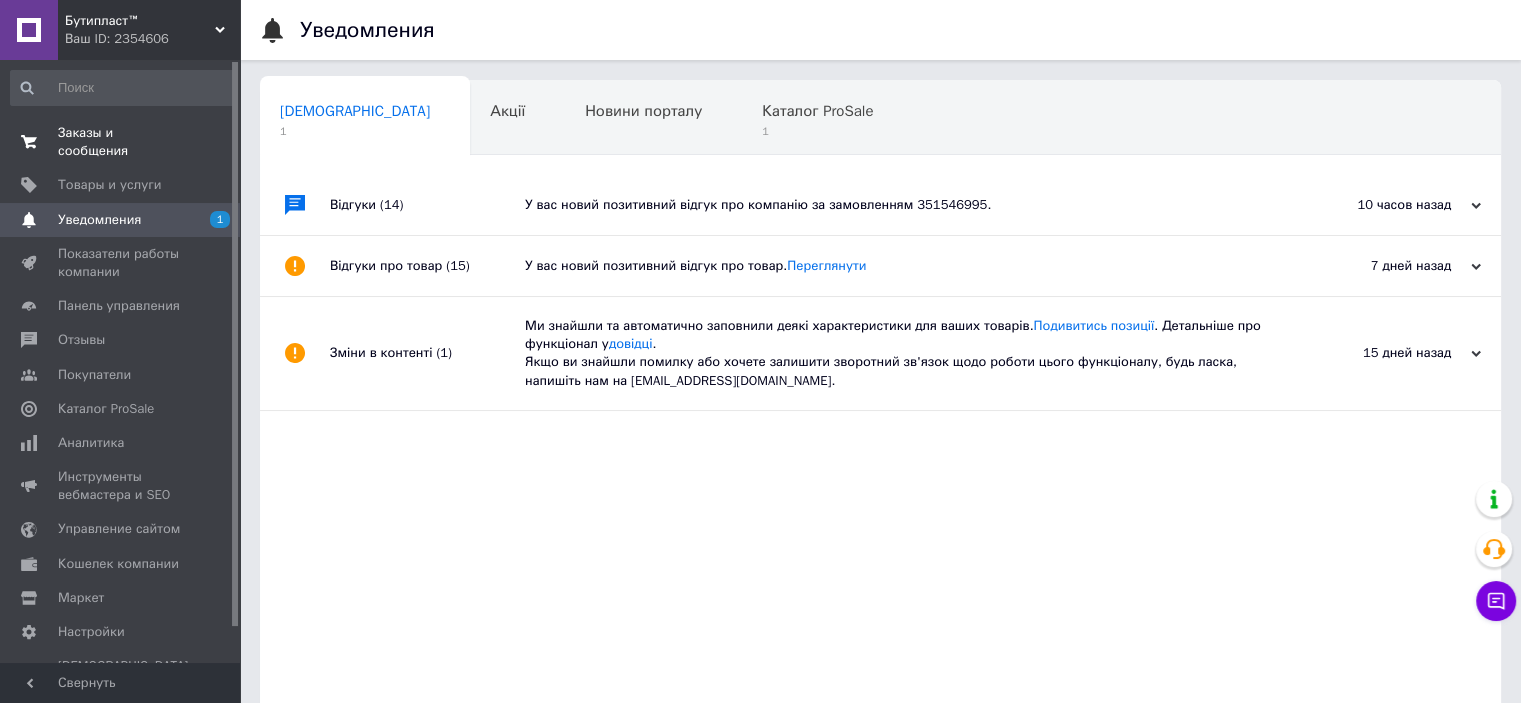 click on "Заказы и сообщения 0 0" at bounding box center (123, 142) 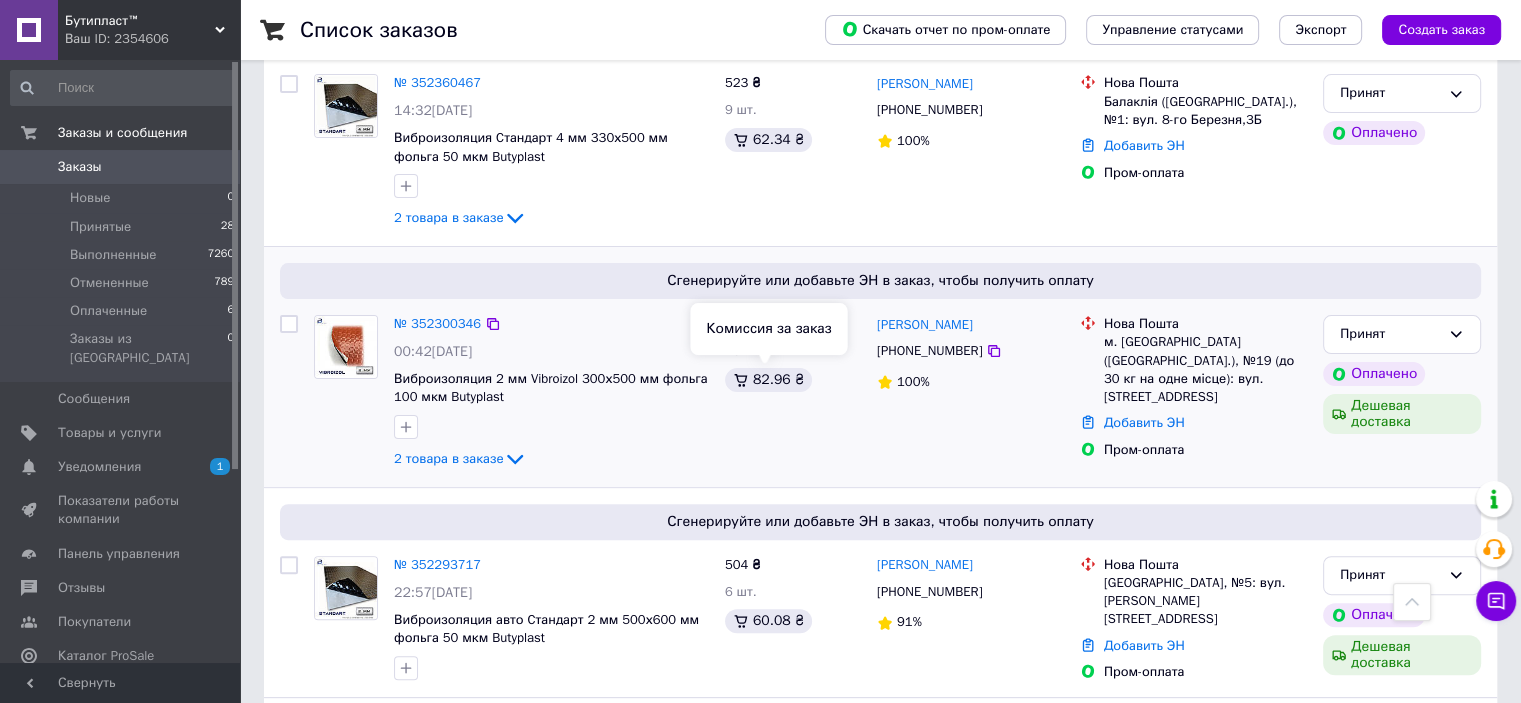 scroll, scrollTop: 700, scrollLeft: 0, axis: vertical 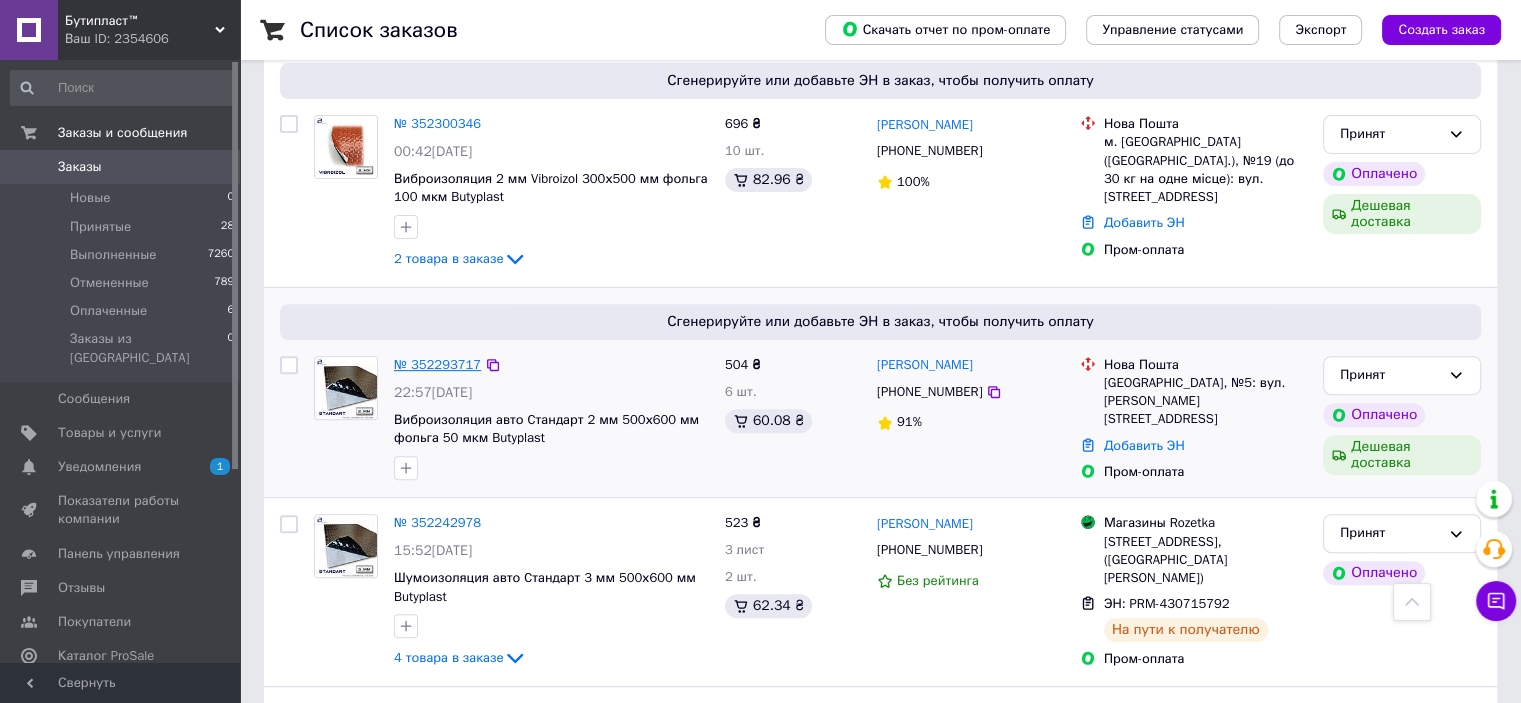 click on "№ 352293717" at bounding box center [437, 364] 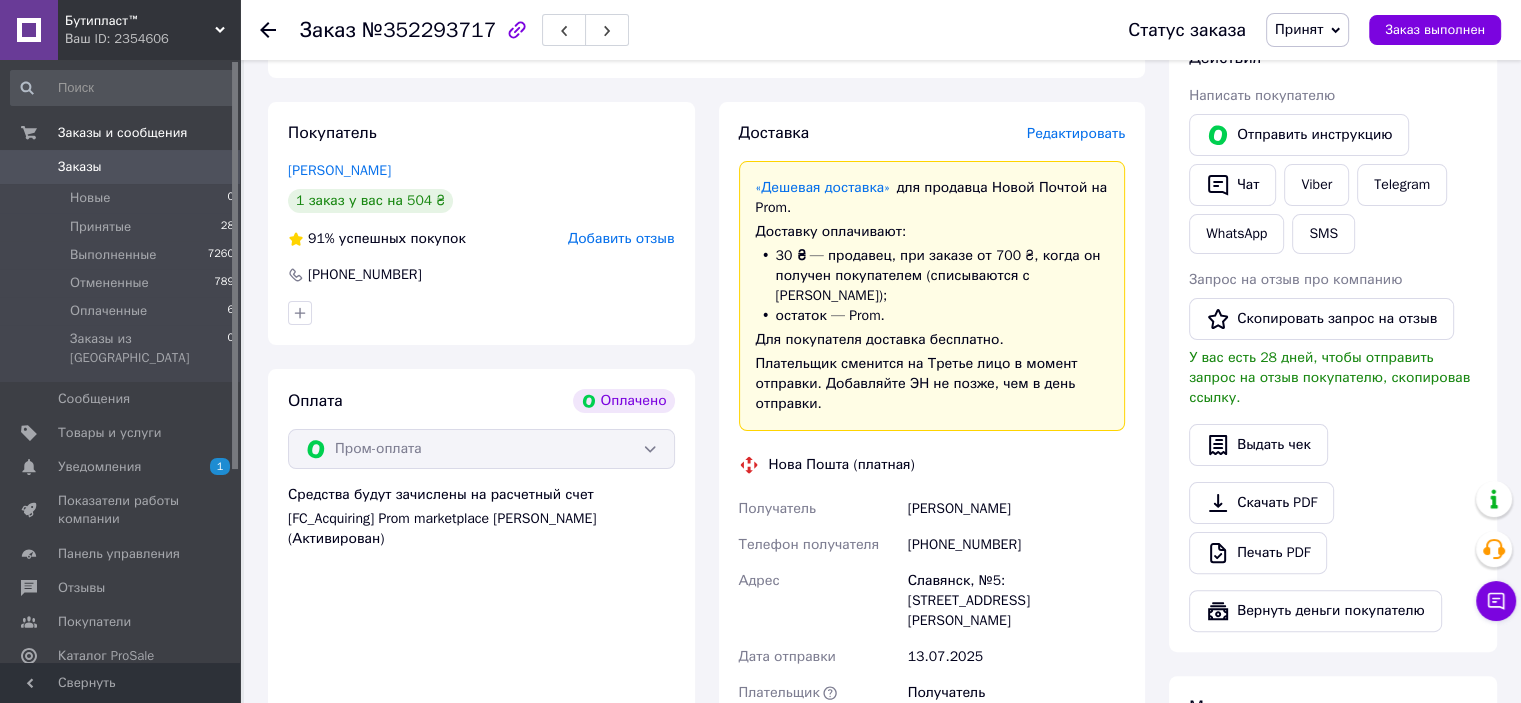 scroll, scrollTop: 400, scrollLeft: 0, axis: vertical 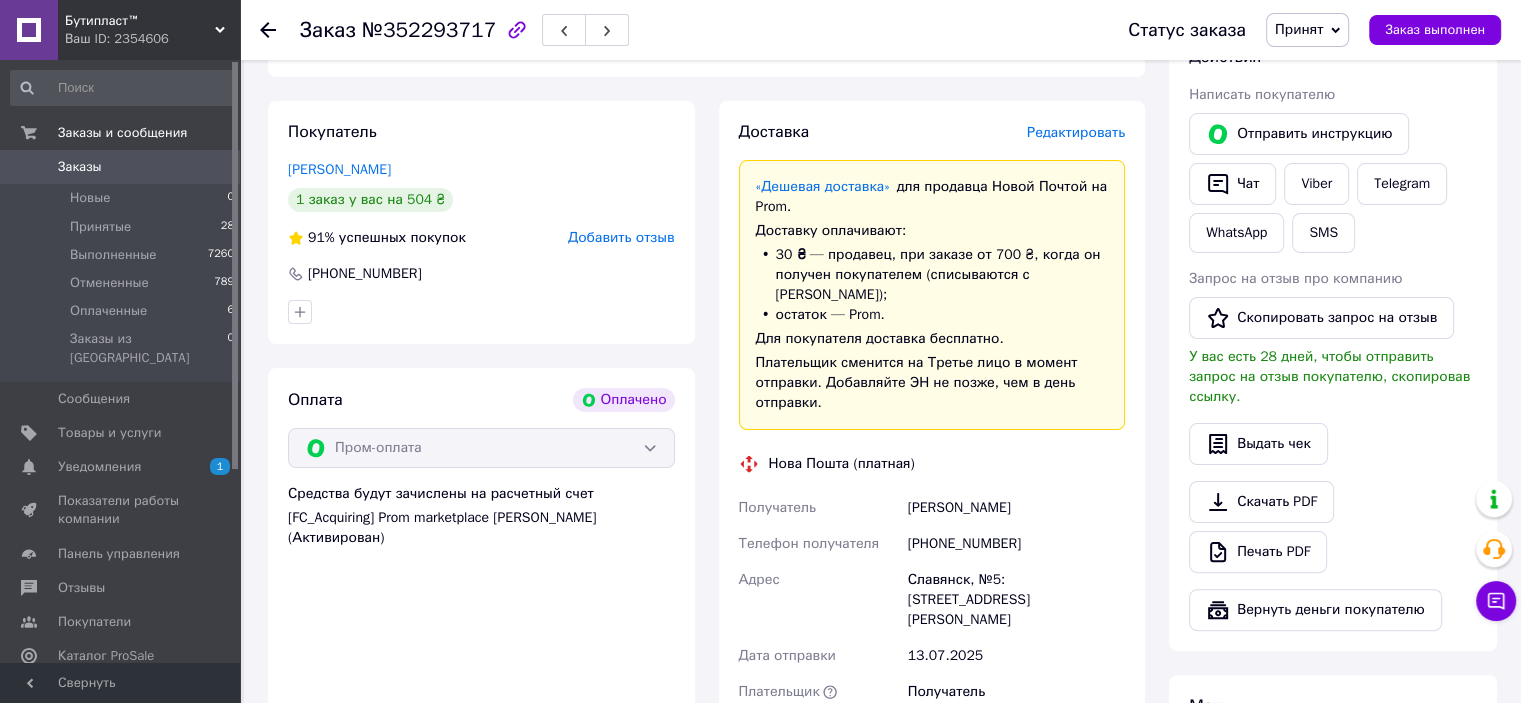 drag, startPoint x: 646, startPoint y: 477, endPoint x: 848, endPoint y: 575, distance: 224.51726 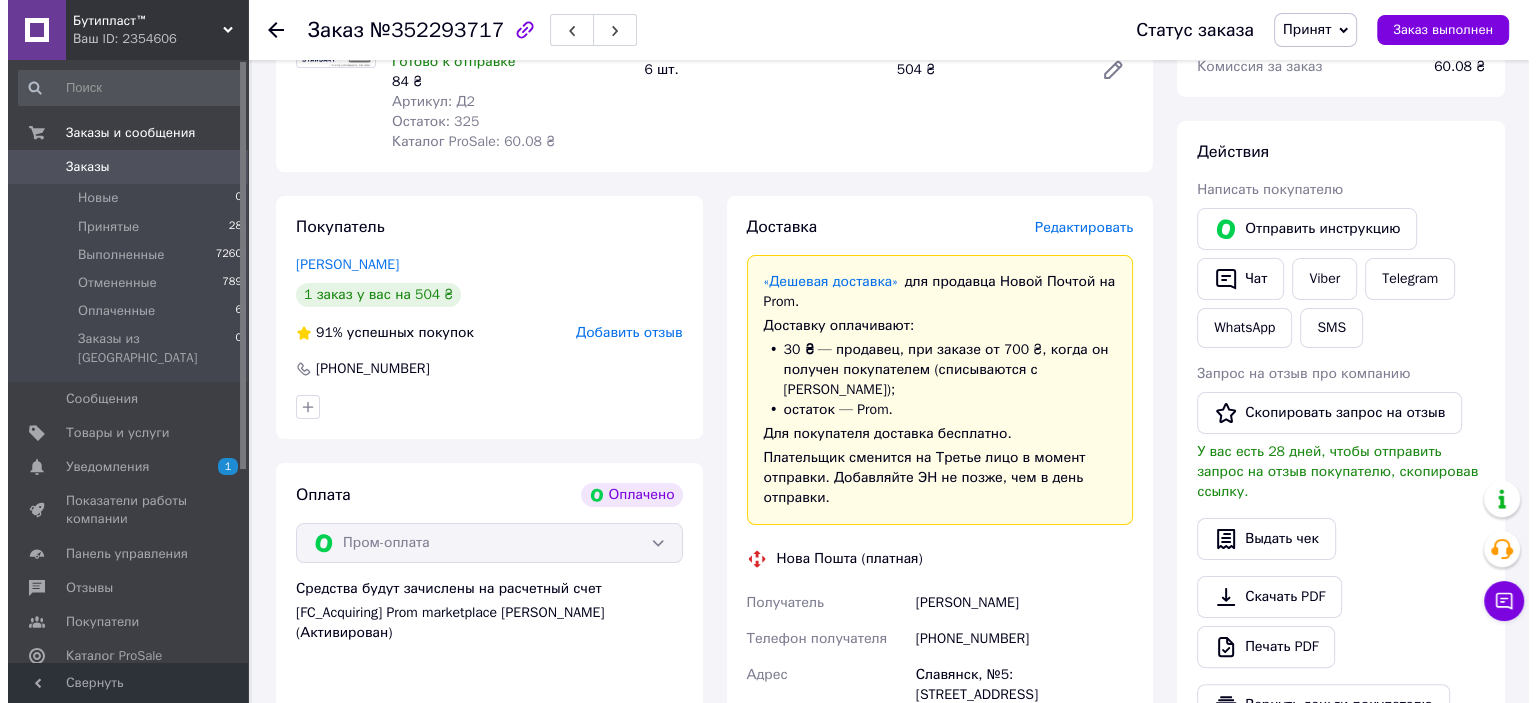 scroll, scrollTop: 300, scrollLeft: 0, axis: vertical 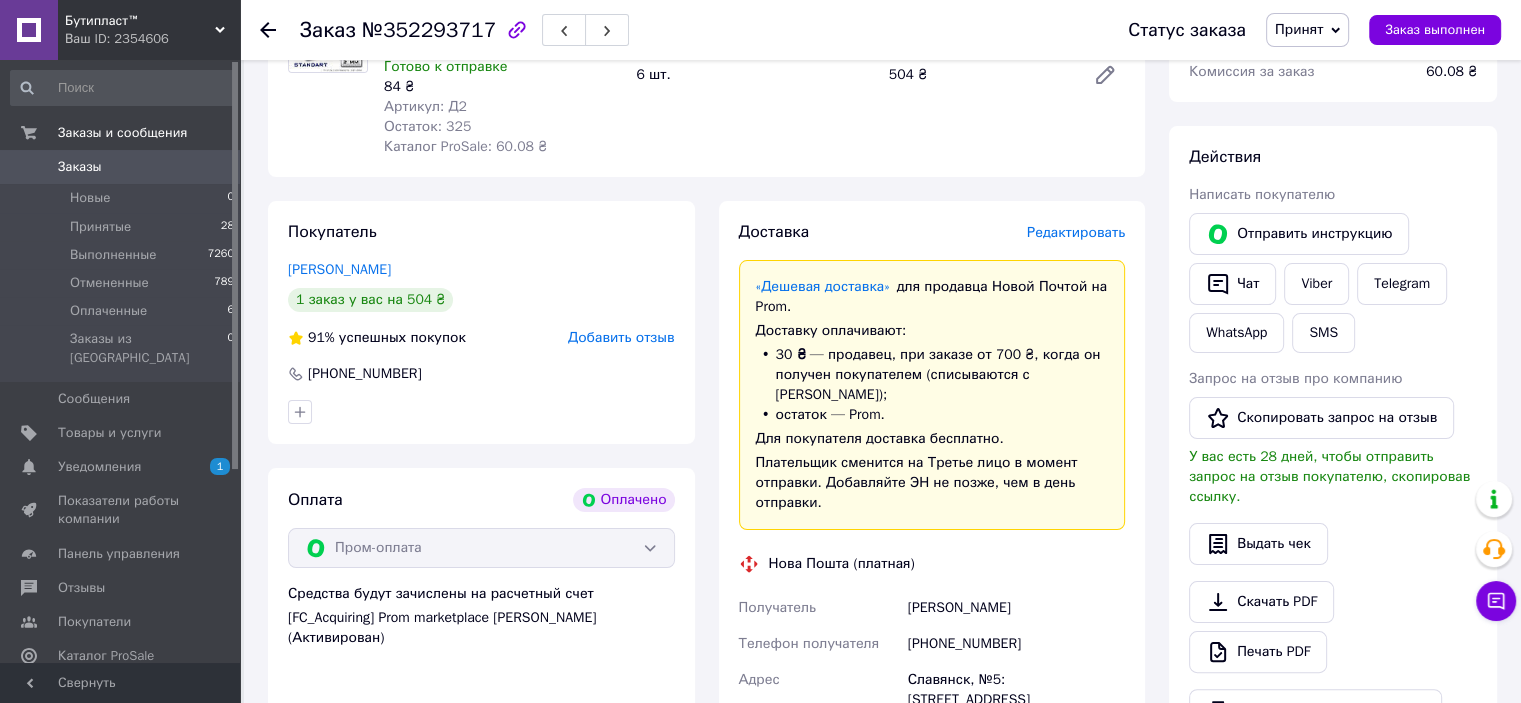 click on "Редактировать" at bounding box center (1076, 232) 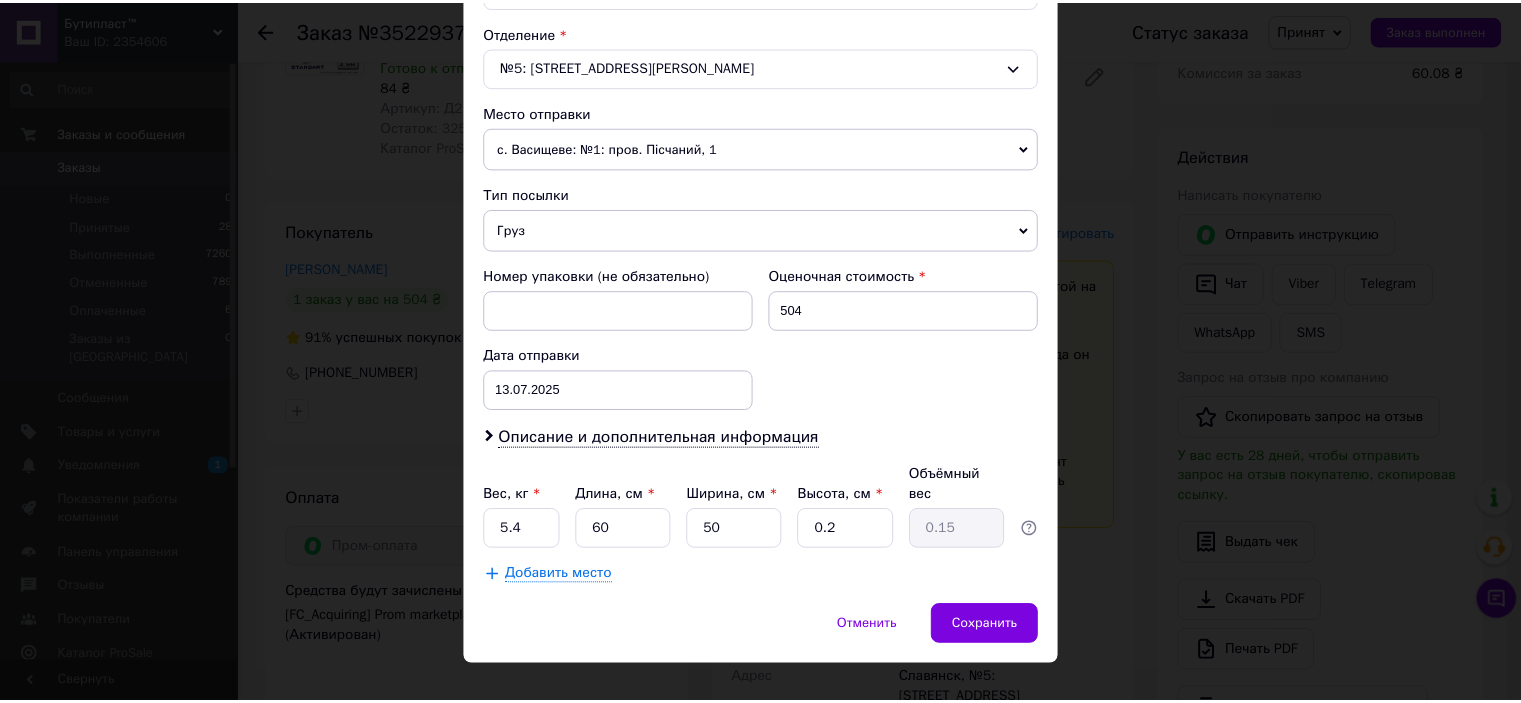 scroll, scrollTop: 619, scrollLeft: 0, axis: vertical 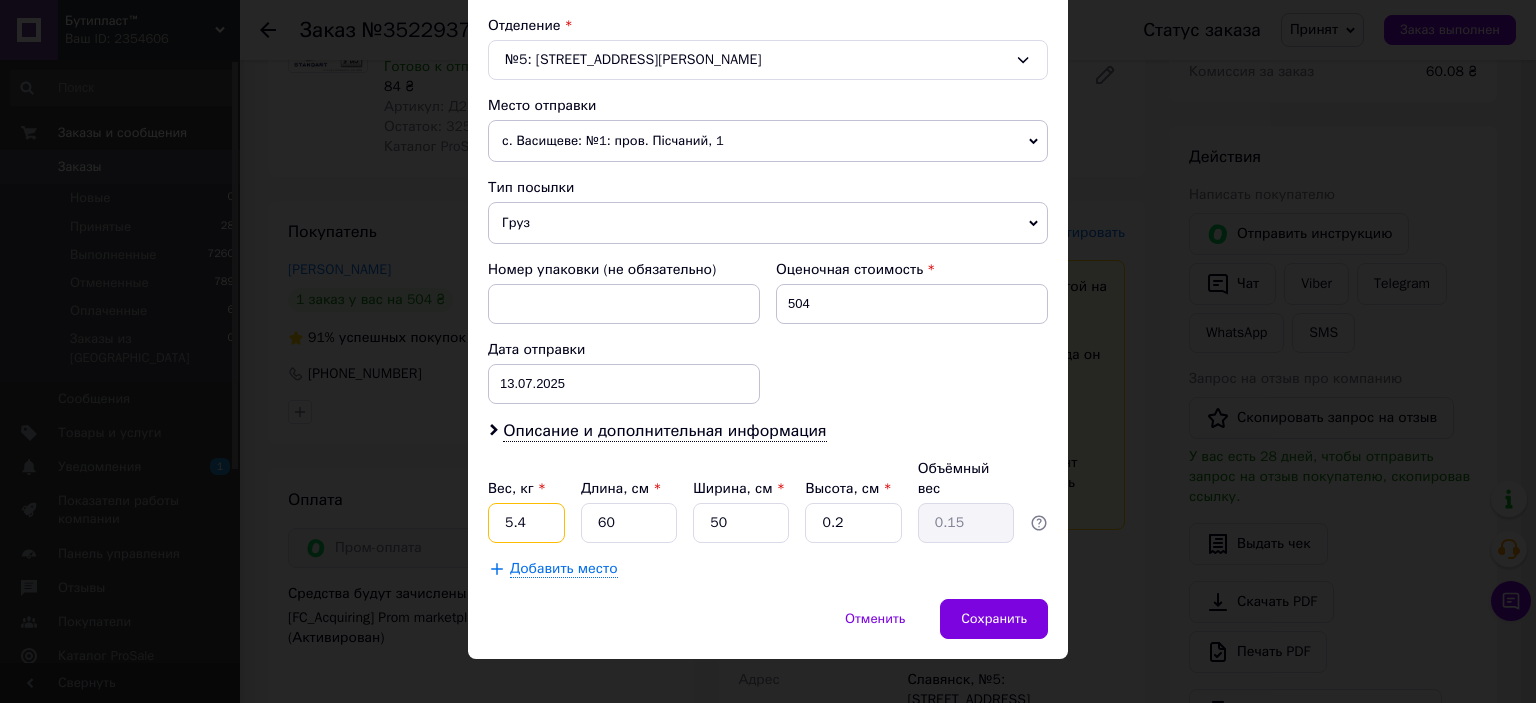 click on "5.4" at bounding box center [526, 523] 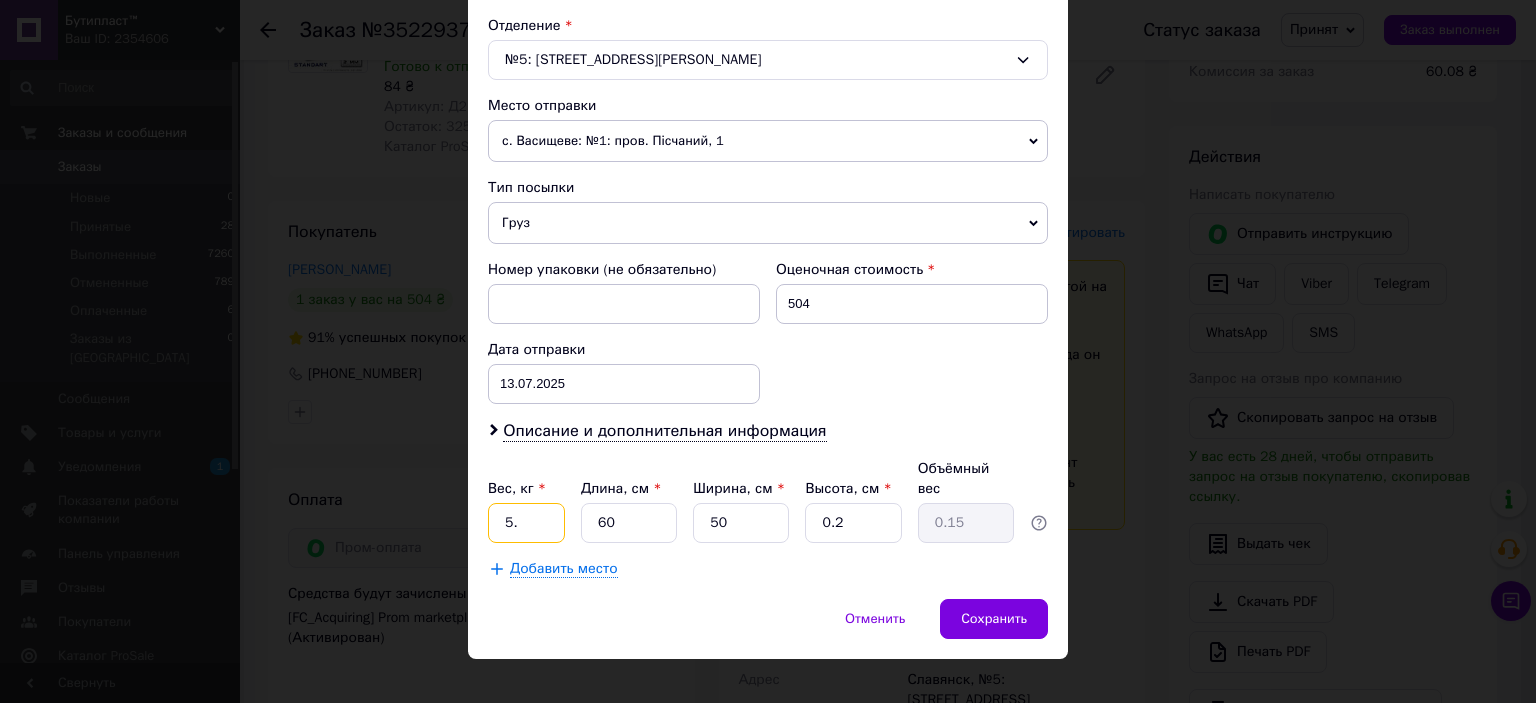 type on "5" 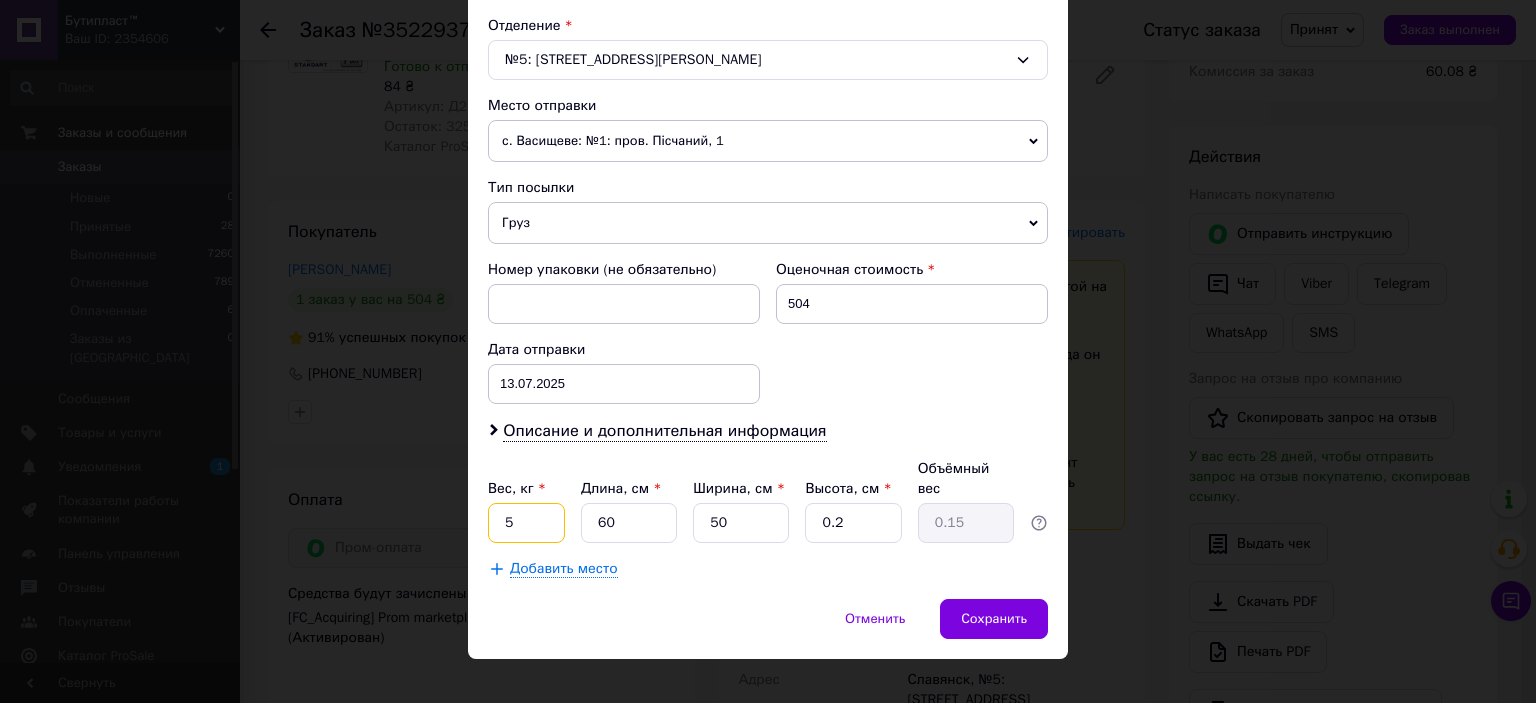 type on "5" 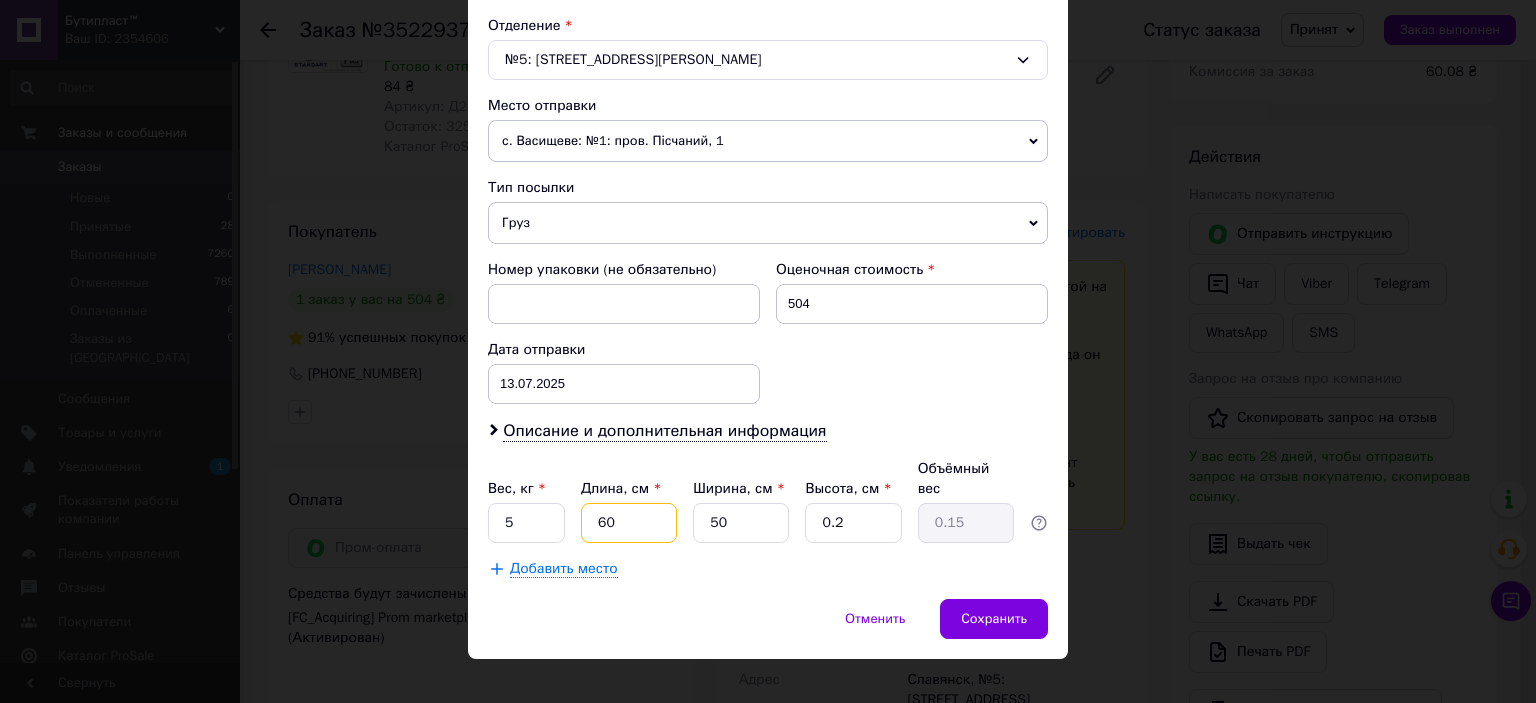 click on "60" at bounding box center [629, 523] 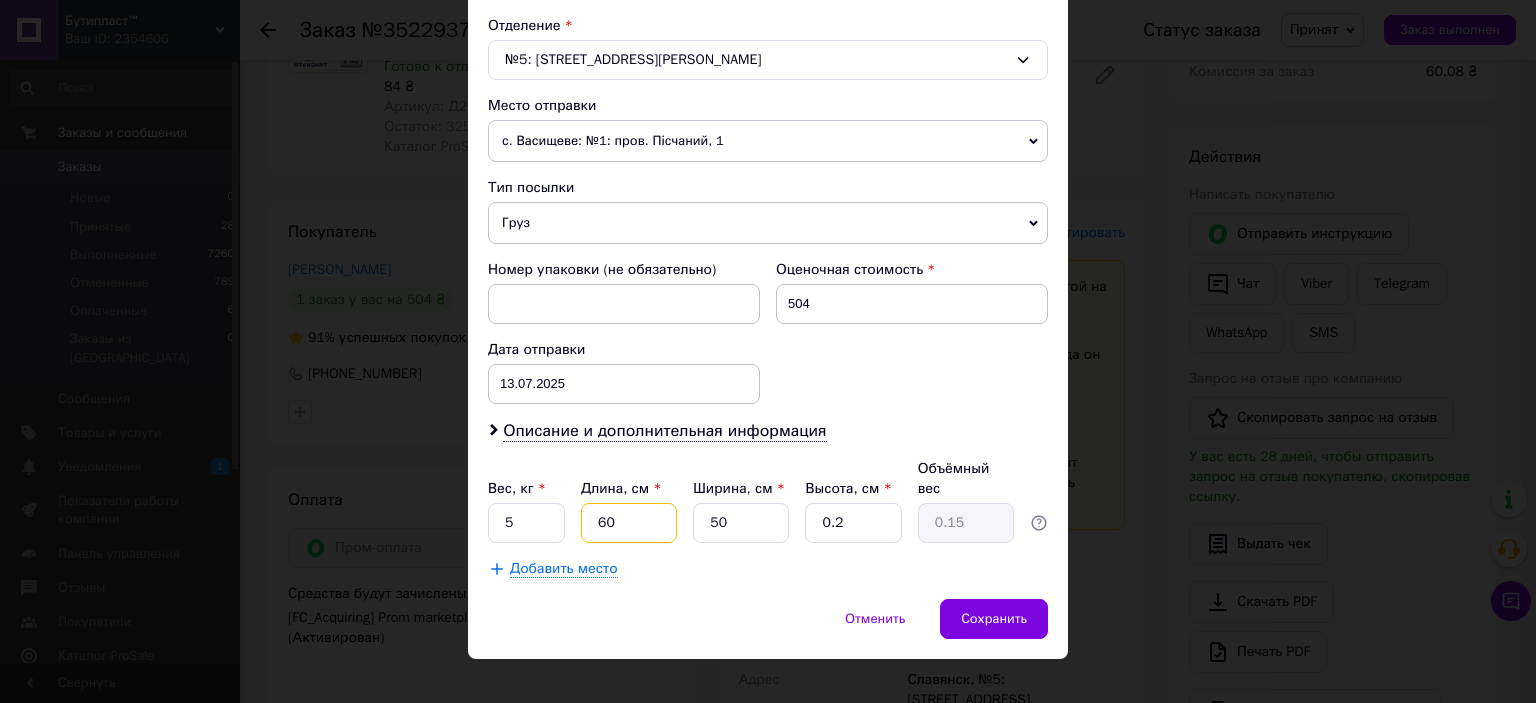 type on "6" 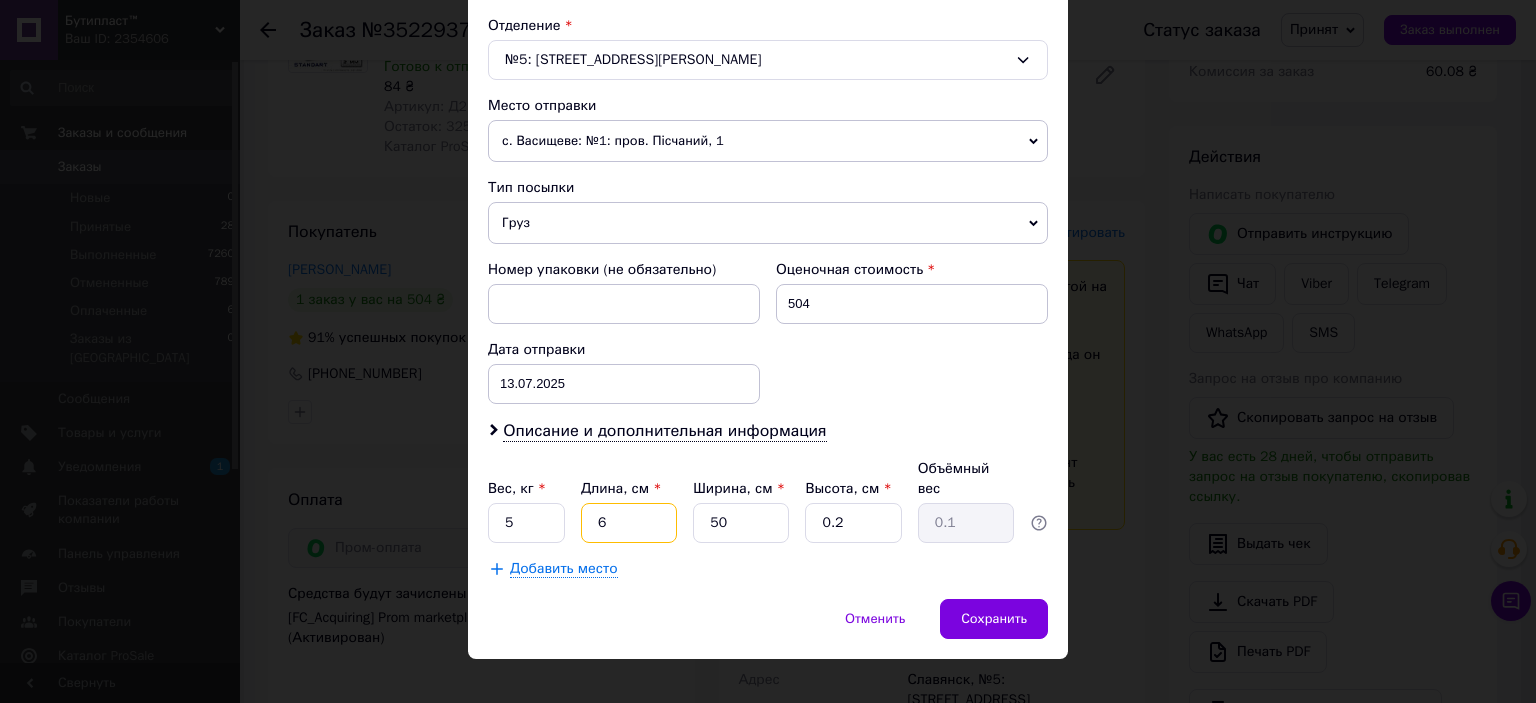 type 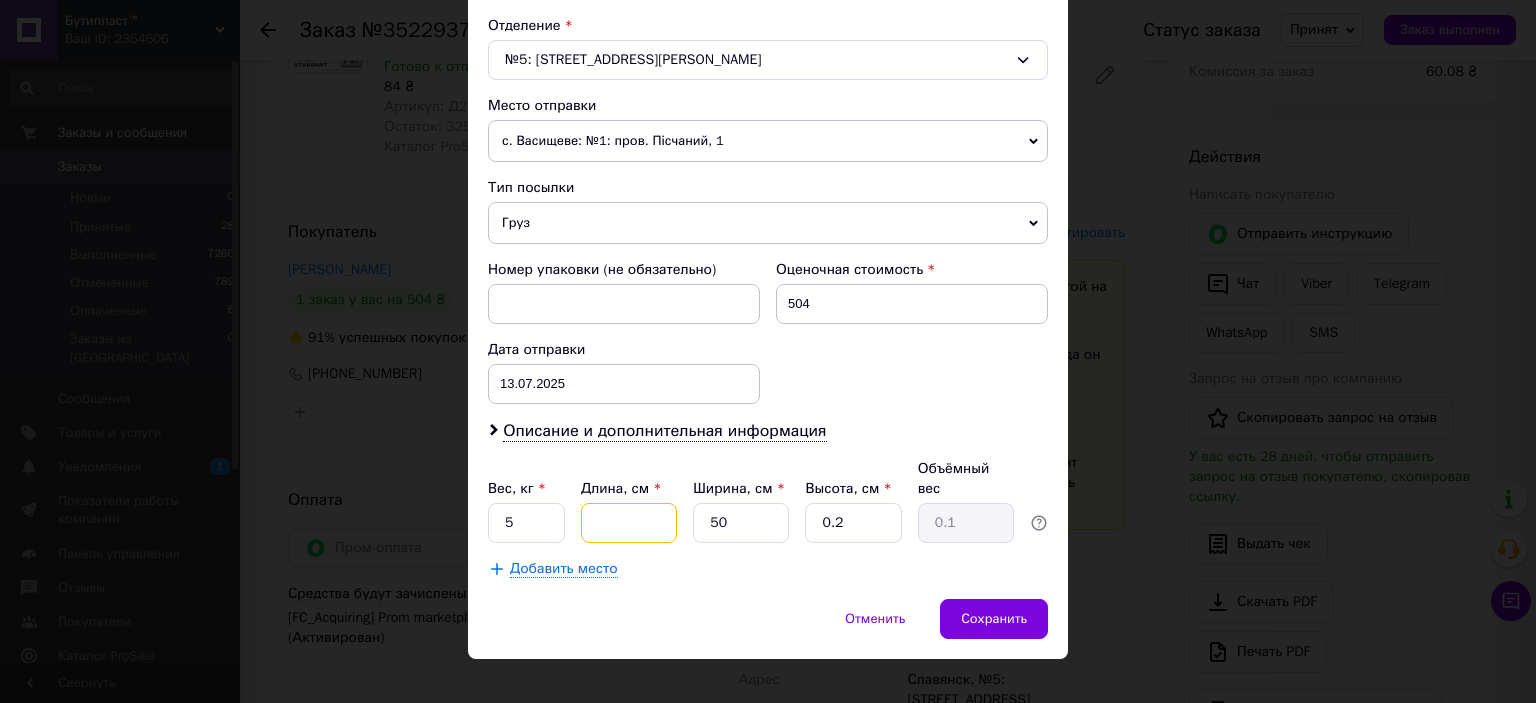 type 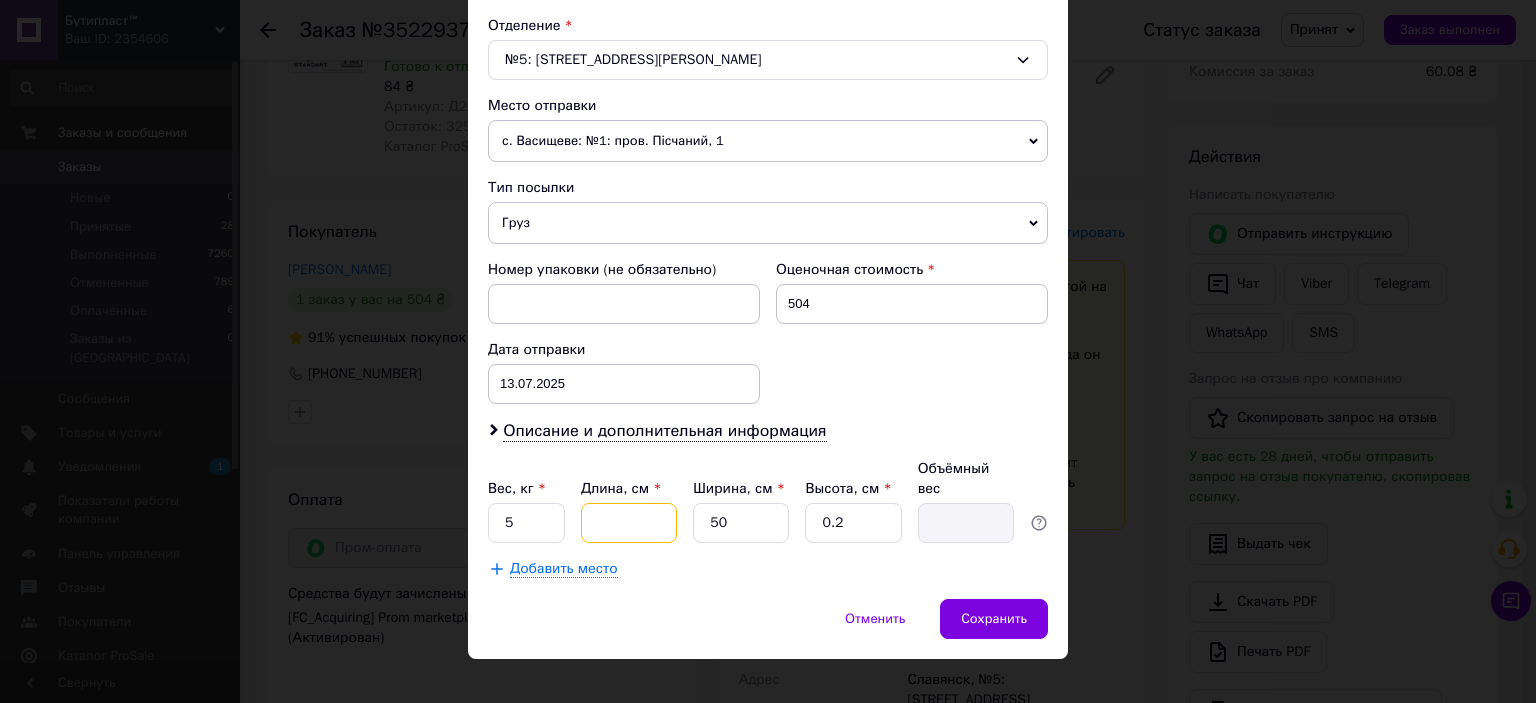 type on "5" 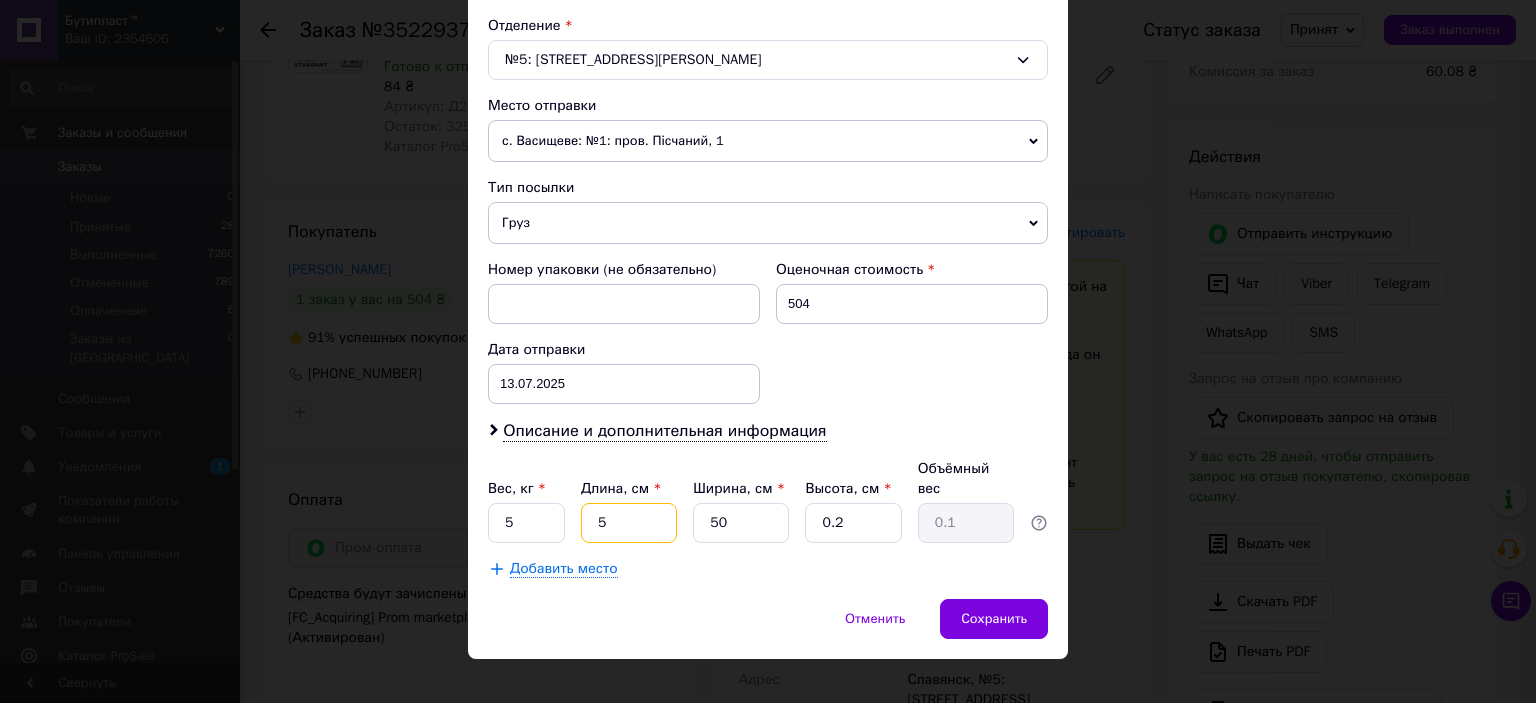 type on "50" 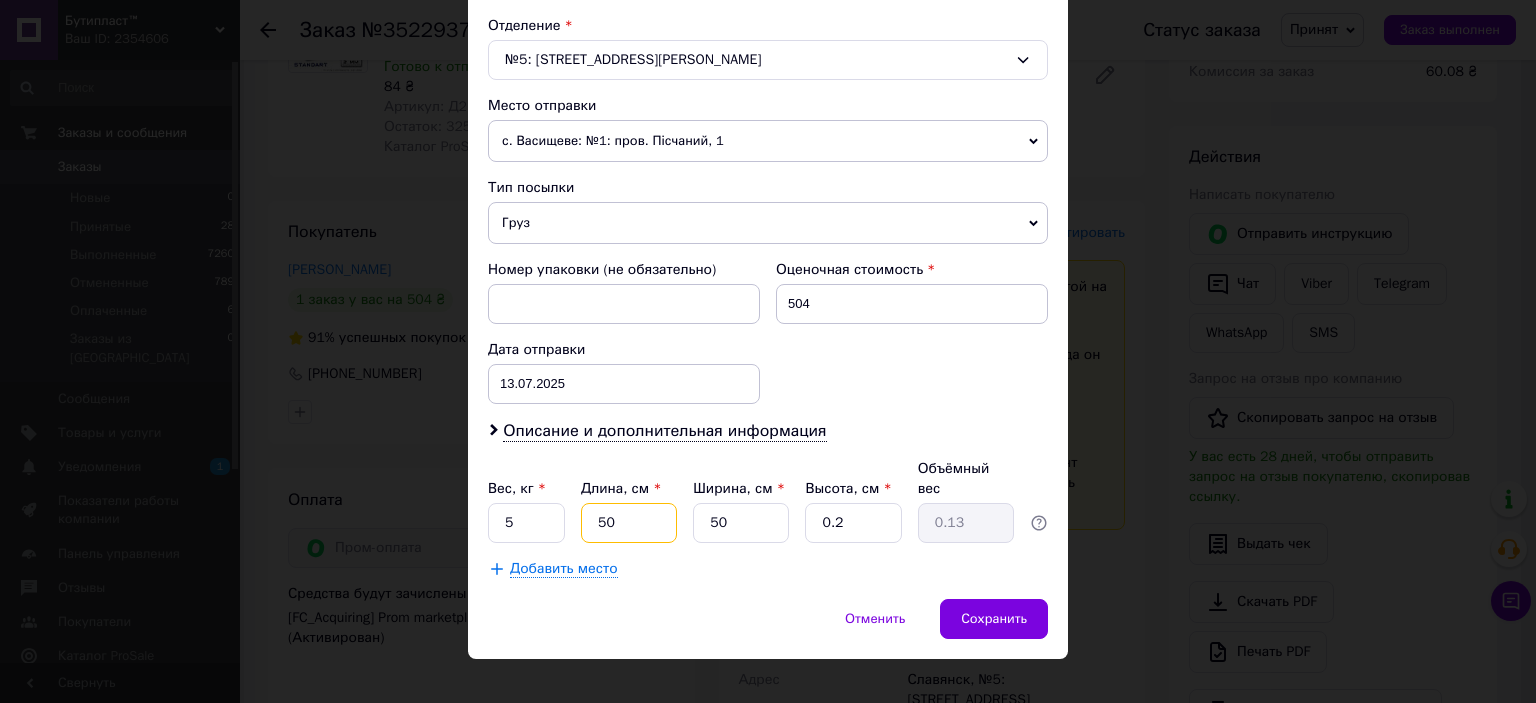 type on "50" 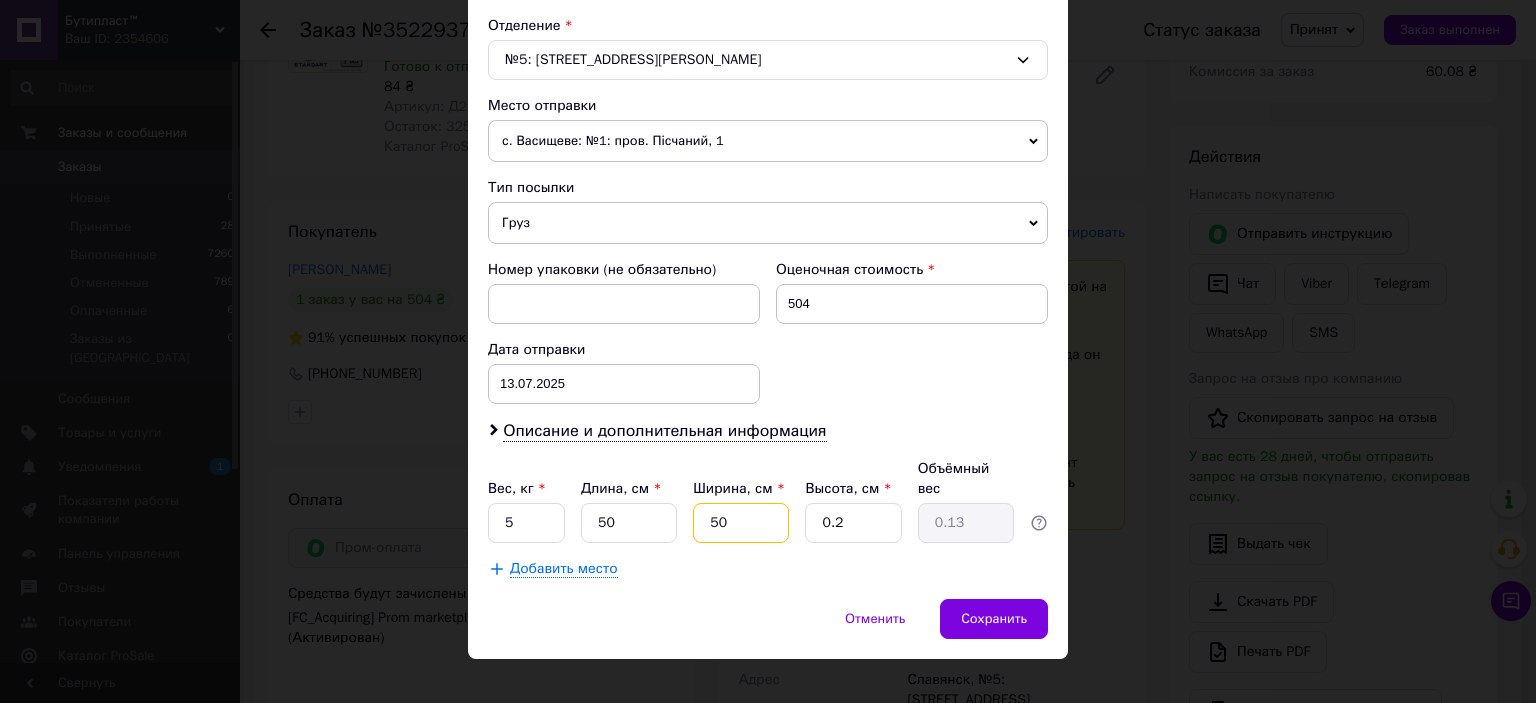 click on "50" at bounding box center [741, 523] 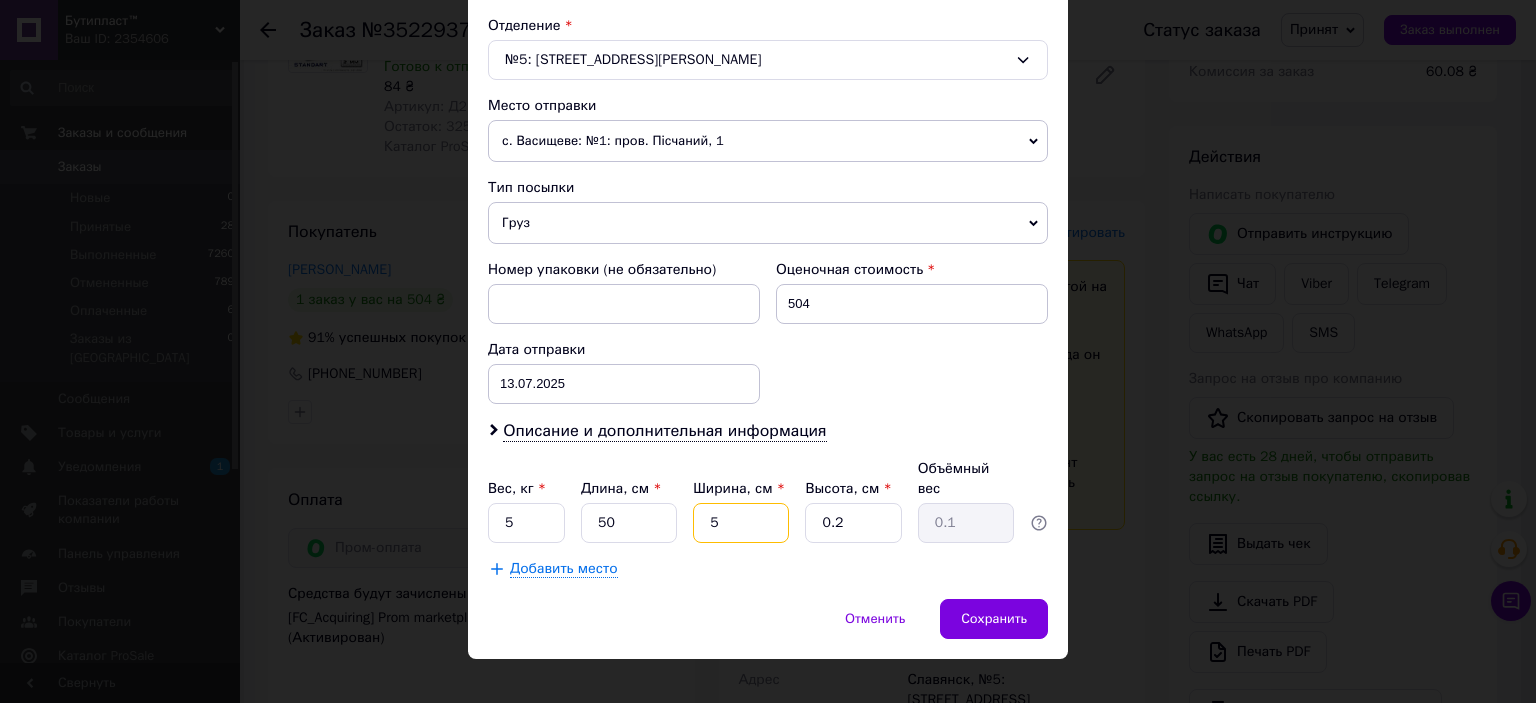 type 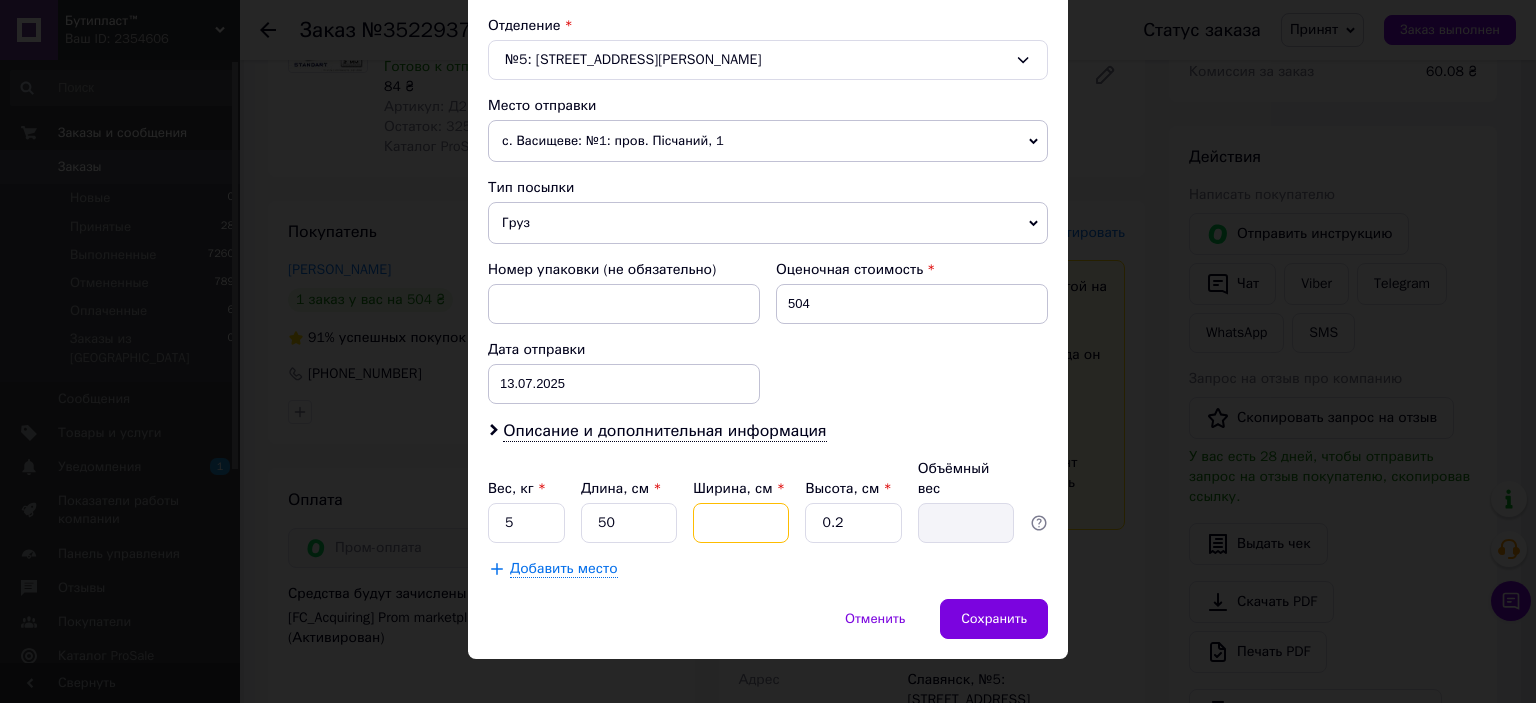 type on "3" 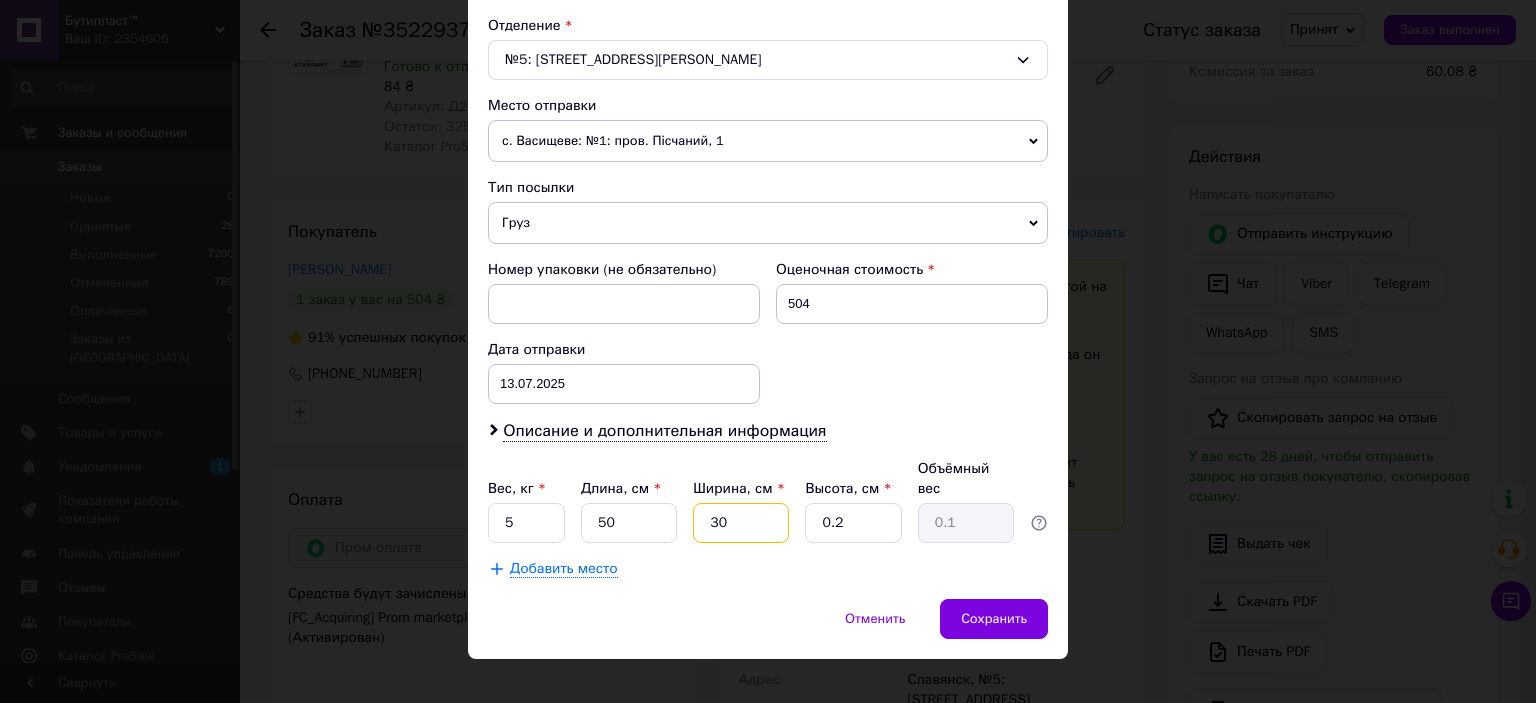 type on "30" 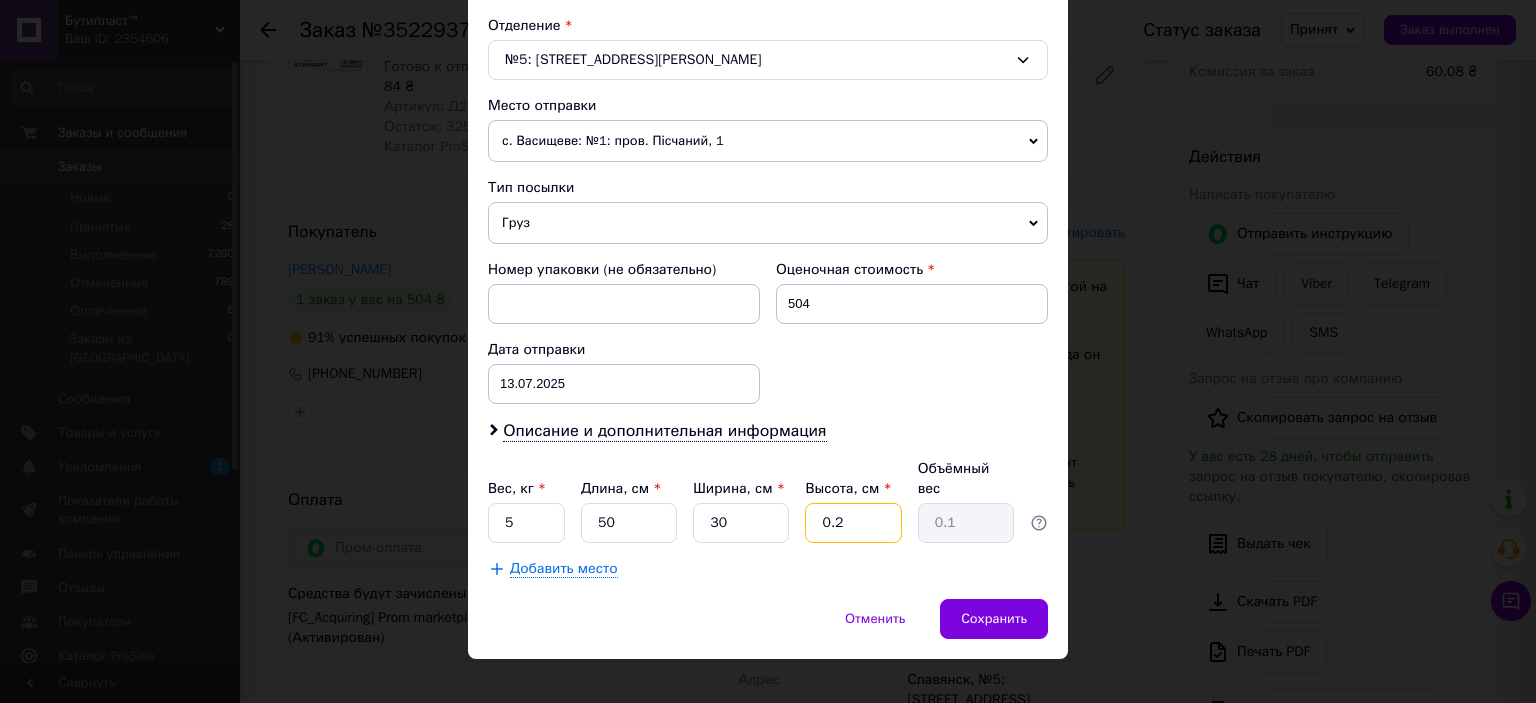 click on "0.2" at bounding box center [853, 523] 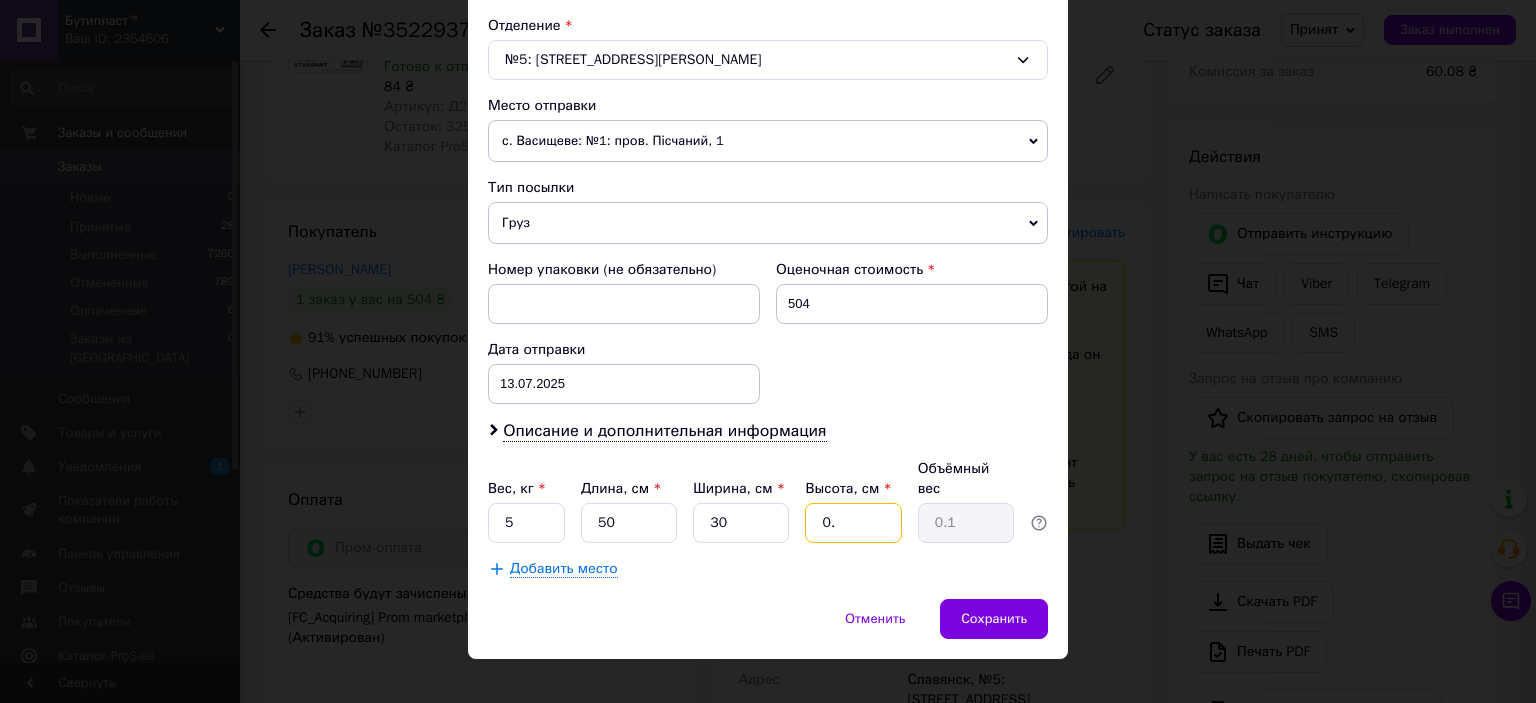 type on "0" 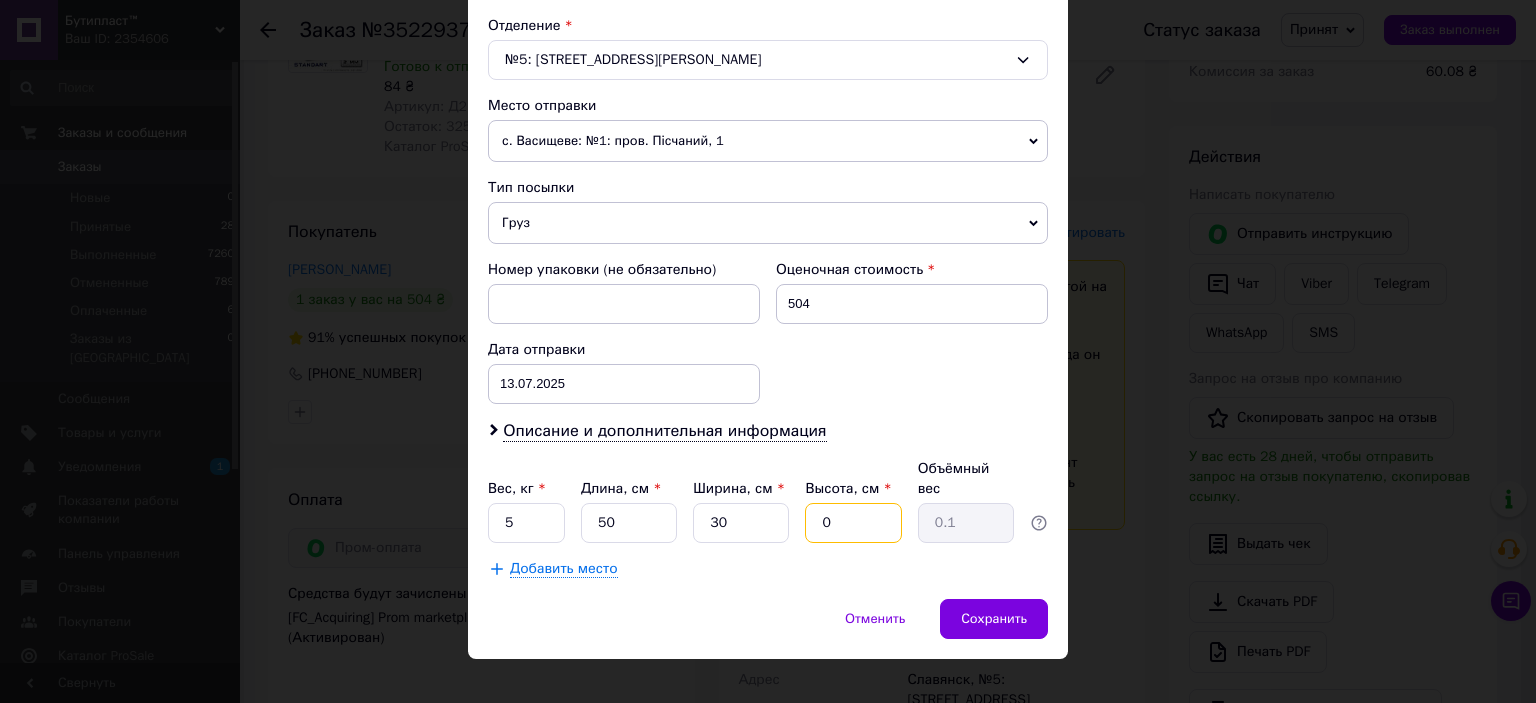 type 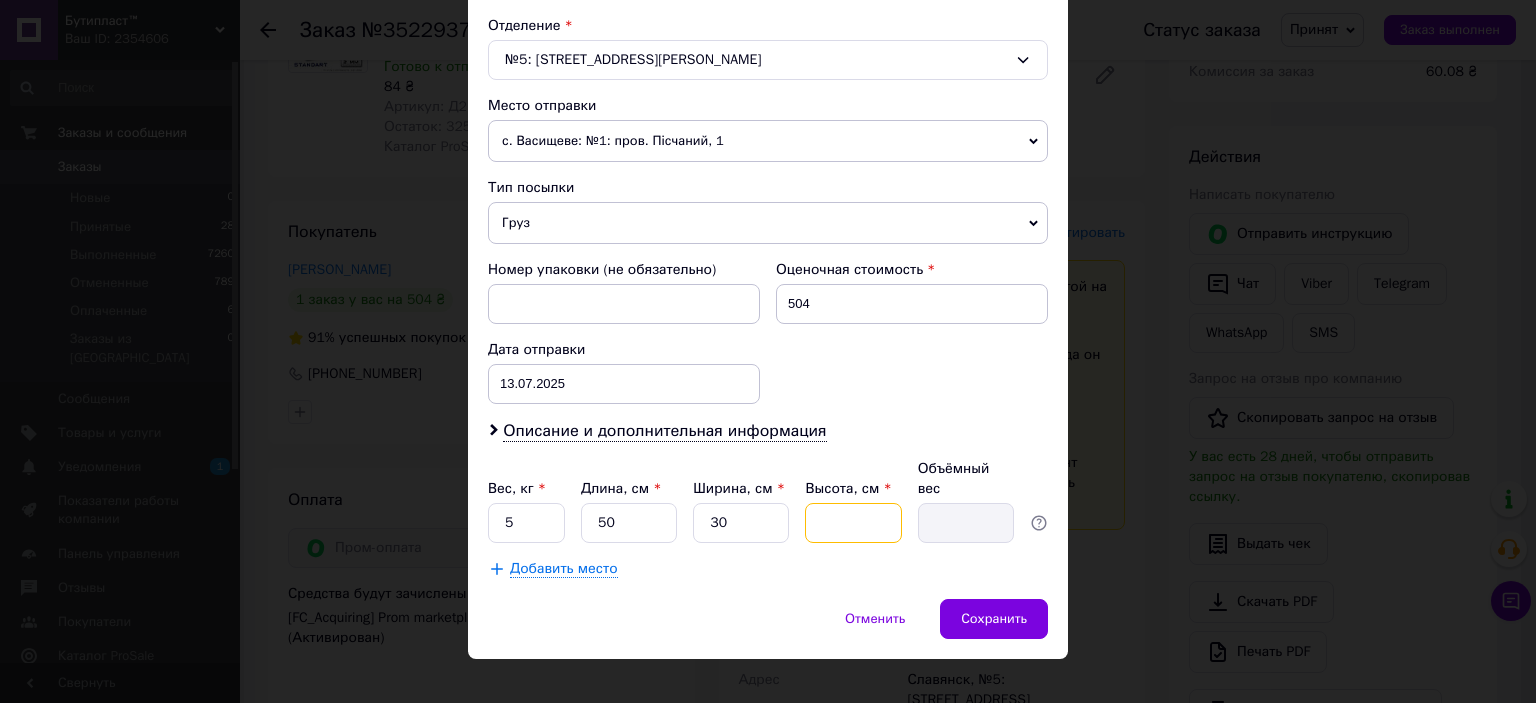 type on "5" 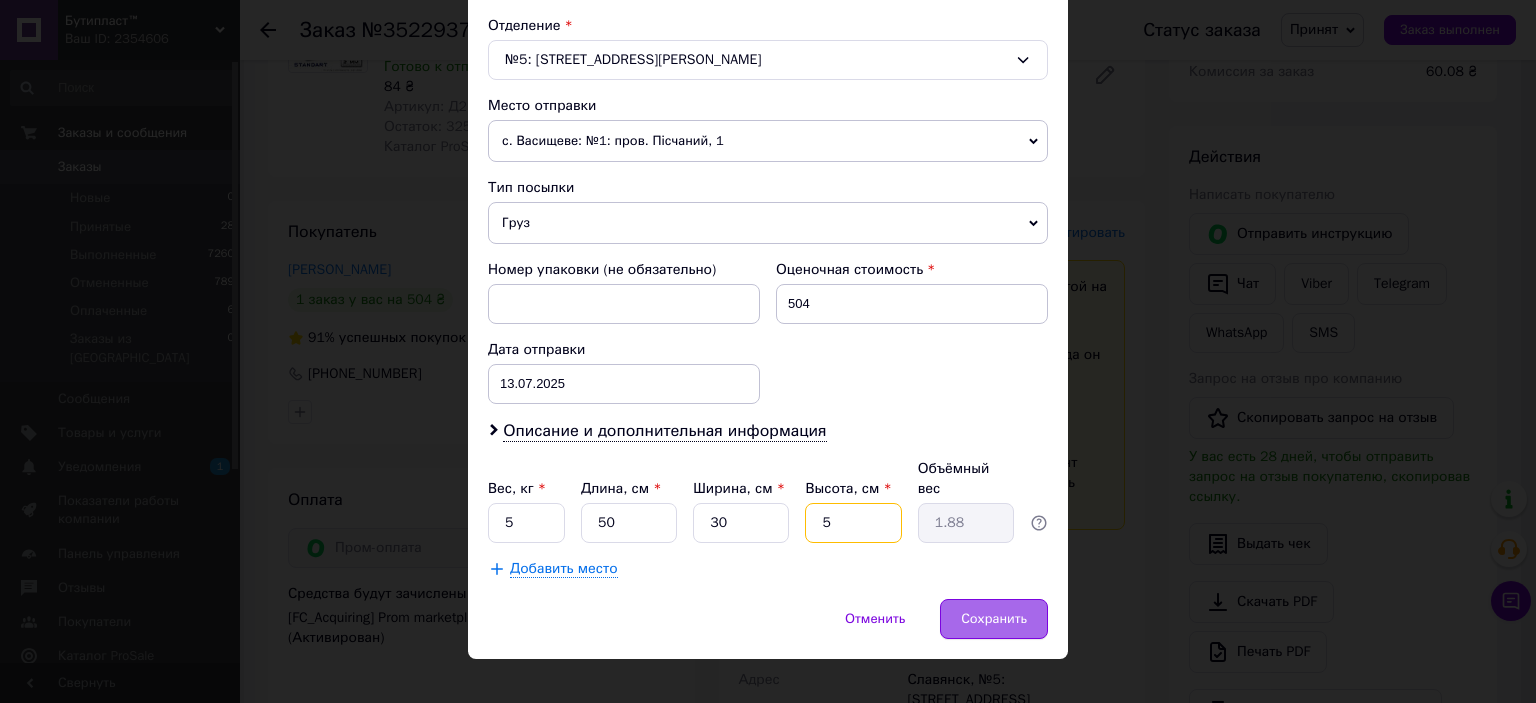 type on "5" 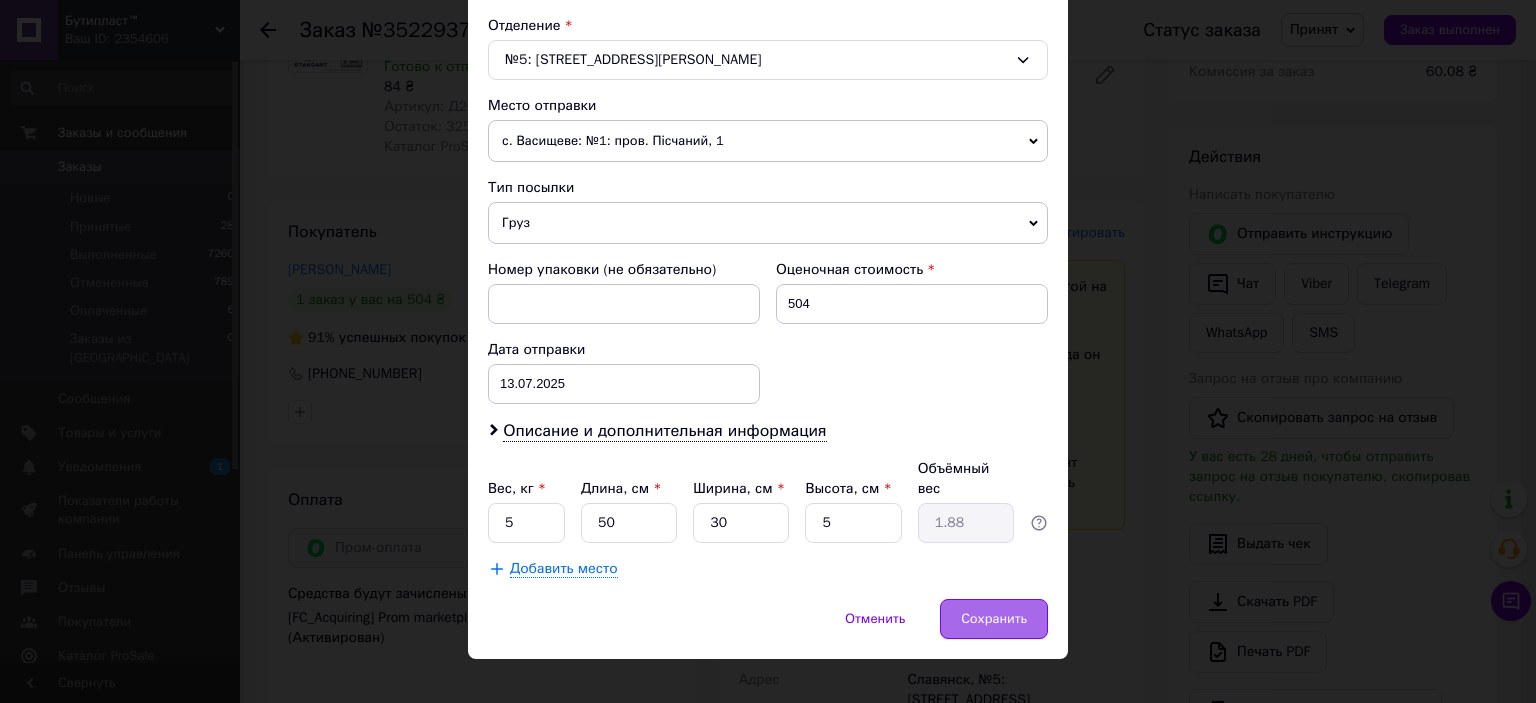 click on "Сохранить" at bounding box center (994, 619) 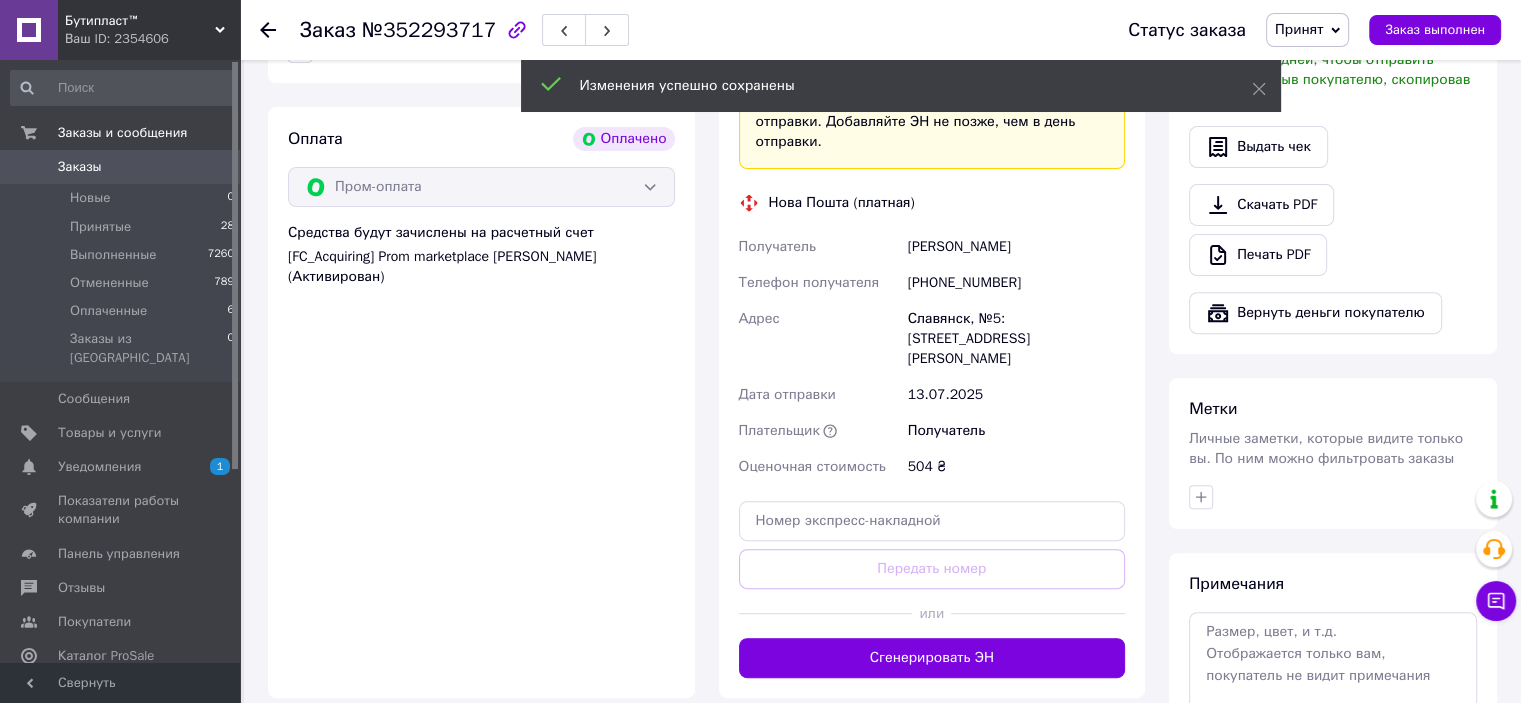 scroll, scrollTop: 700, scrollLeft: 0, axis: vertical 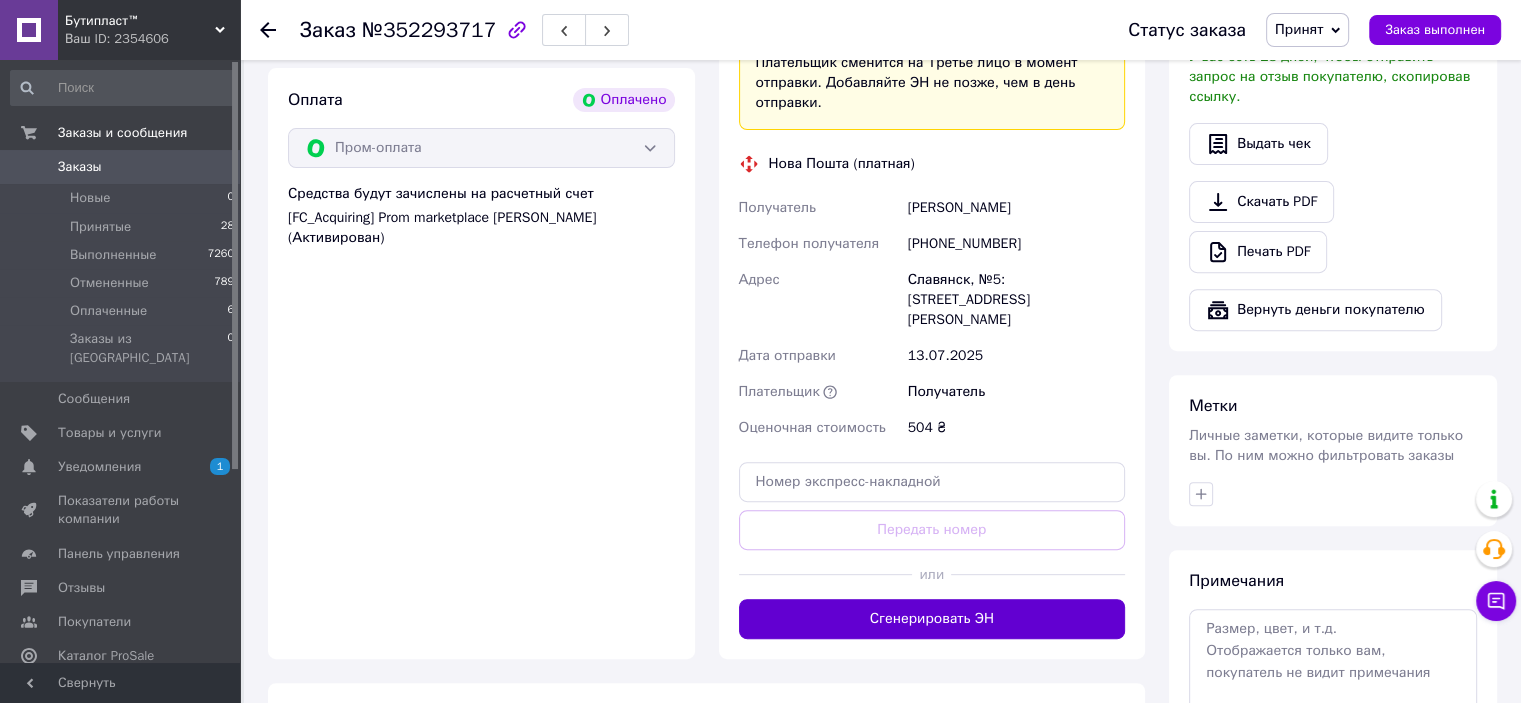 click on "Сгенерировать ЭН" at bounding box center (932, 619) 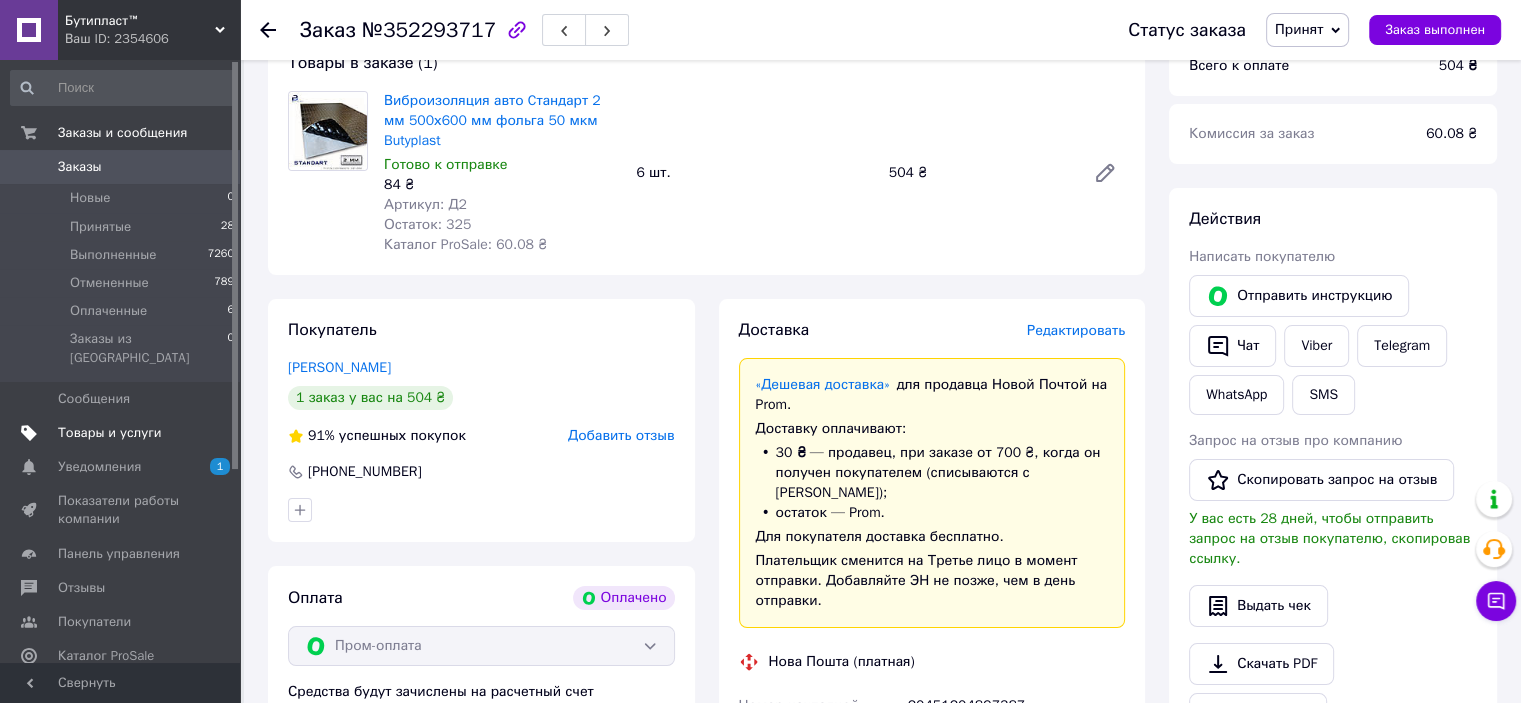 scroll, scrollTop: 200, scrollLeft: 0, axis: vertical 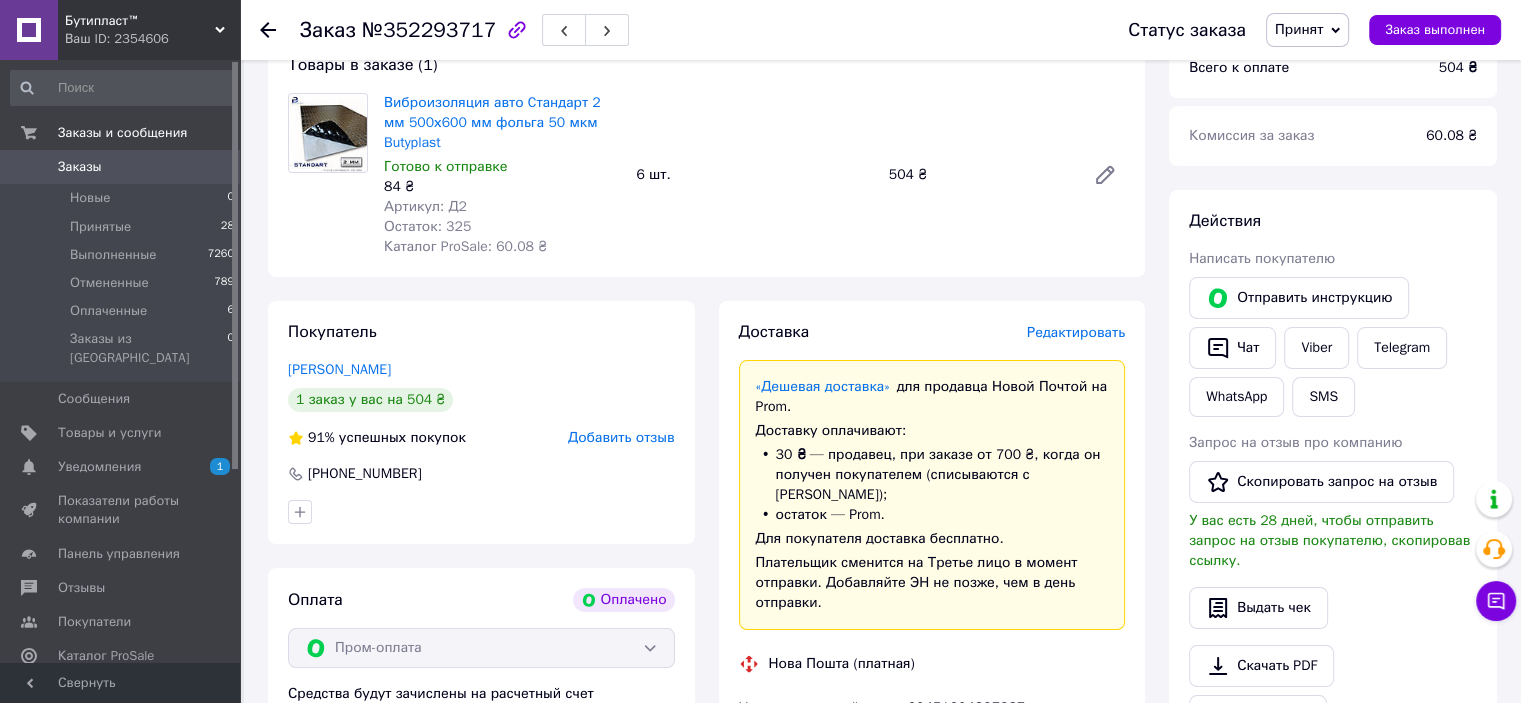 click on "Заказы" at bounding box center [80, 167] 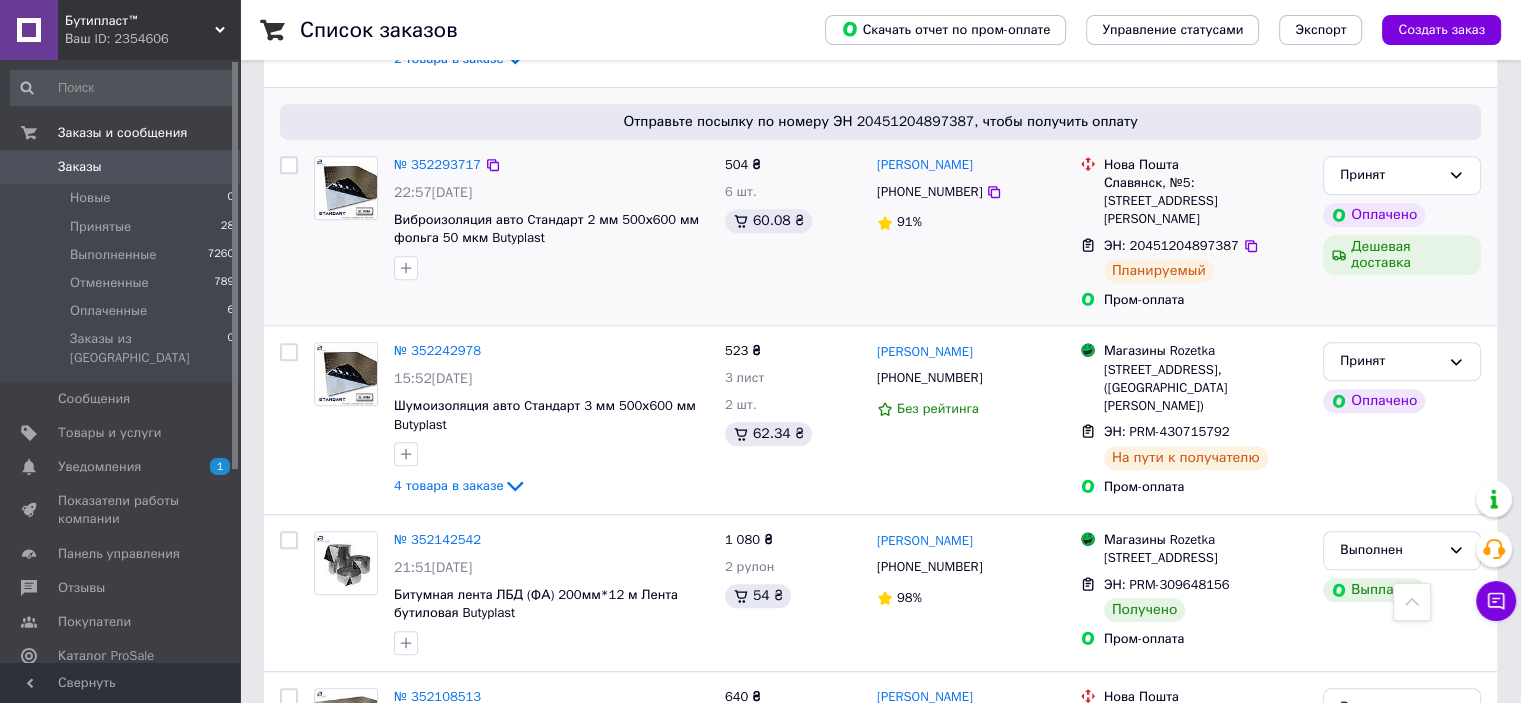 scroll, scrollTop: 600, scrollLeft: 0, axis: vertical 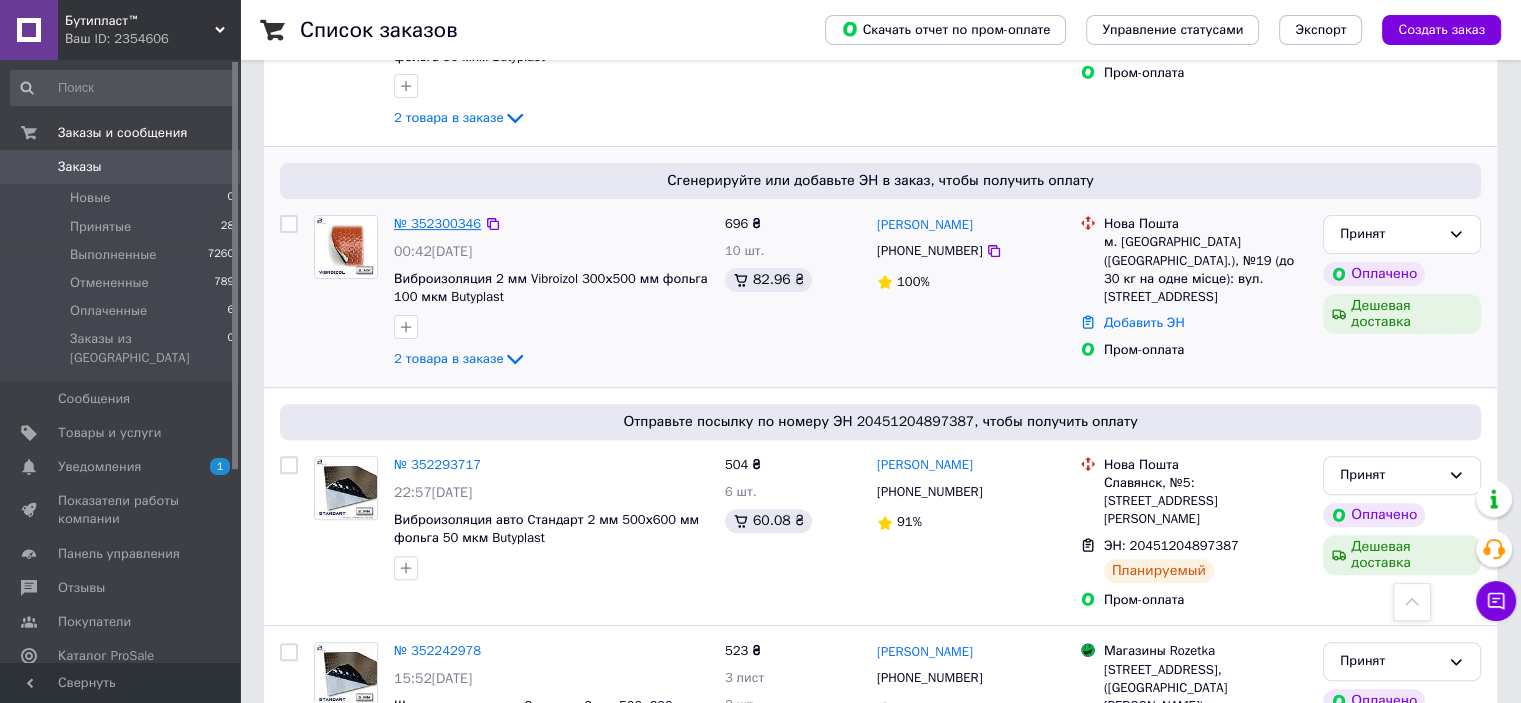 click on "№ 352300346" at bounding box center [437, 223] 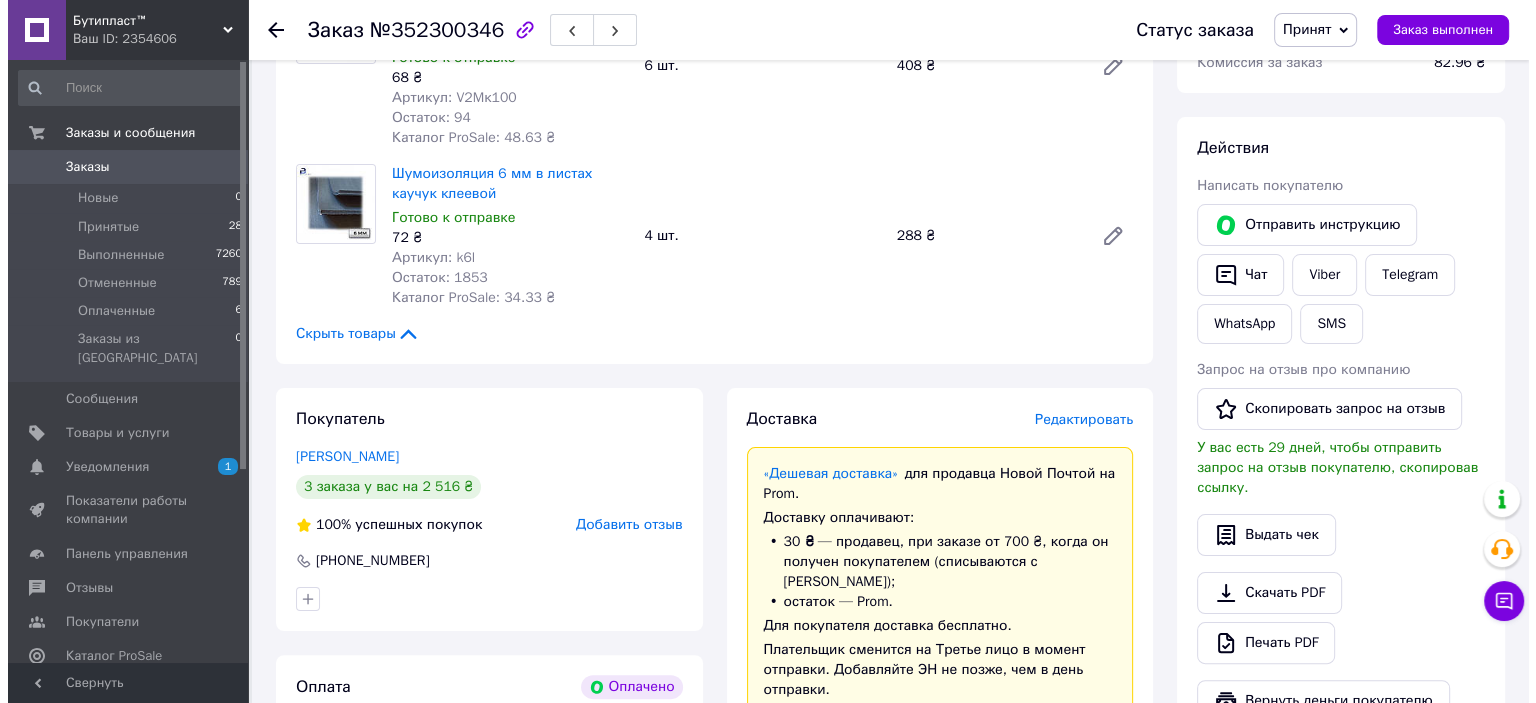 scroll, scrollTop: 300, scrollLeft: 0, axis: vertical 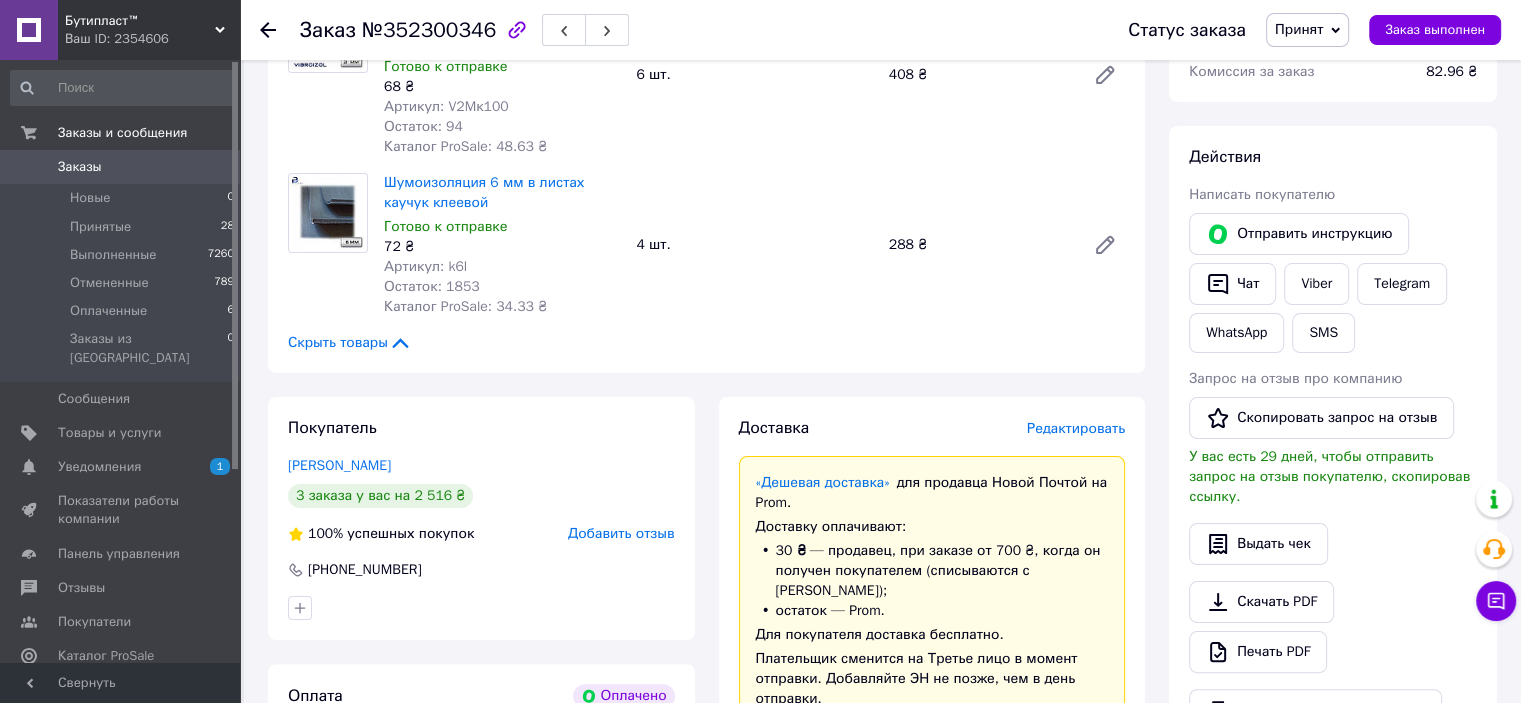 click on "Редактировать" at bounding box center [1076, 428] 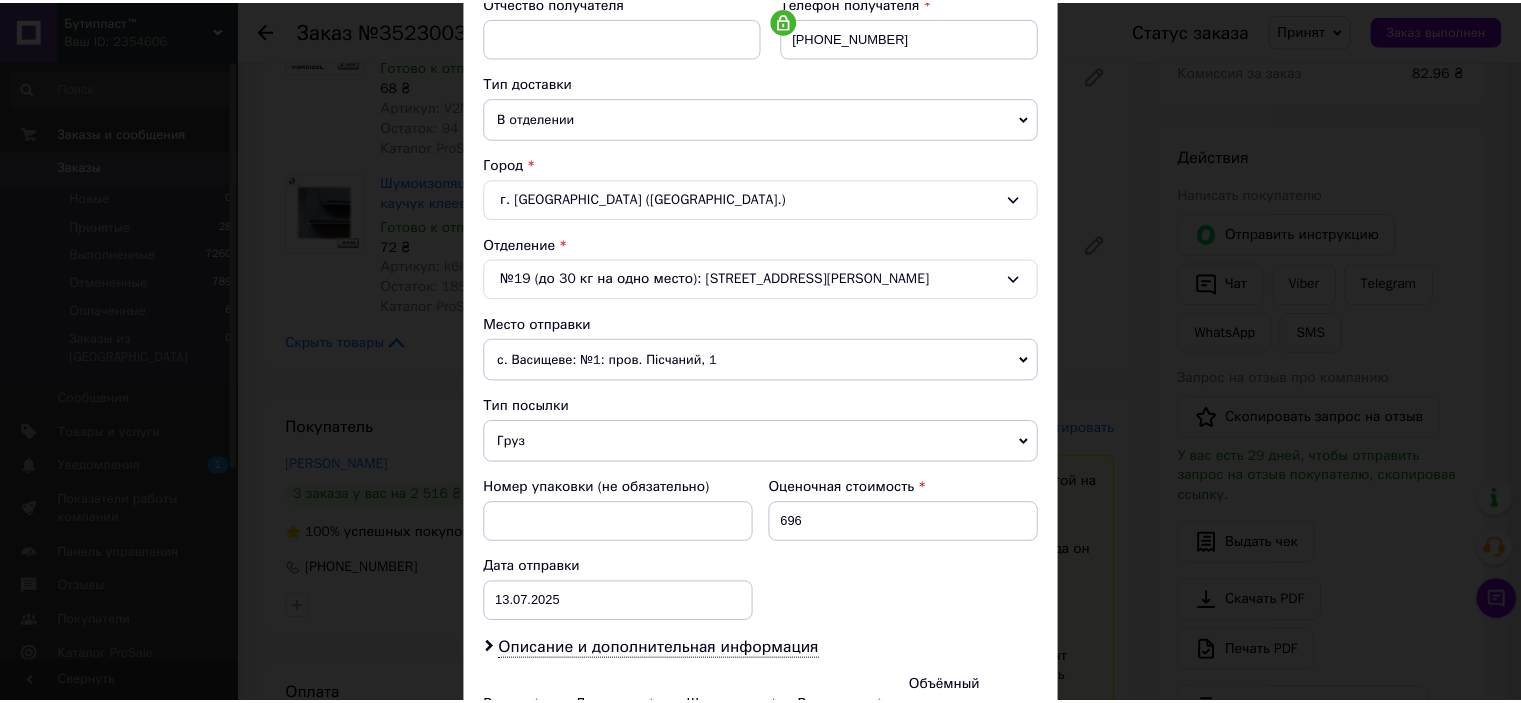 scroll, scrollTop: 619, scrollLeft: 0, axis: vertical 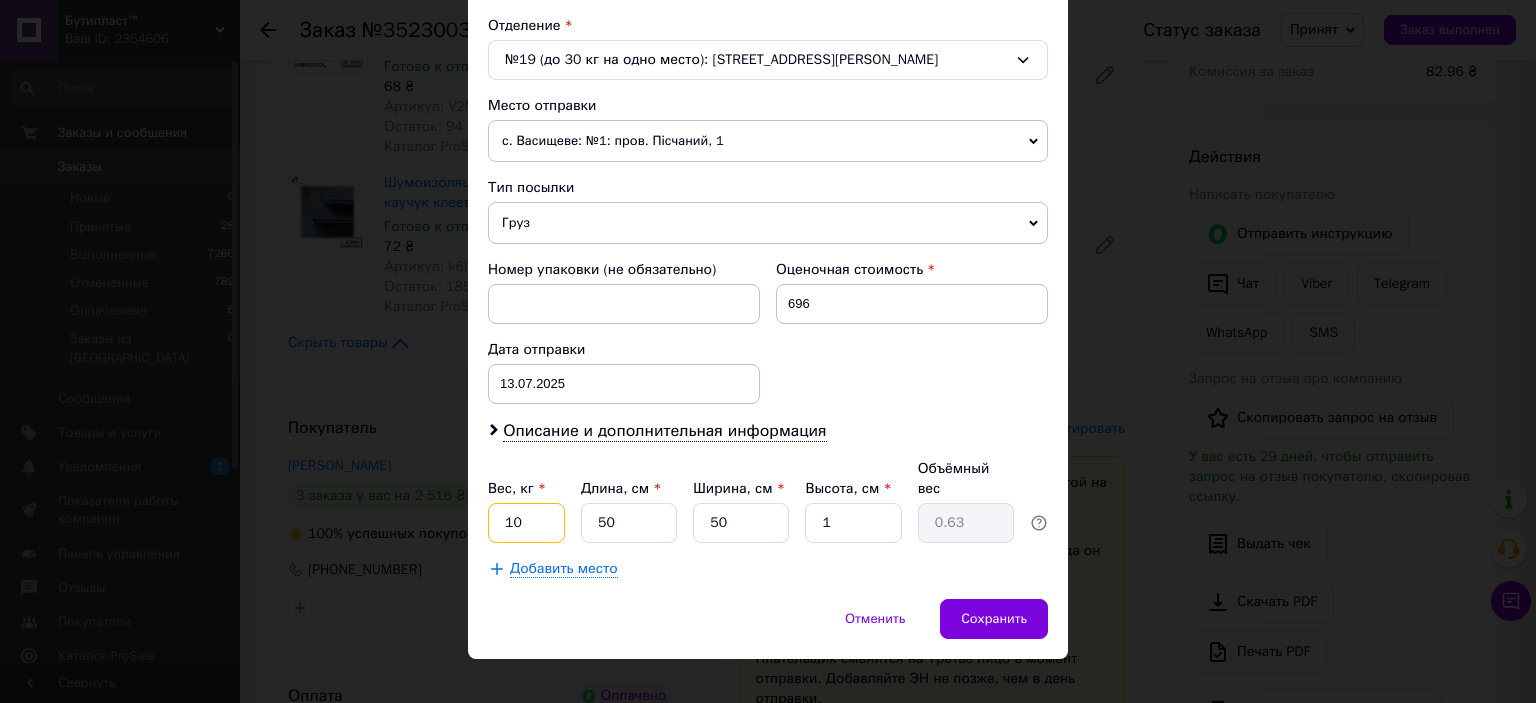 click on "10" at bounding box center (526, 523) 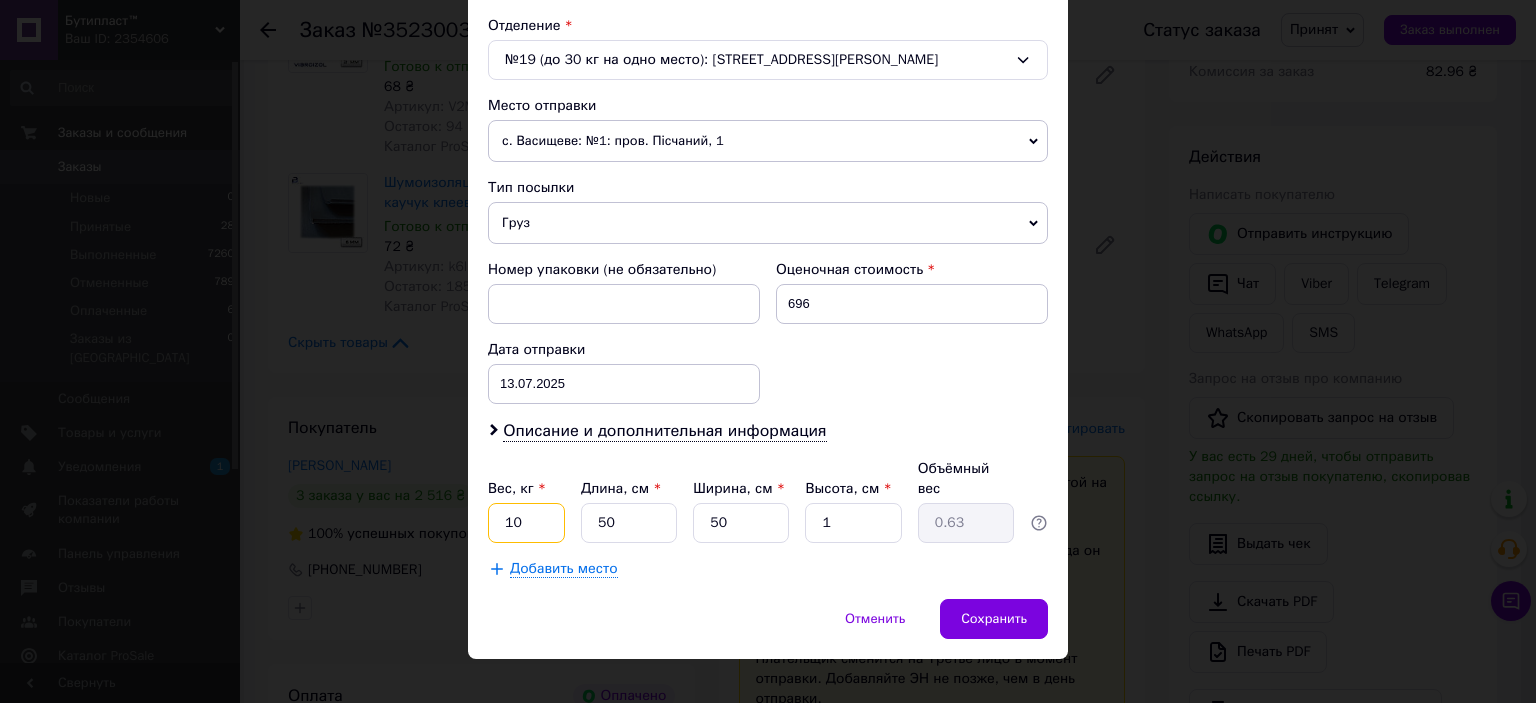 type on "1" 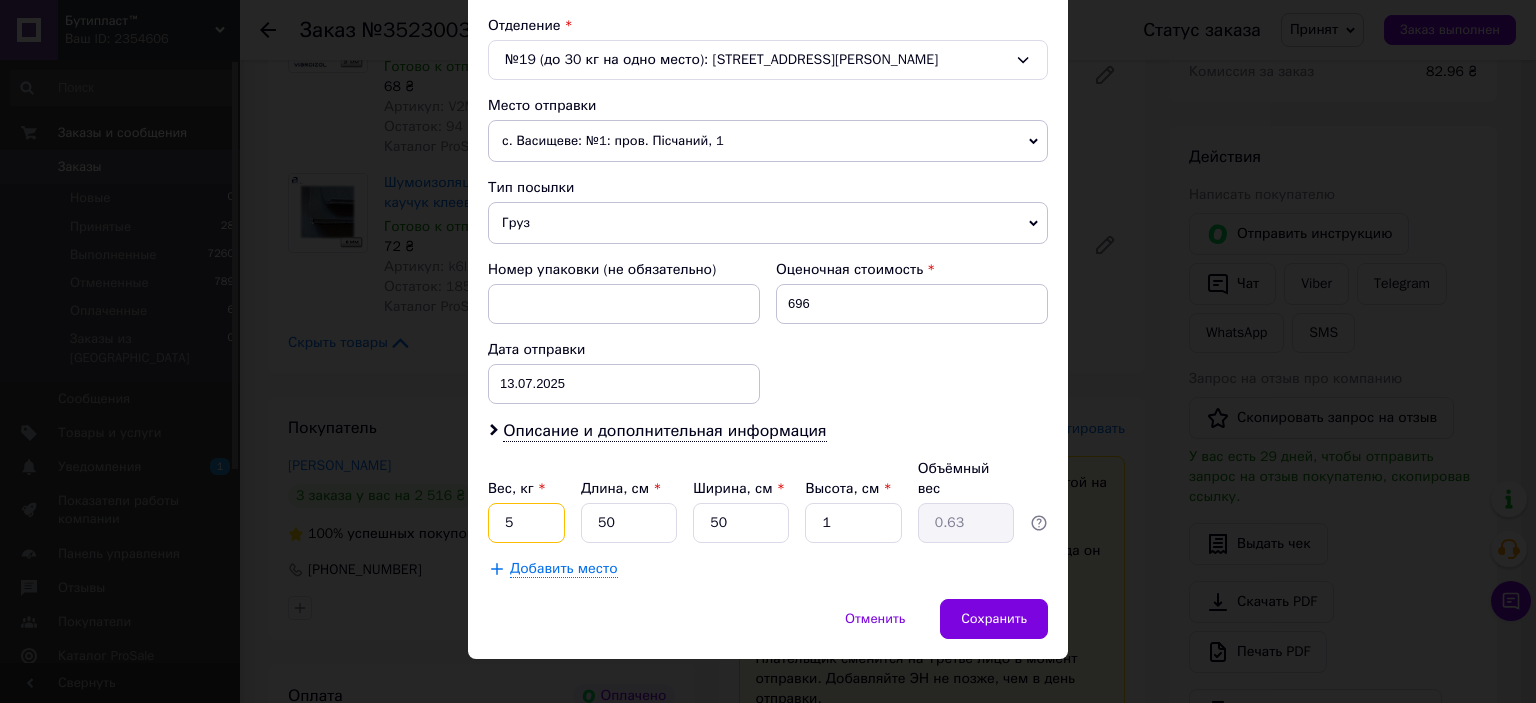 type on "5" 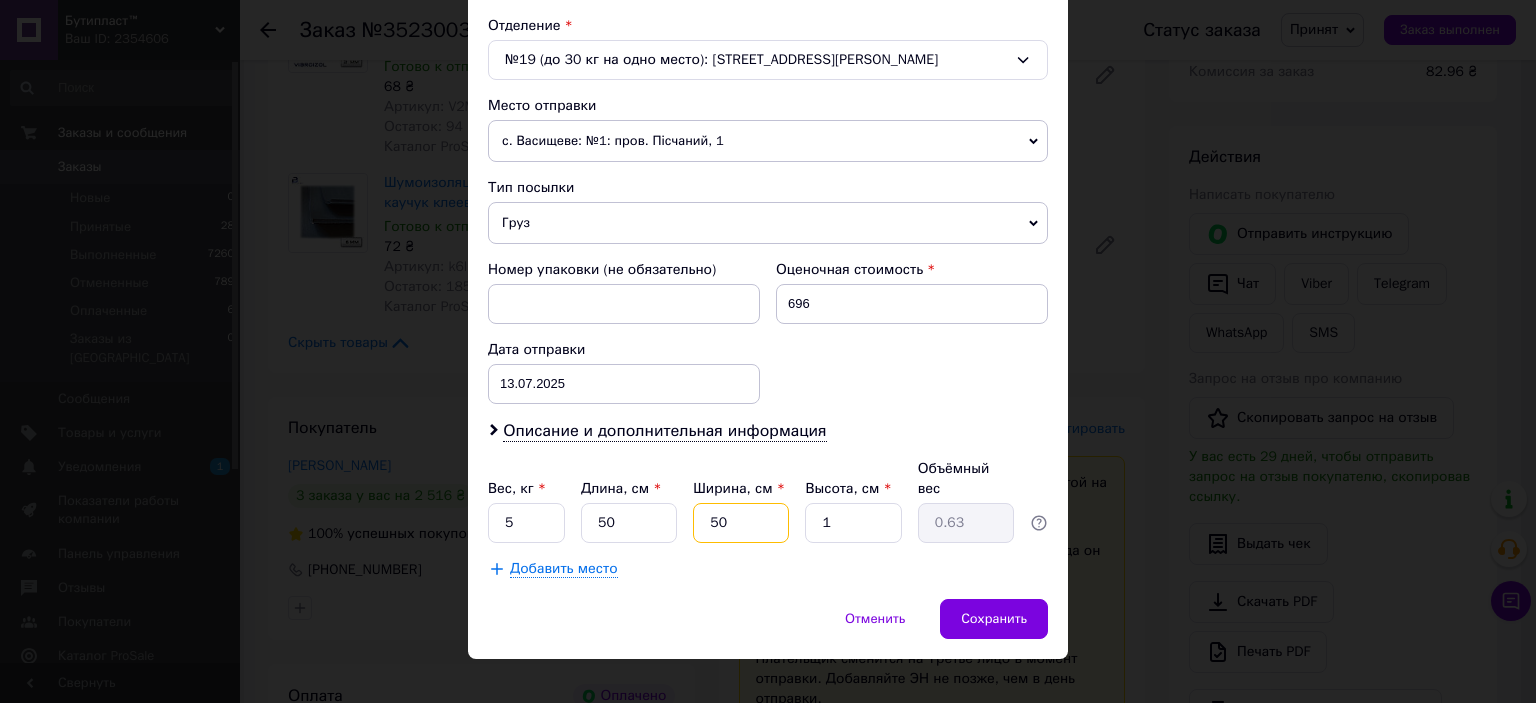 drag, startPoint x: 752, startPoint y: 493, endPoint x: 755, endPoint y: 477, distance: 16.27882 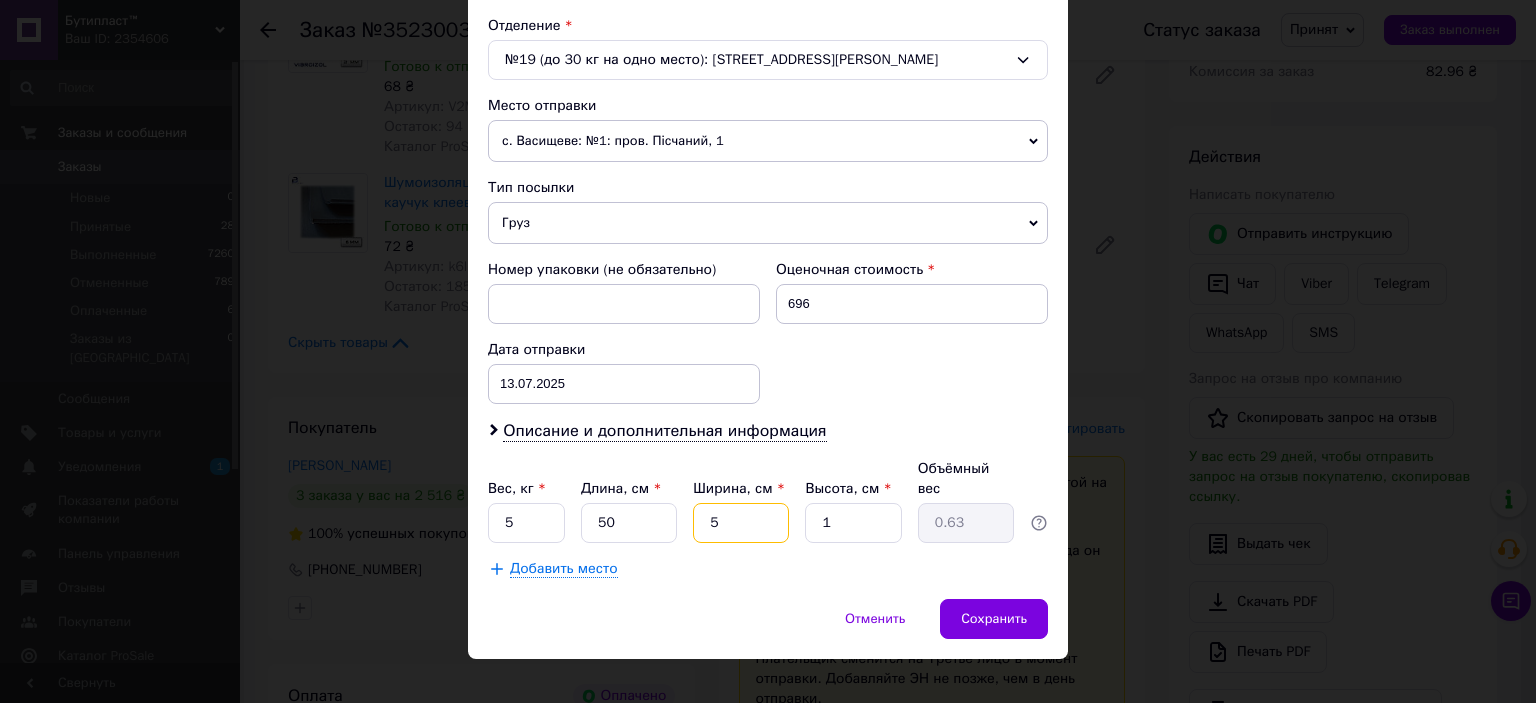 type on "0.1" 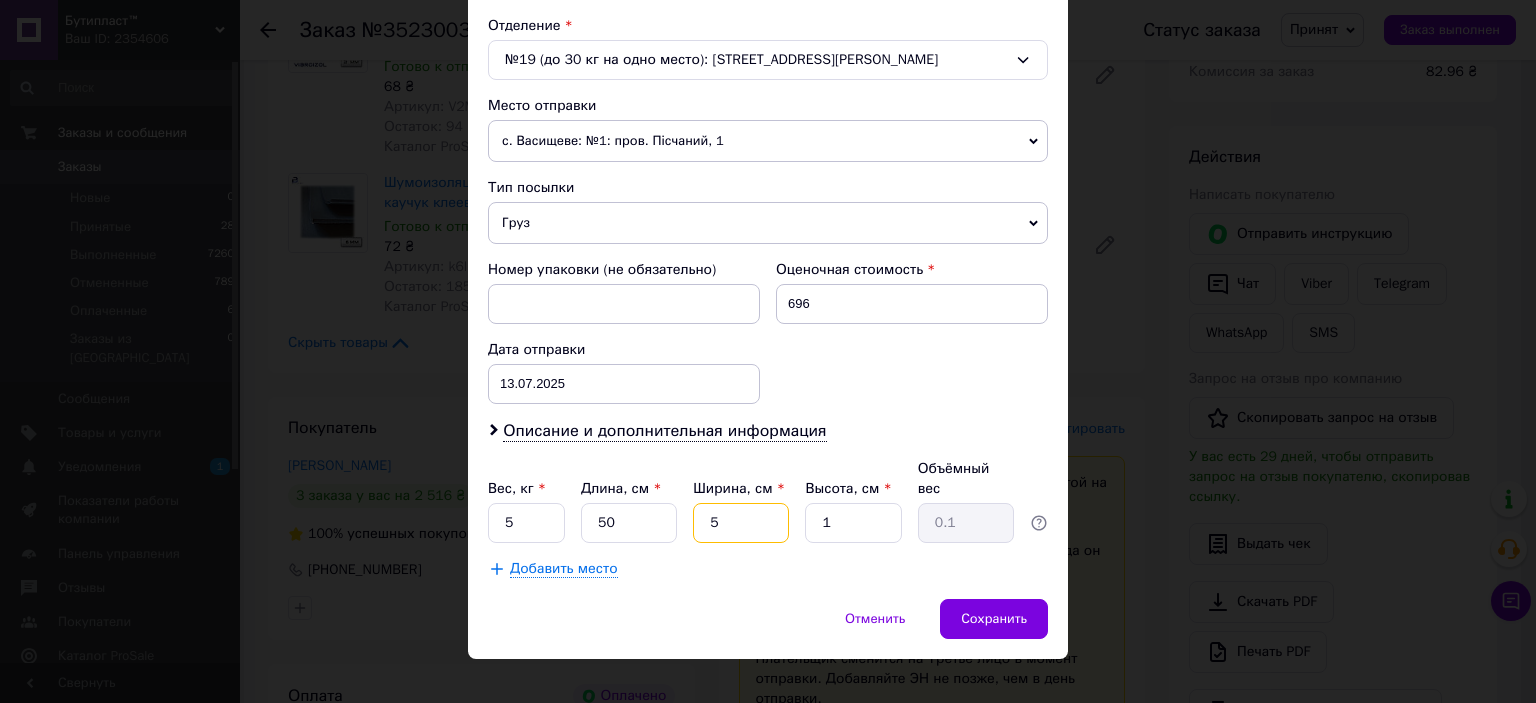 type 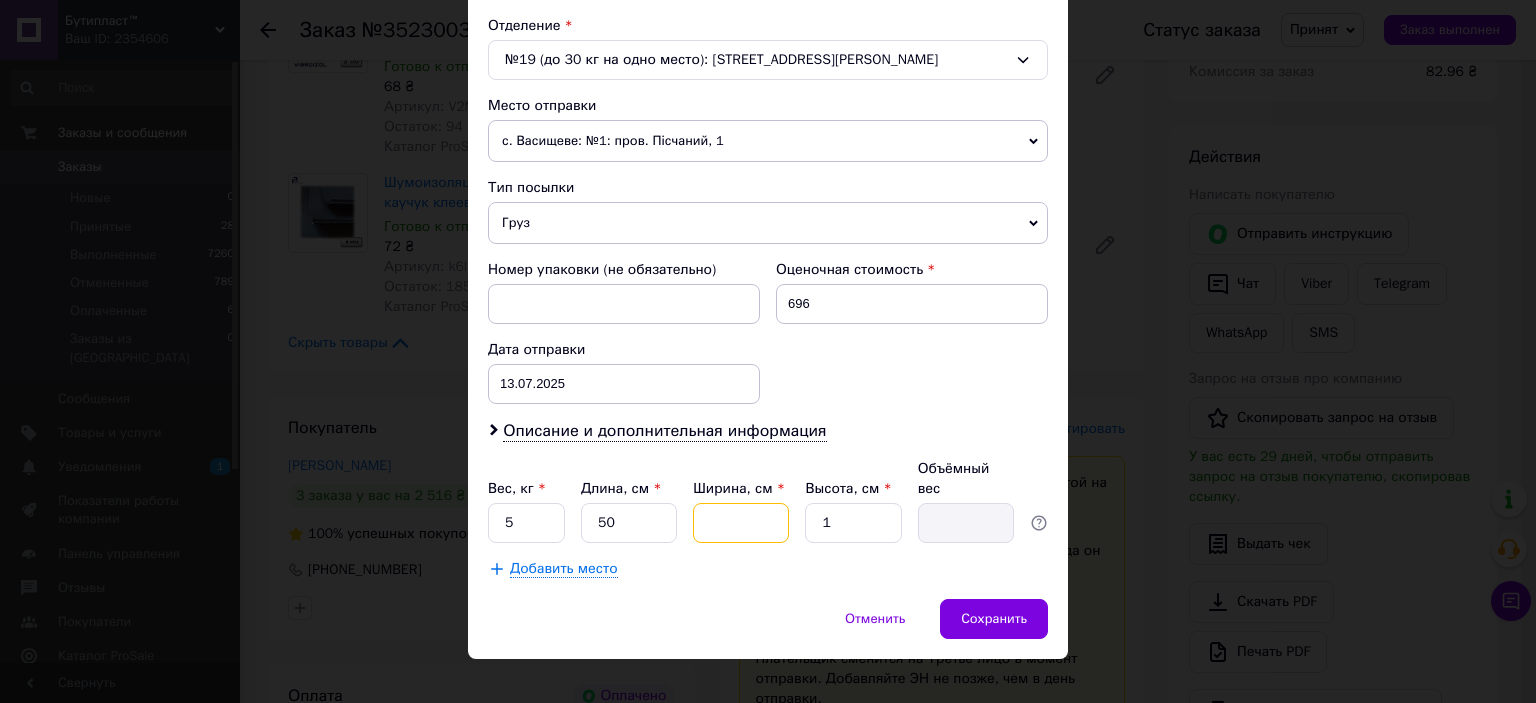 type on "3" 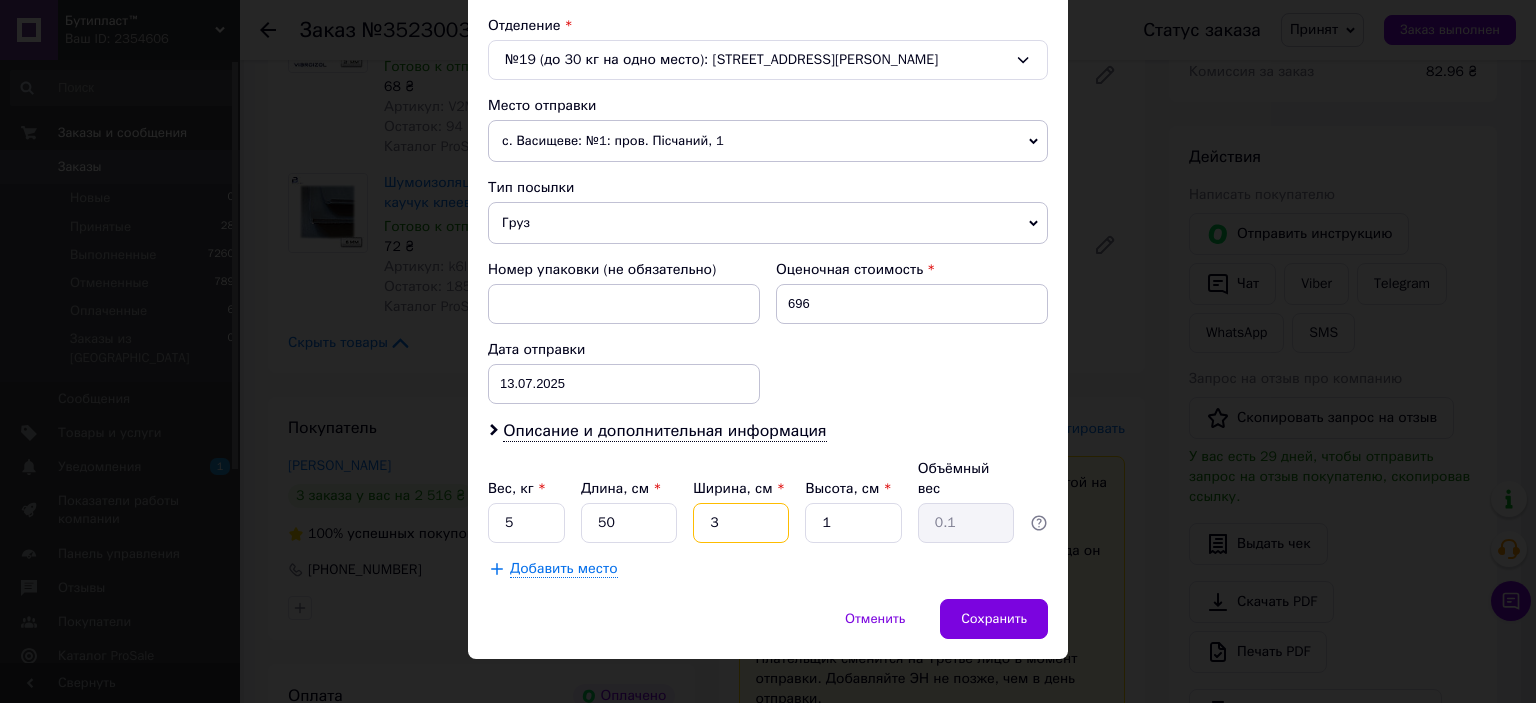 type on "30" 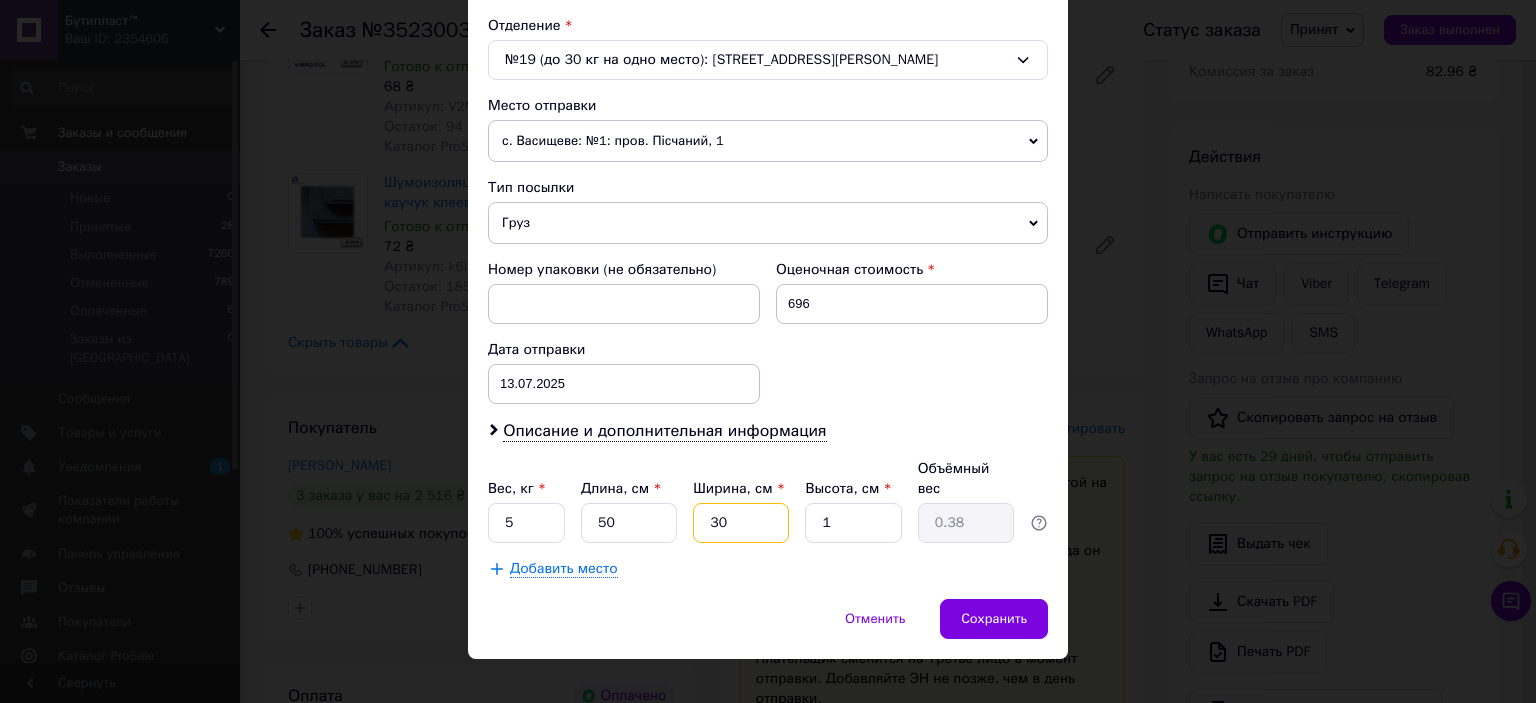 type on "30" 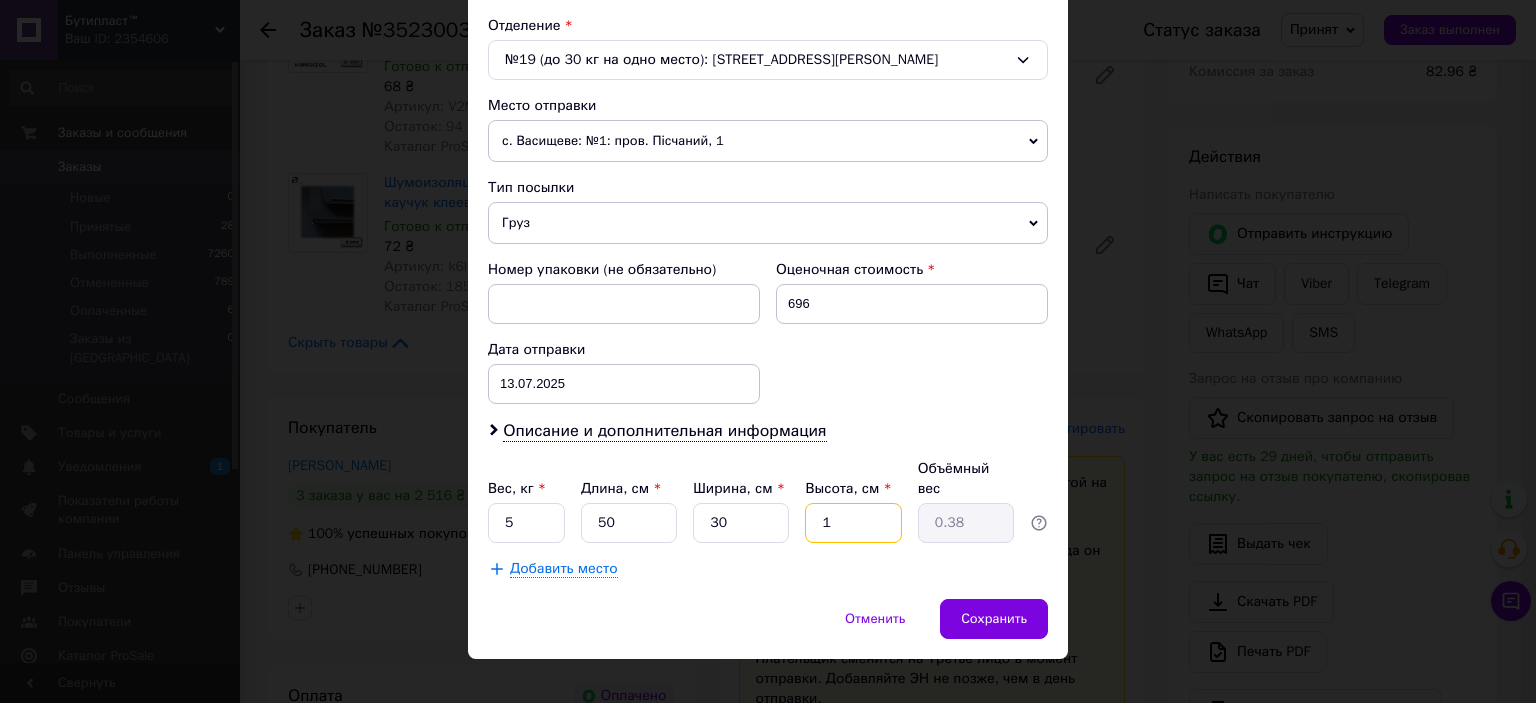 click on "1" at bounding box center (853, 523) 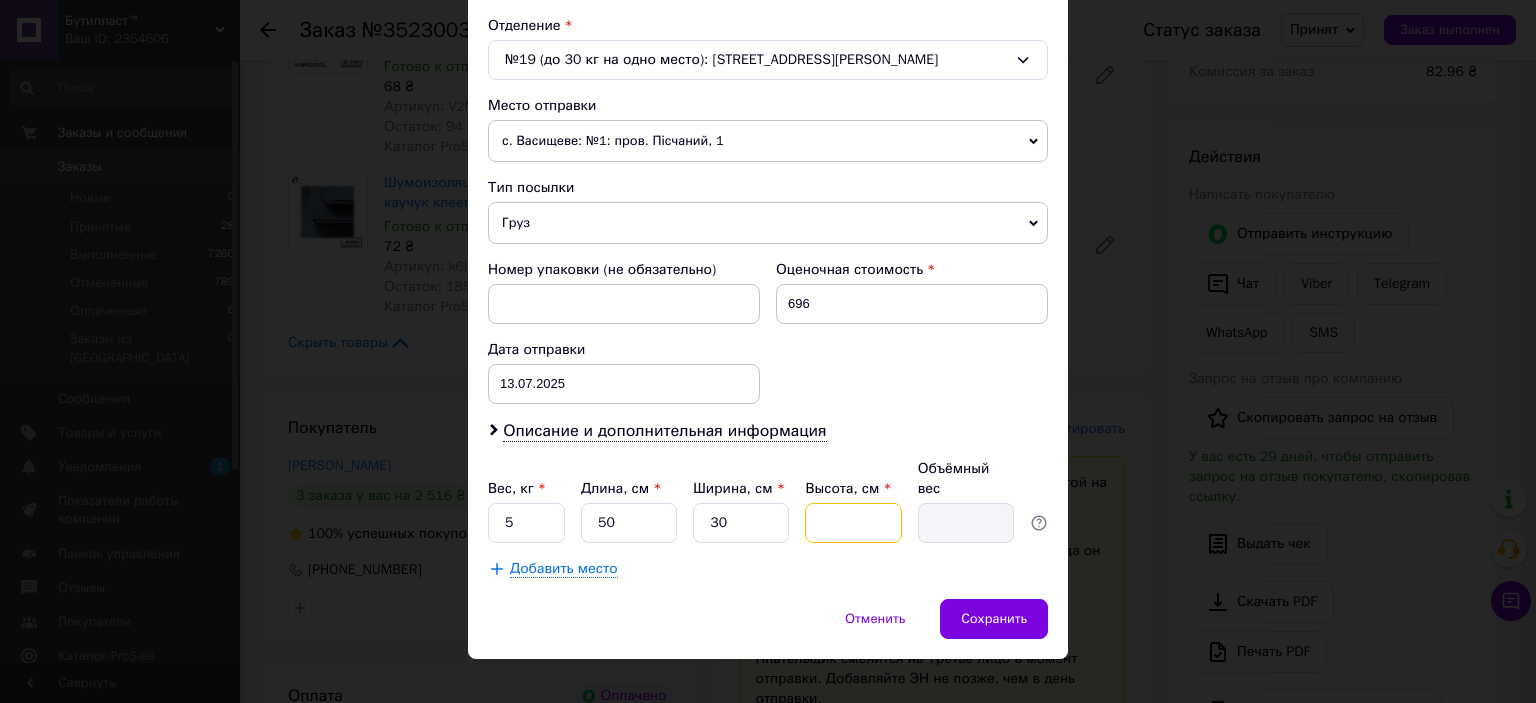 type on "5" 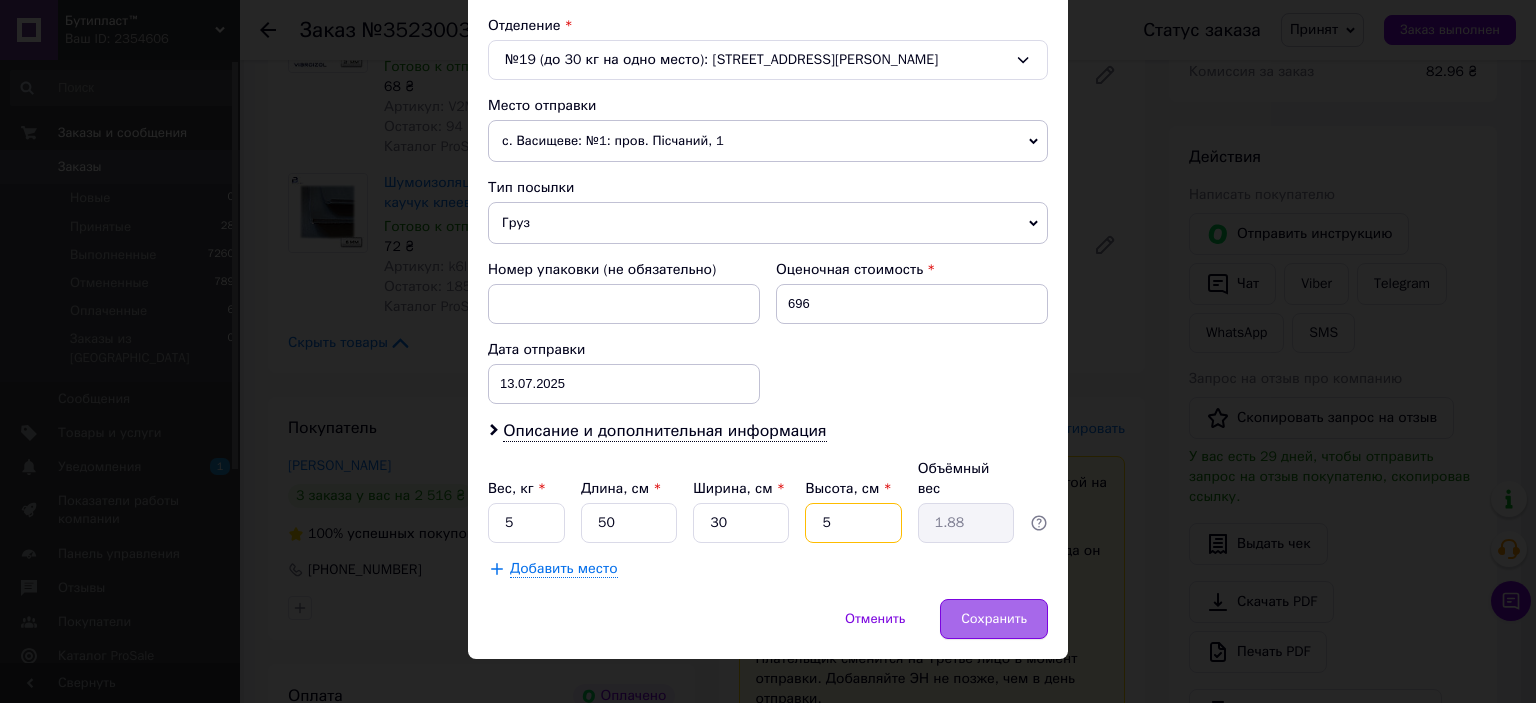 type on "5" 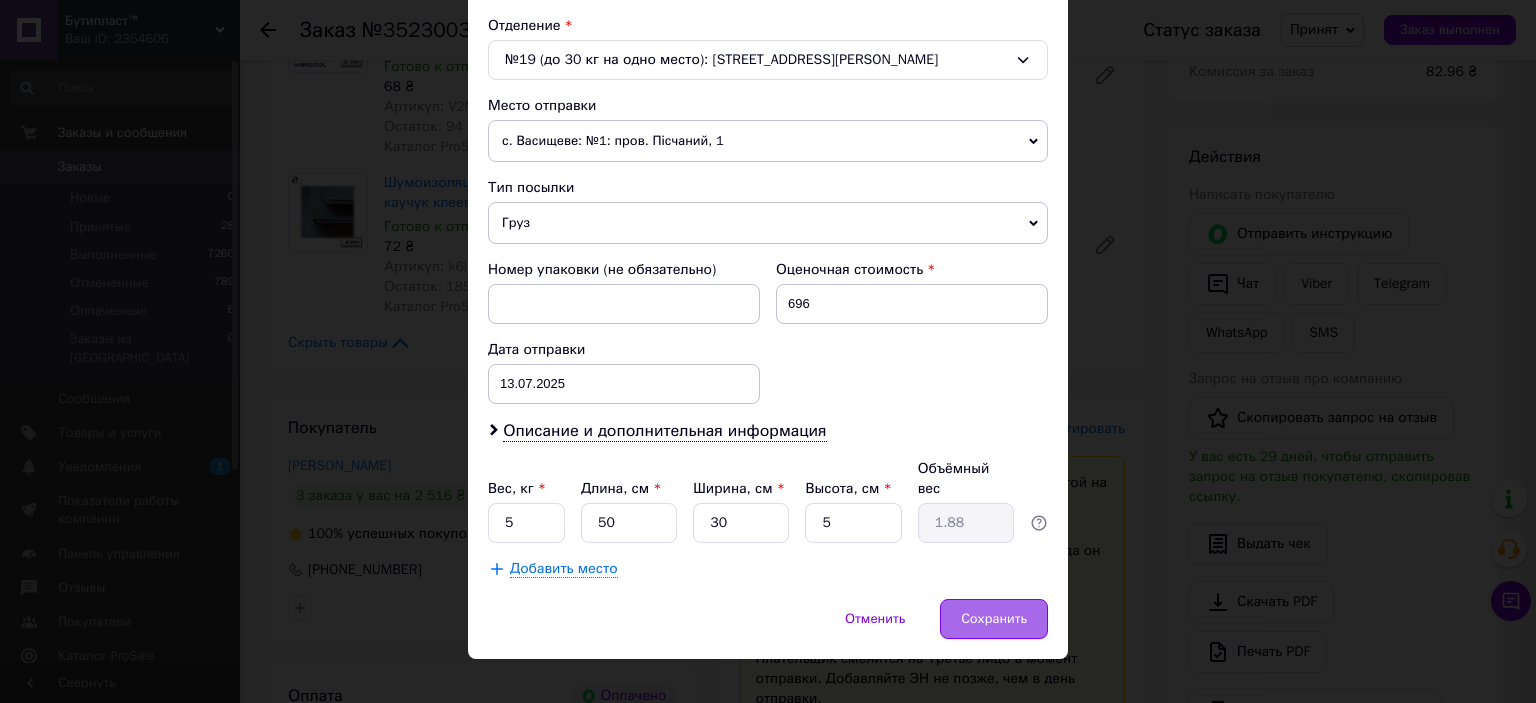 click on "Сохранить" at bounding box center [994, 619] 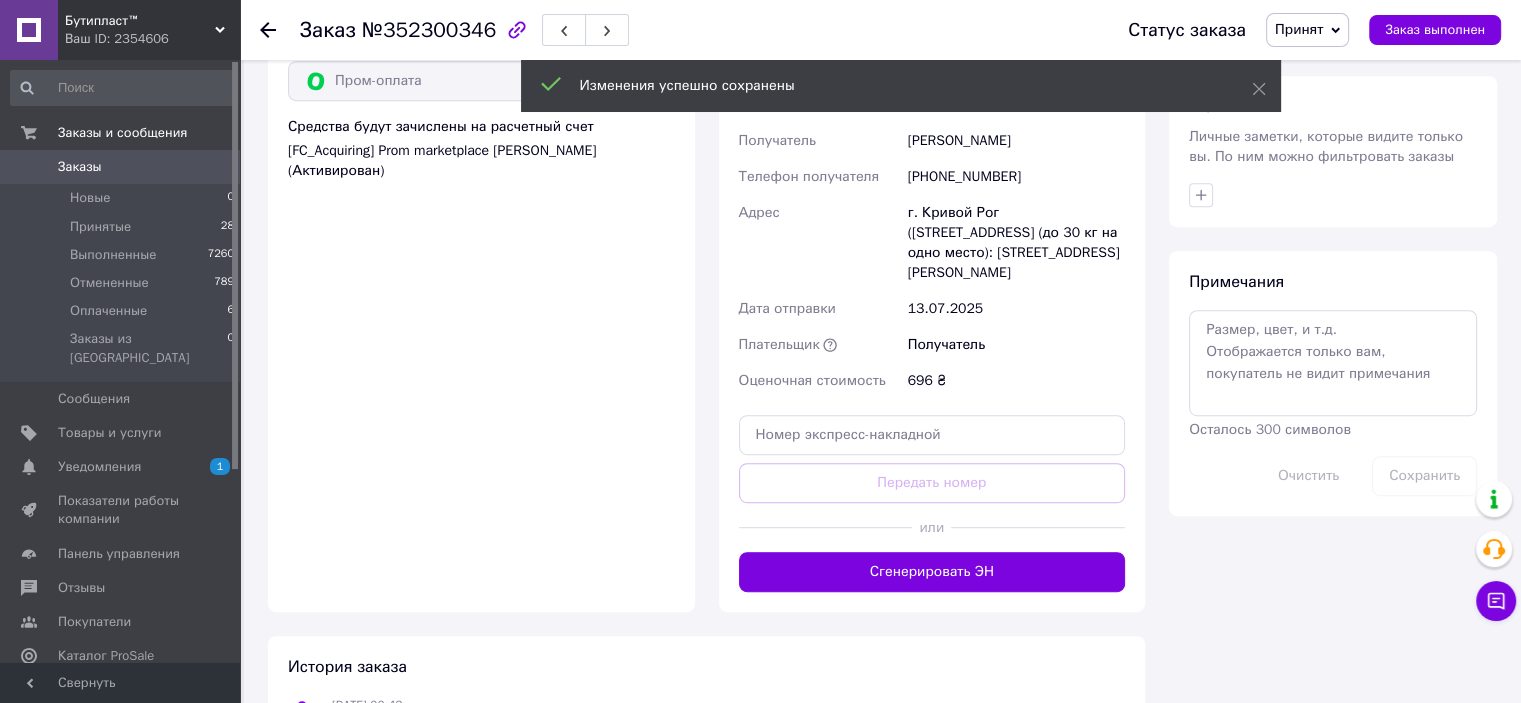 scroll, scrollTop: 1000, scrollLeft: 0, axis: vertical 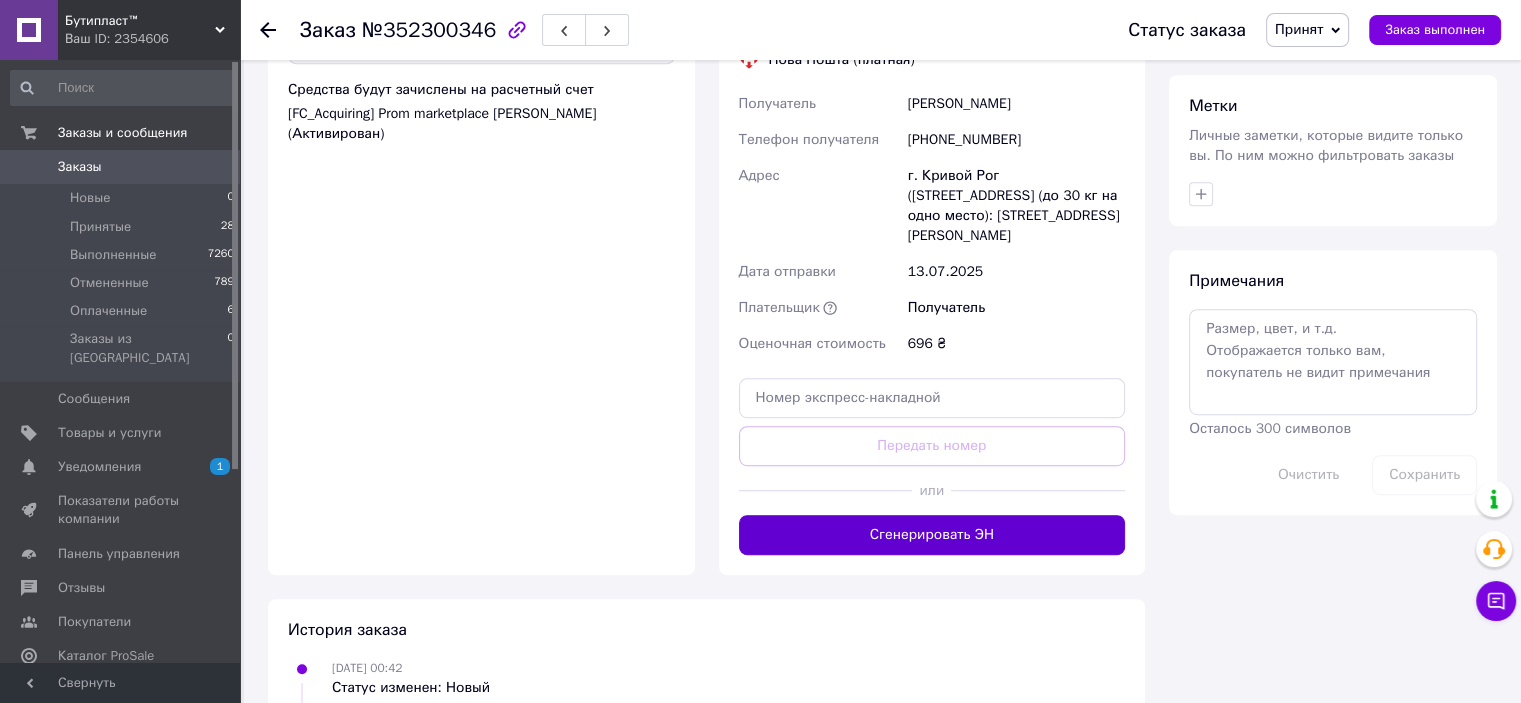click on "Сгенерировать ЭН" at bounding box center (932, 535) 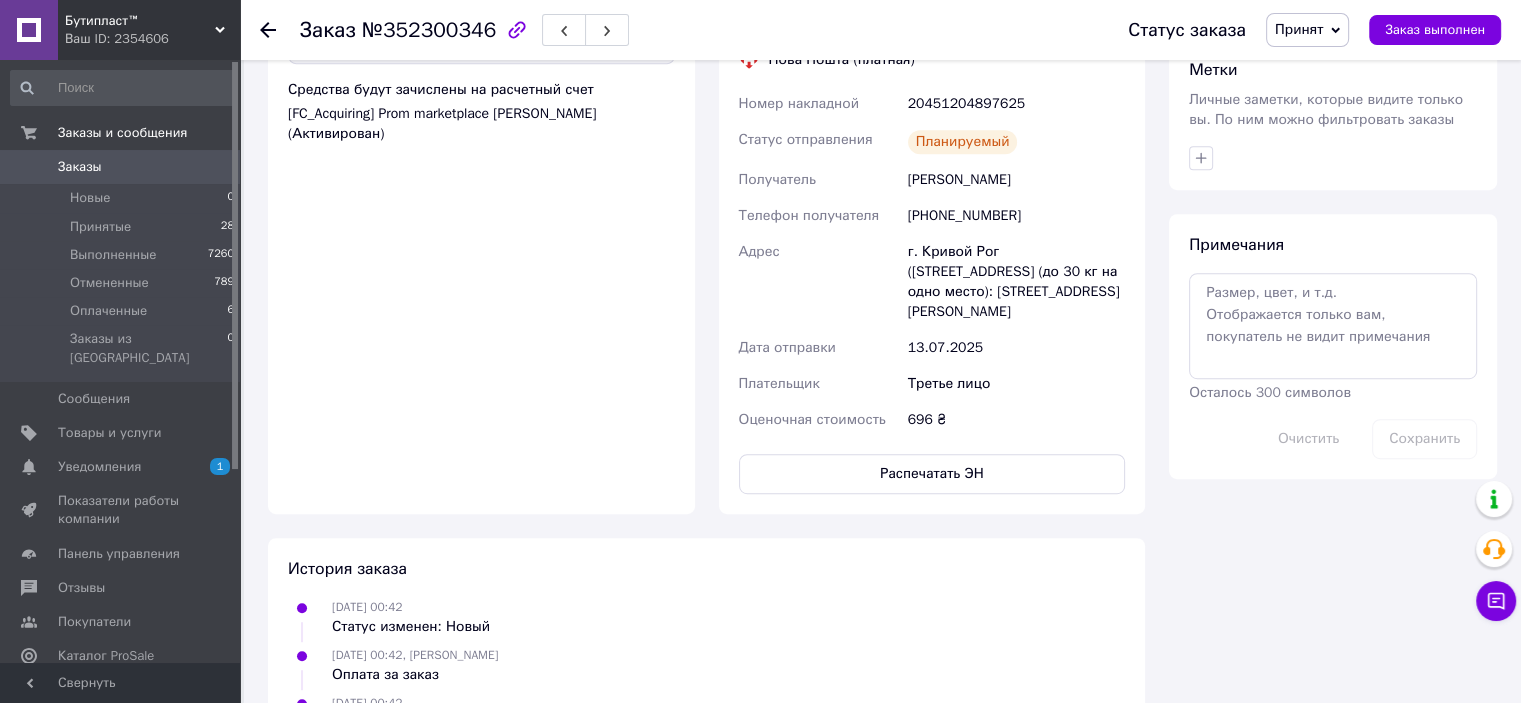 click on "Заказы" at bounding box center (80, 167) 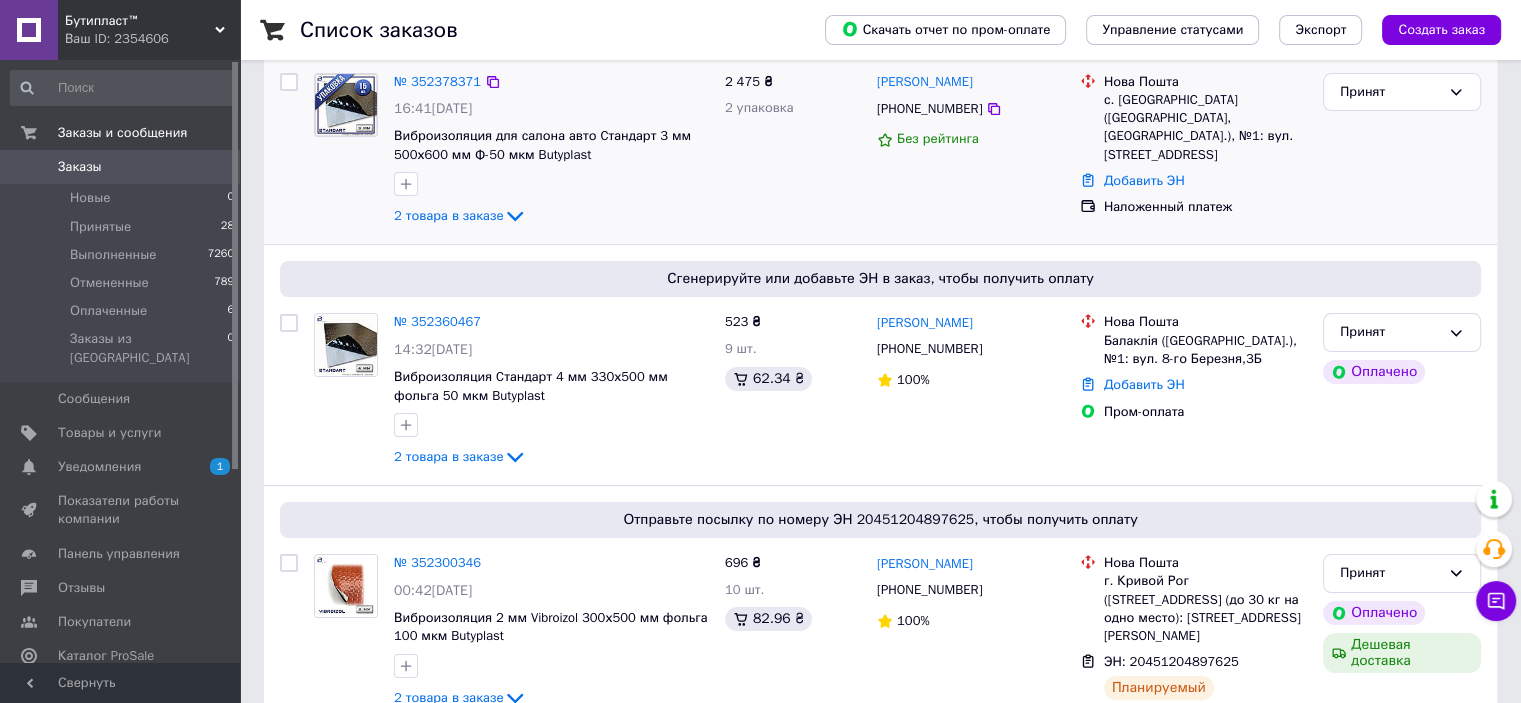 scroll, scrollTop: 300, scrollLeft: 0, axis: vertical 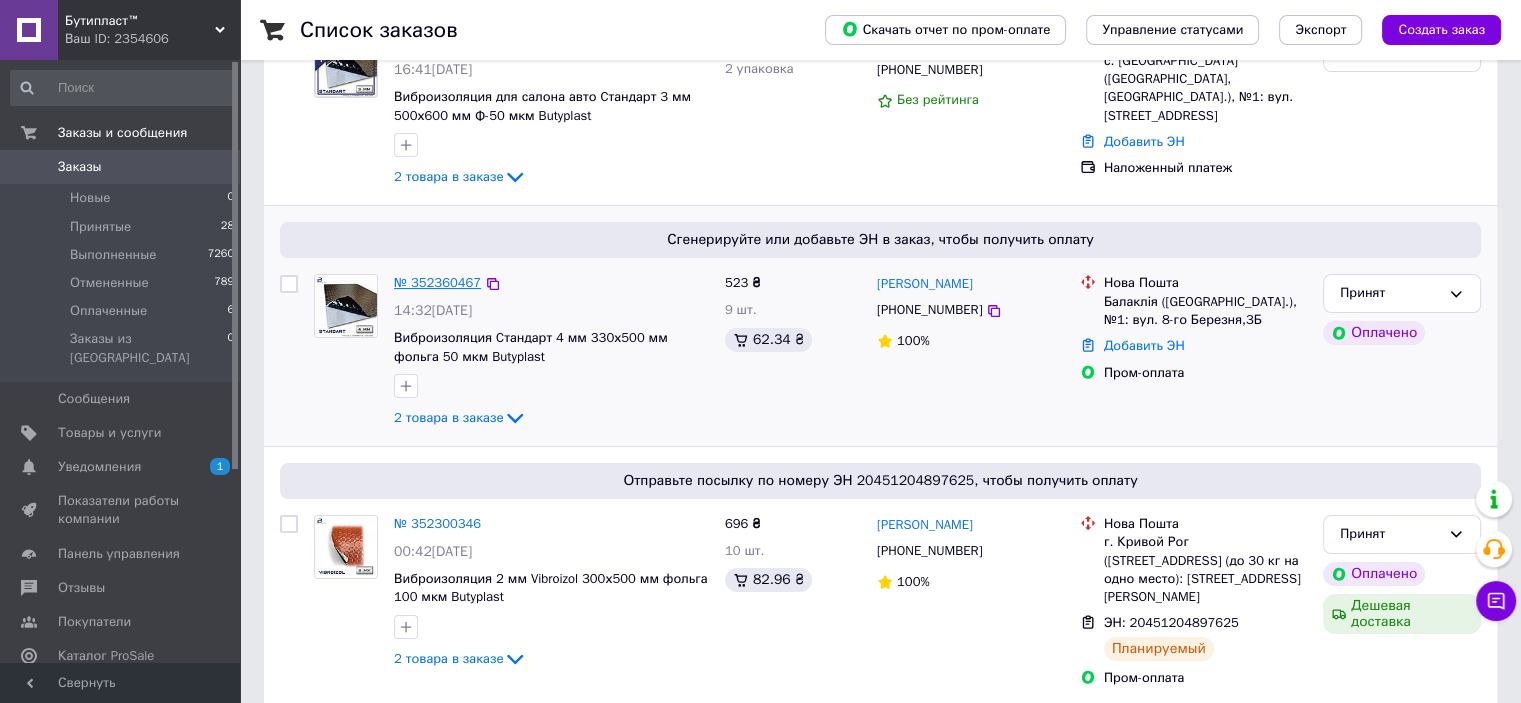 click on "№ 352360467" at bounding box center [437, 282] 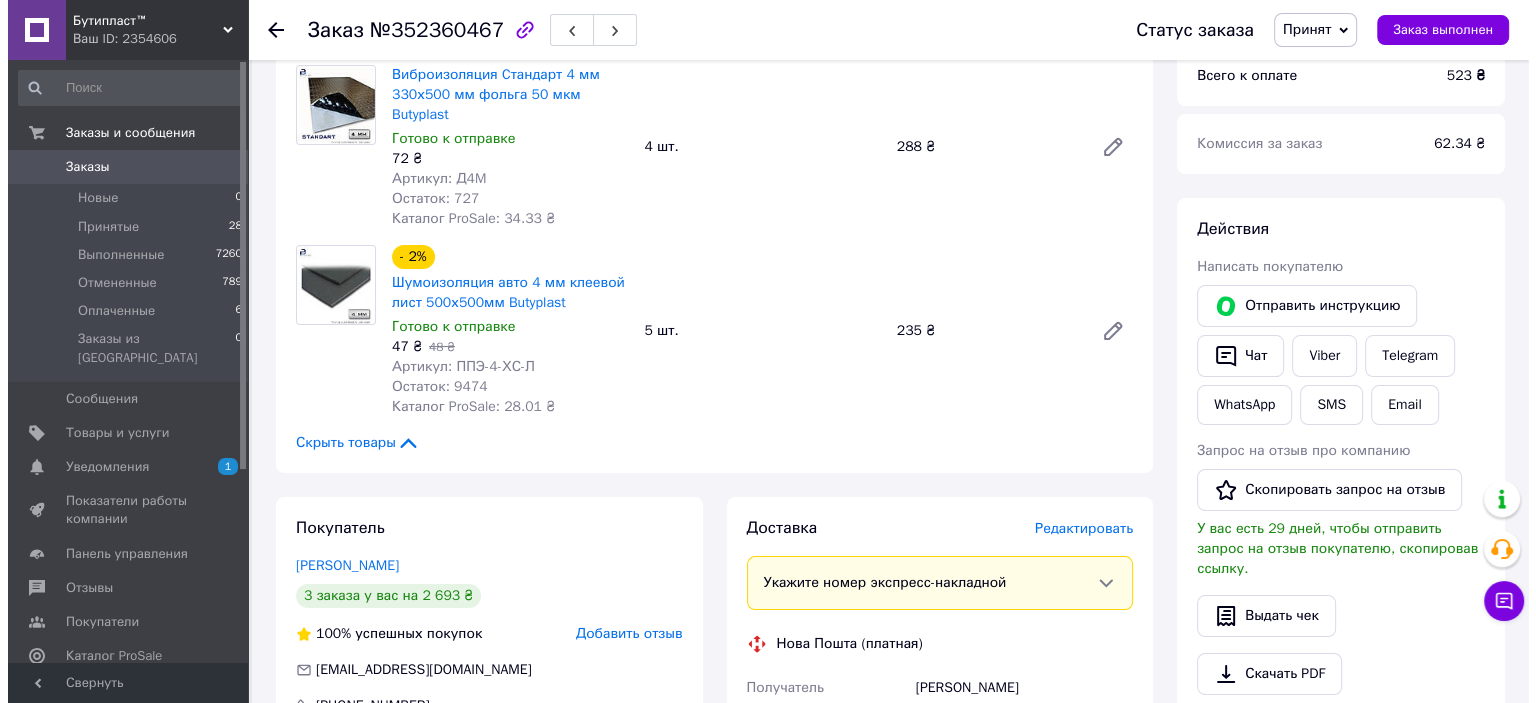 scroll, scrollTop: 200, scrollLeft: 0, axis: vertical 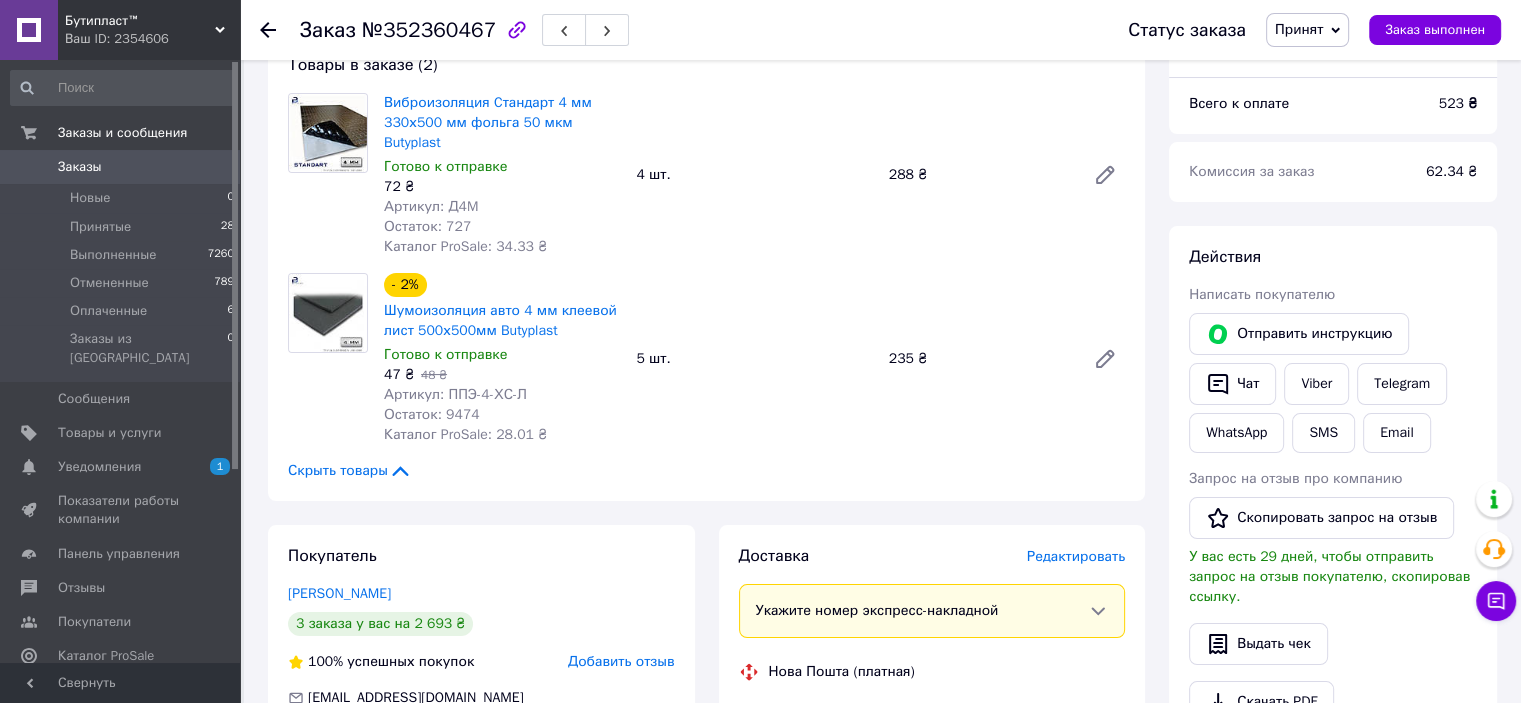 click on "Редактировать" at bounding box center [1076, 556] 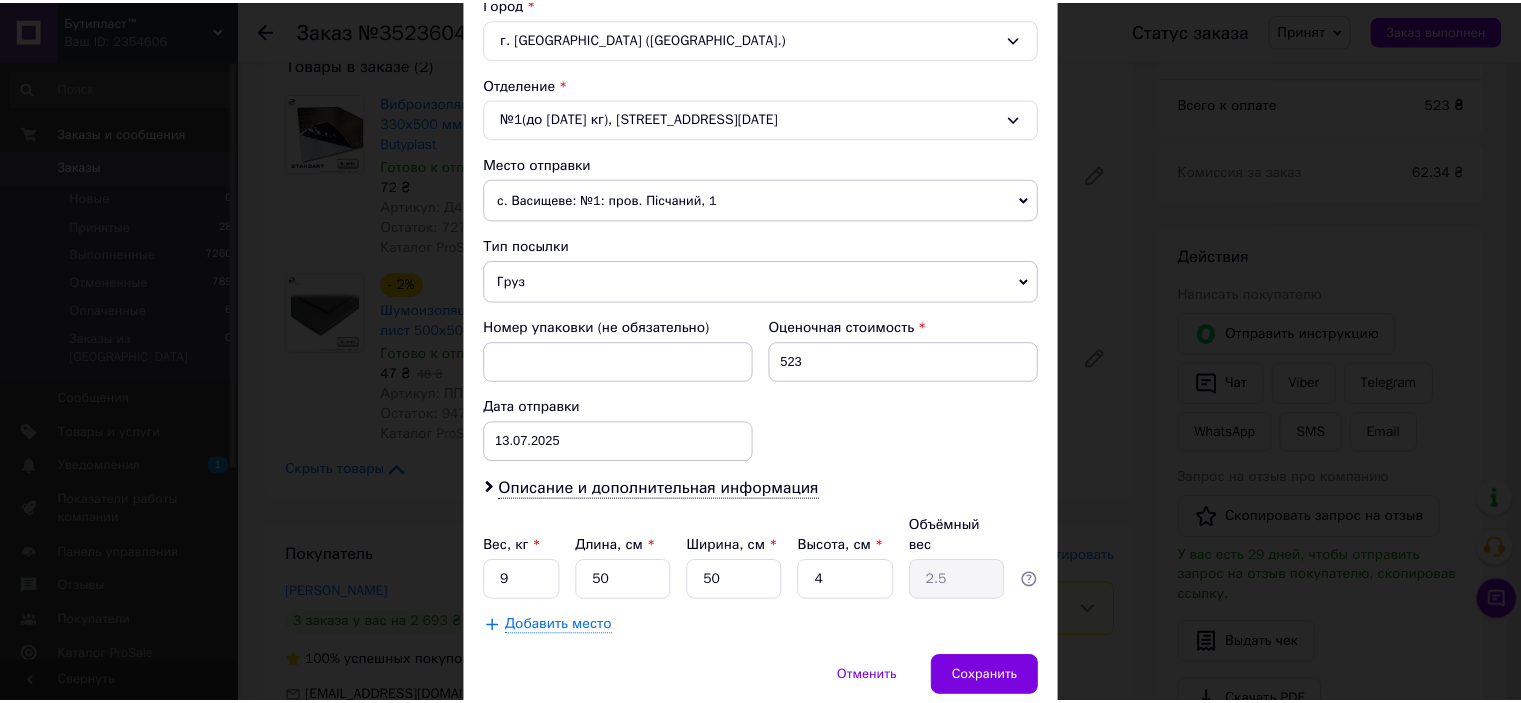 scroll, scrollTop: 619, scrollLeft: 0, axis: vertical 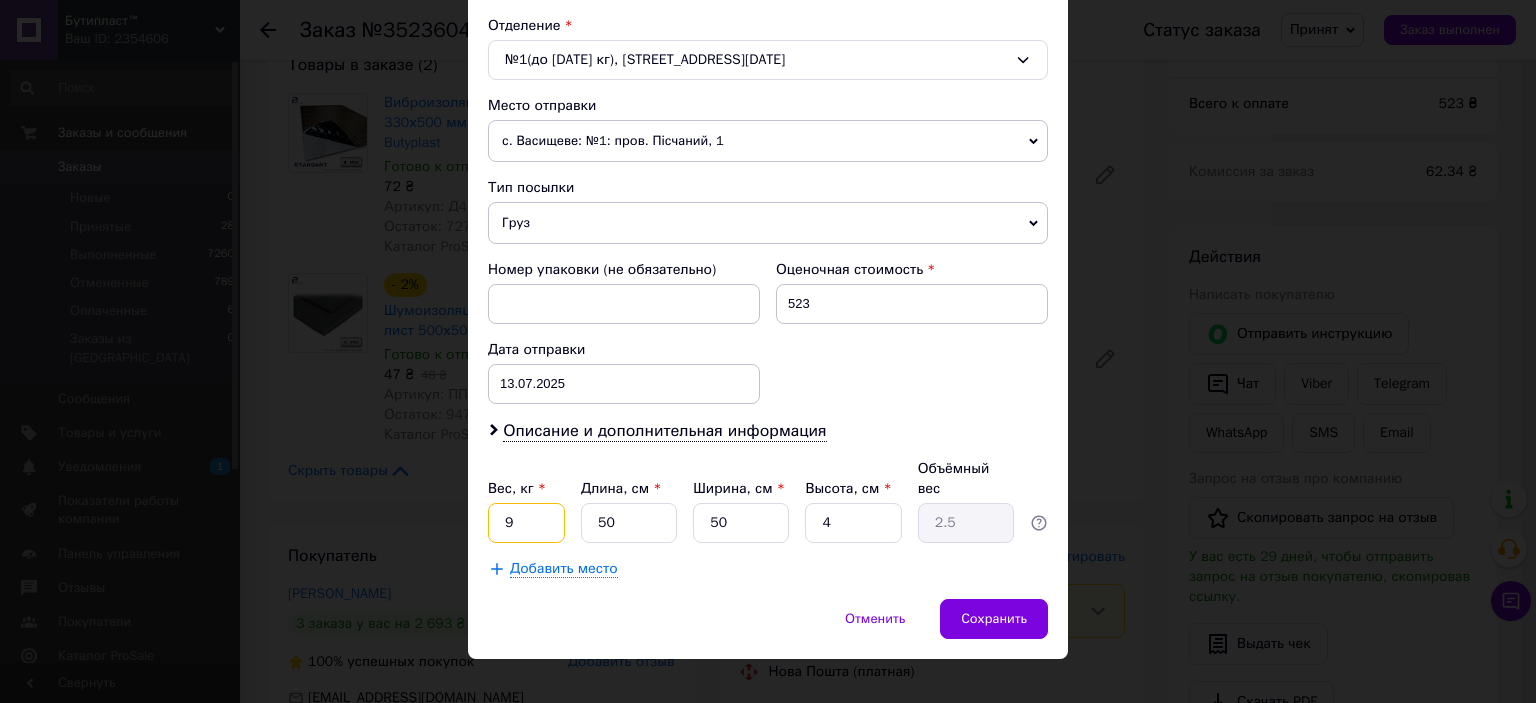 click on "9" at bounding box center [526, 523] 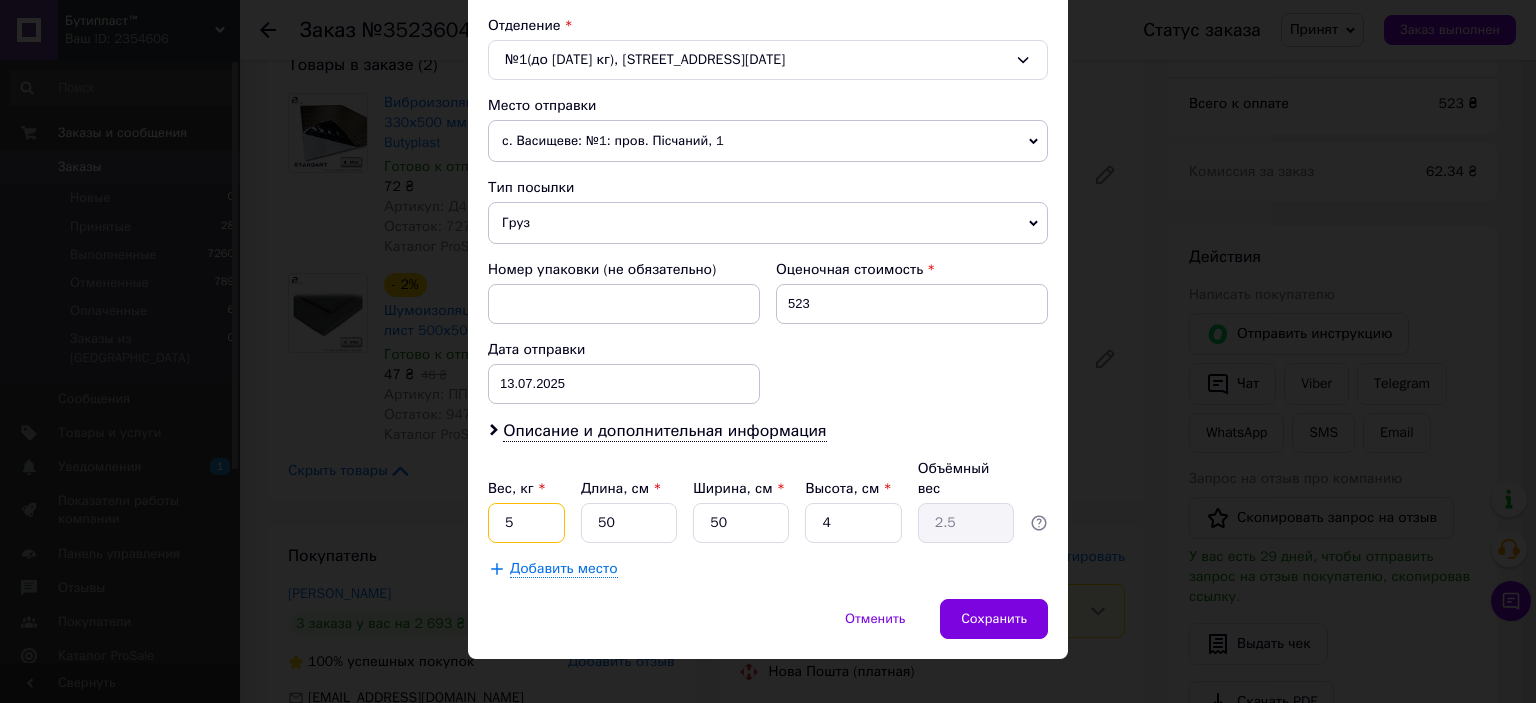 type on "5" 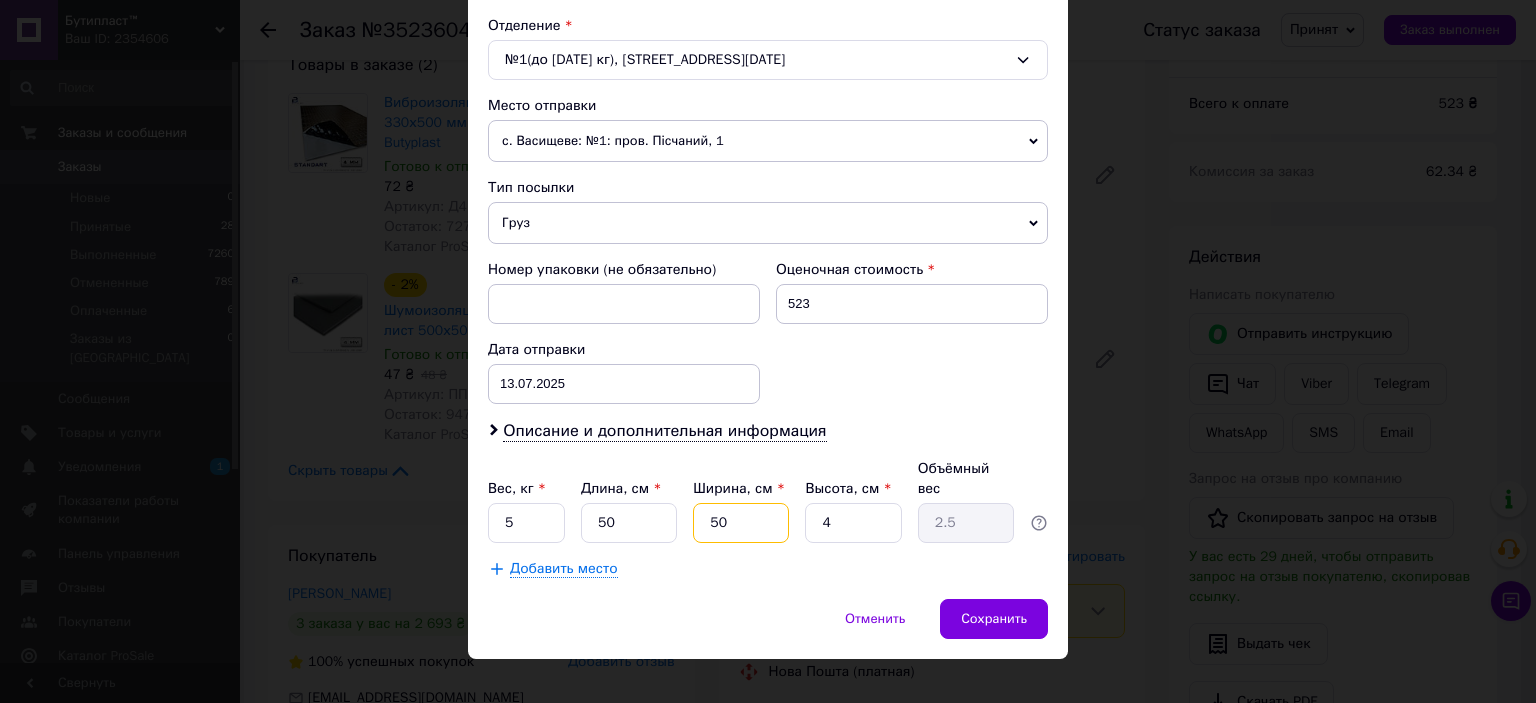 click on "50" at bounding box center (741, 523) 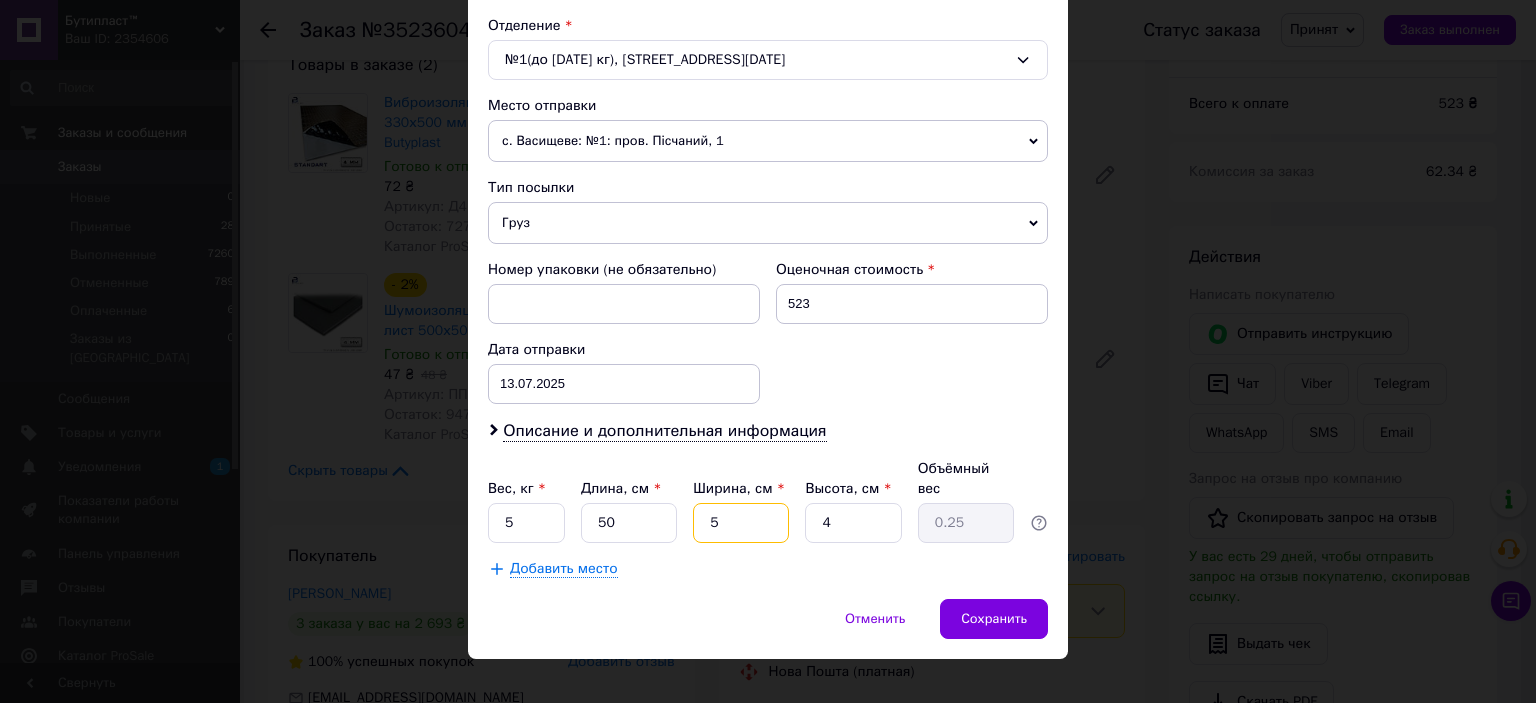 type 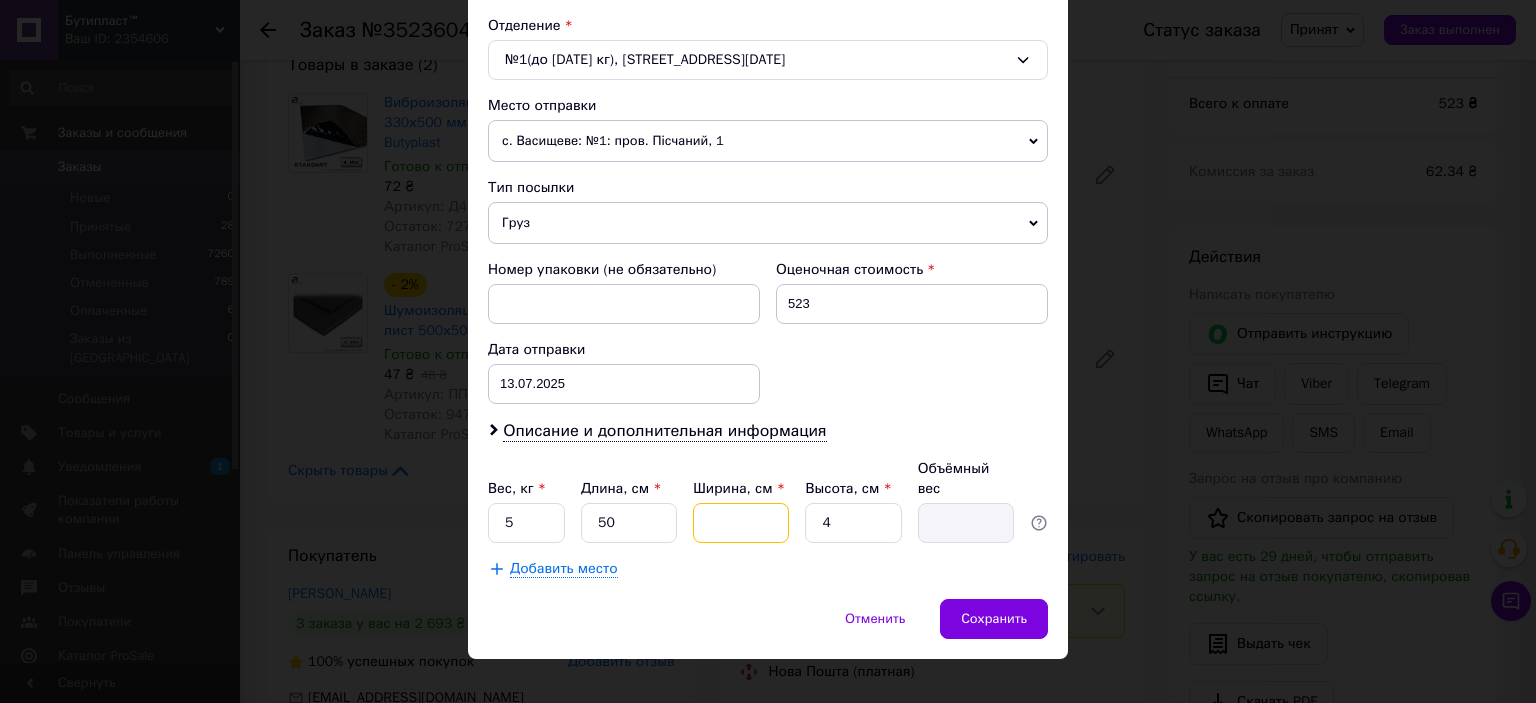 type on "3" 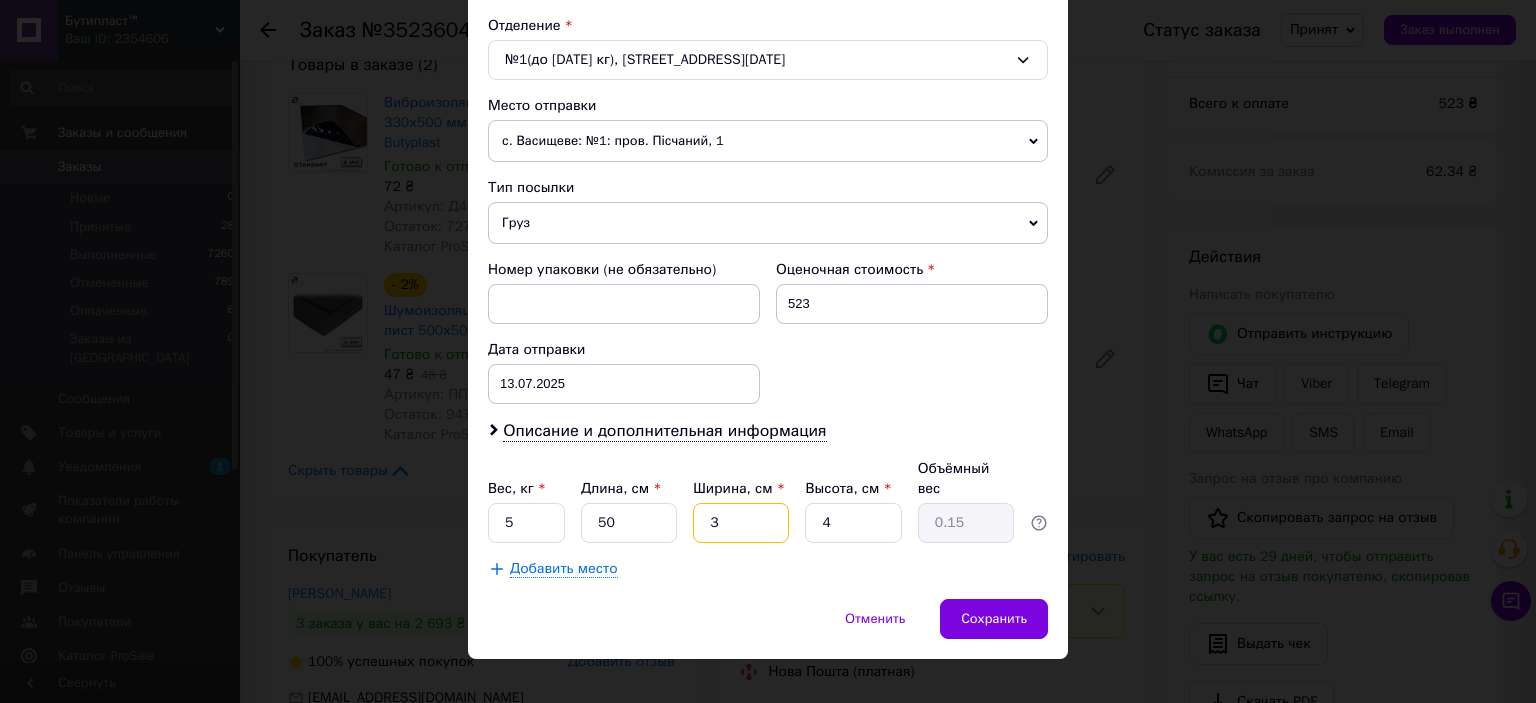 type on "30" 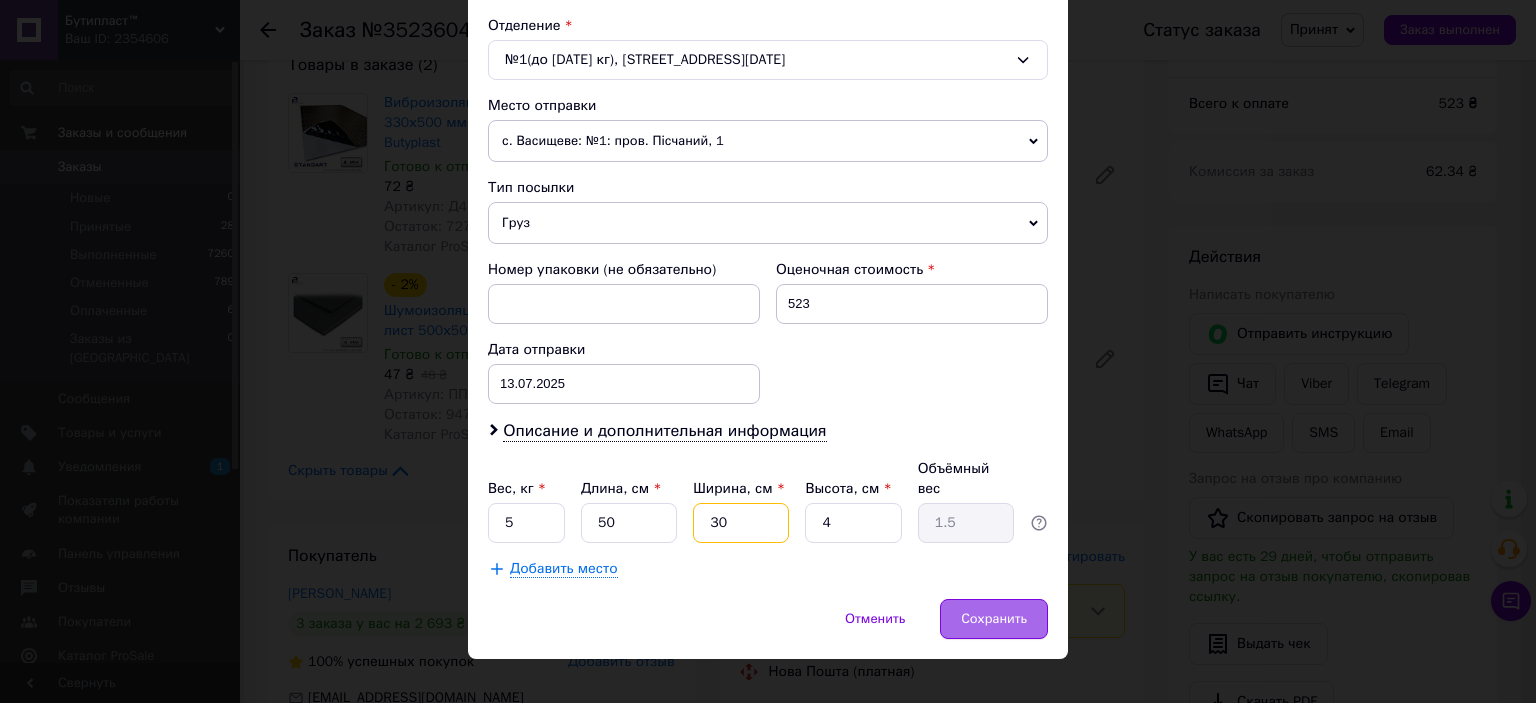 type on "30" 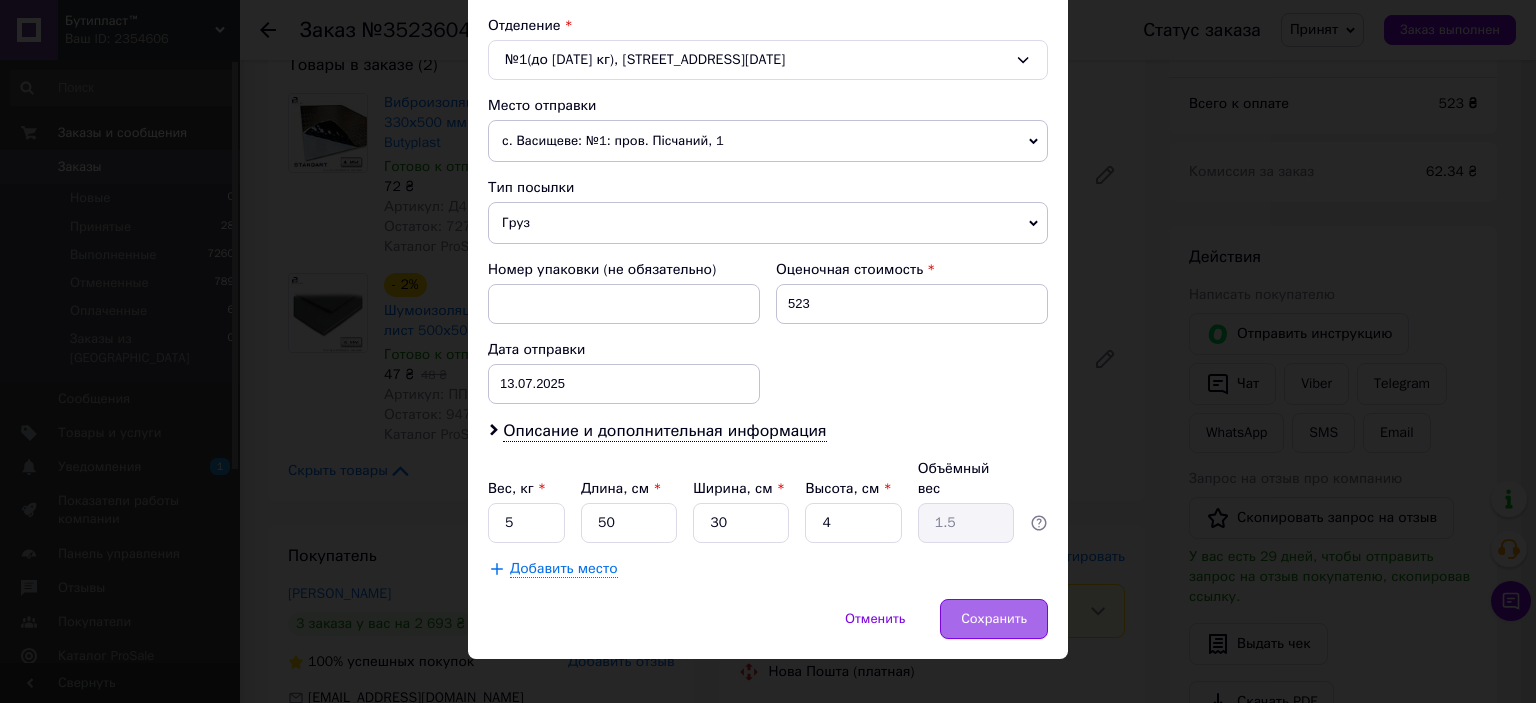 click on "Сохранить" at bounding box center [994, 619] 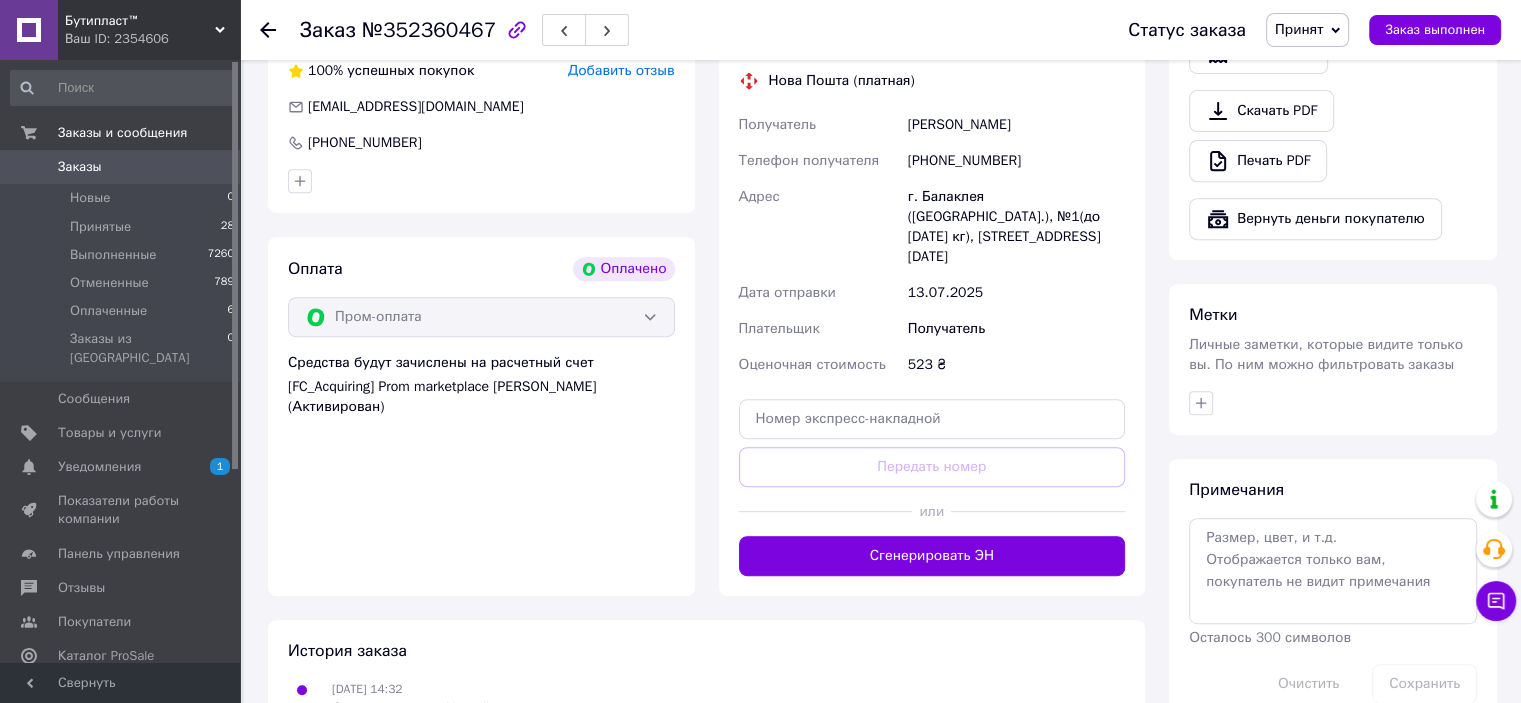 scroll, scrollTop: 800, scrollLeft: 0, axis: vertical 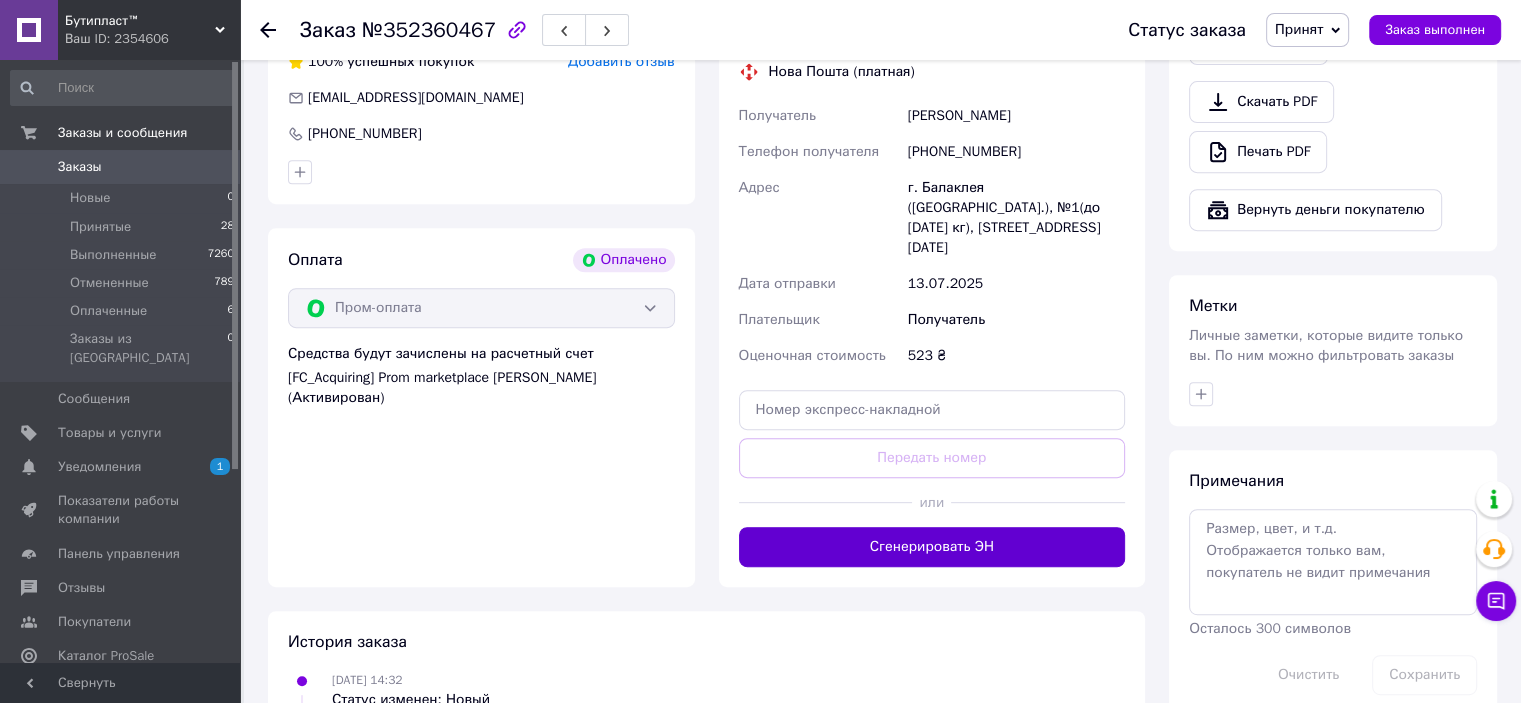click on "Сгенерировать ЭН" at bounding box center [932, 547] 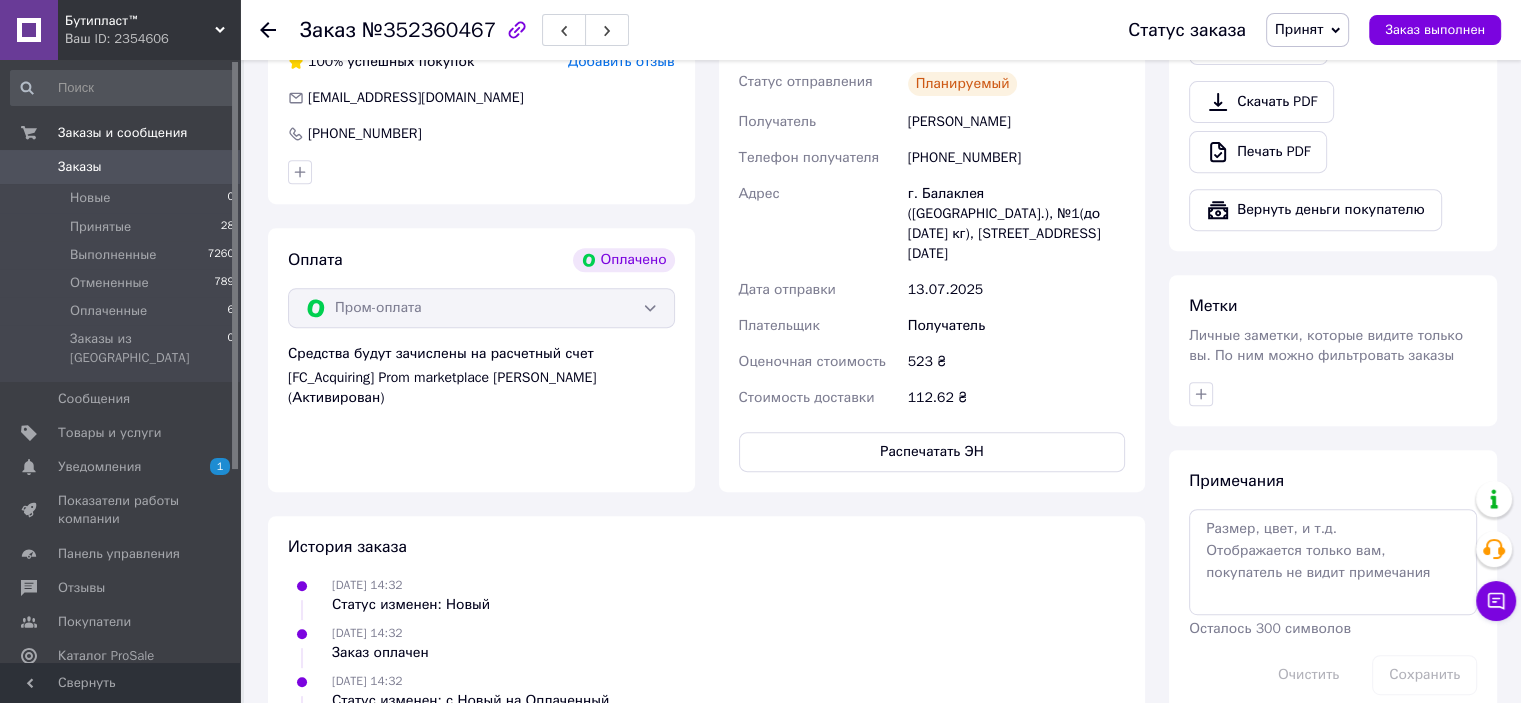 click on "Заказы" at bounding box center [121, 167] 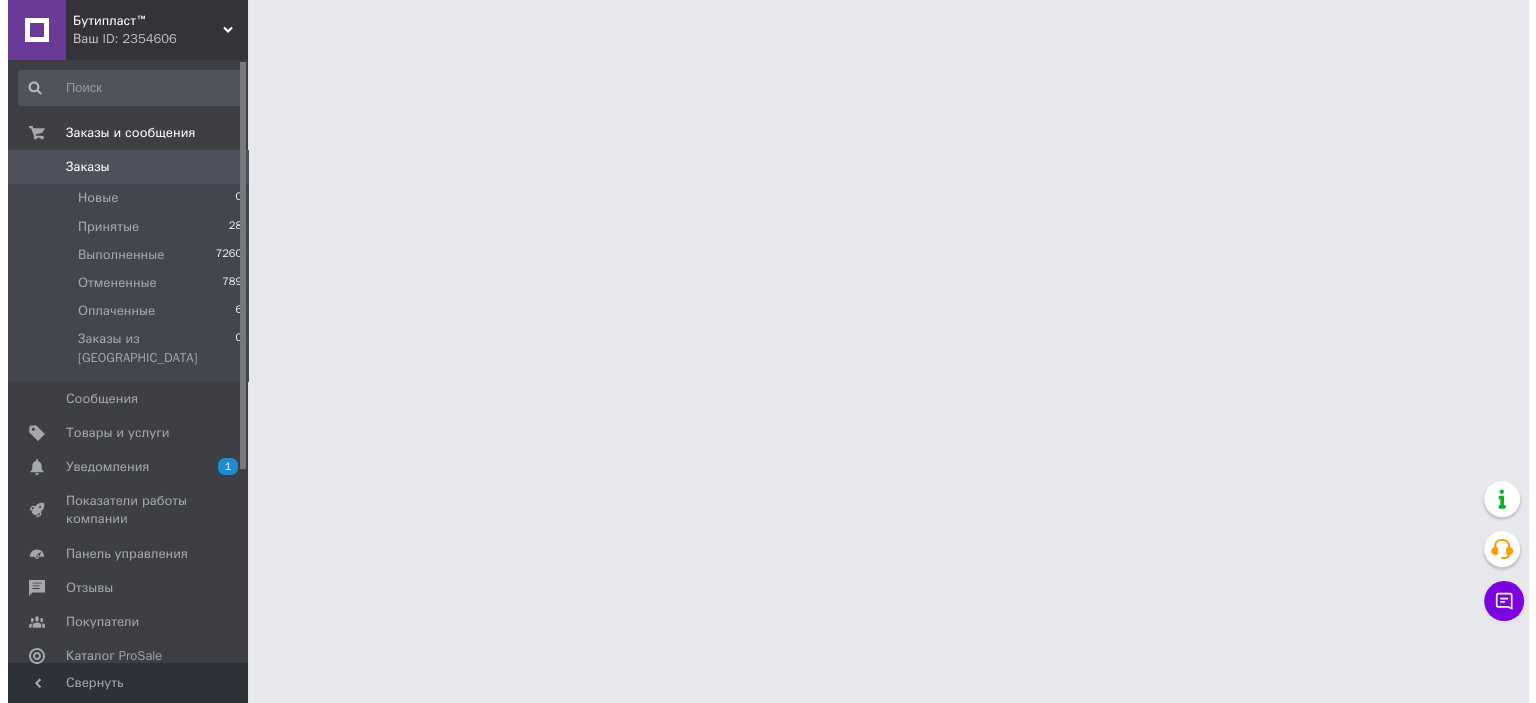 scroll, scrollTop: 0, scrollLeft: 0, axis: both 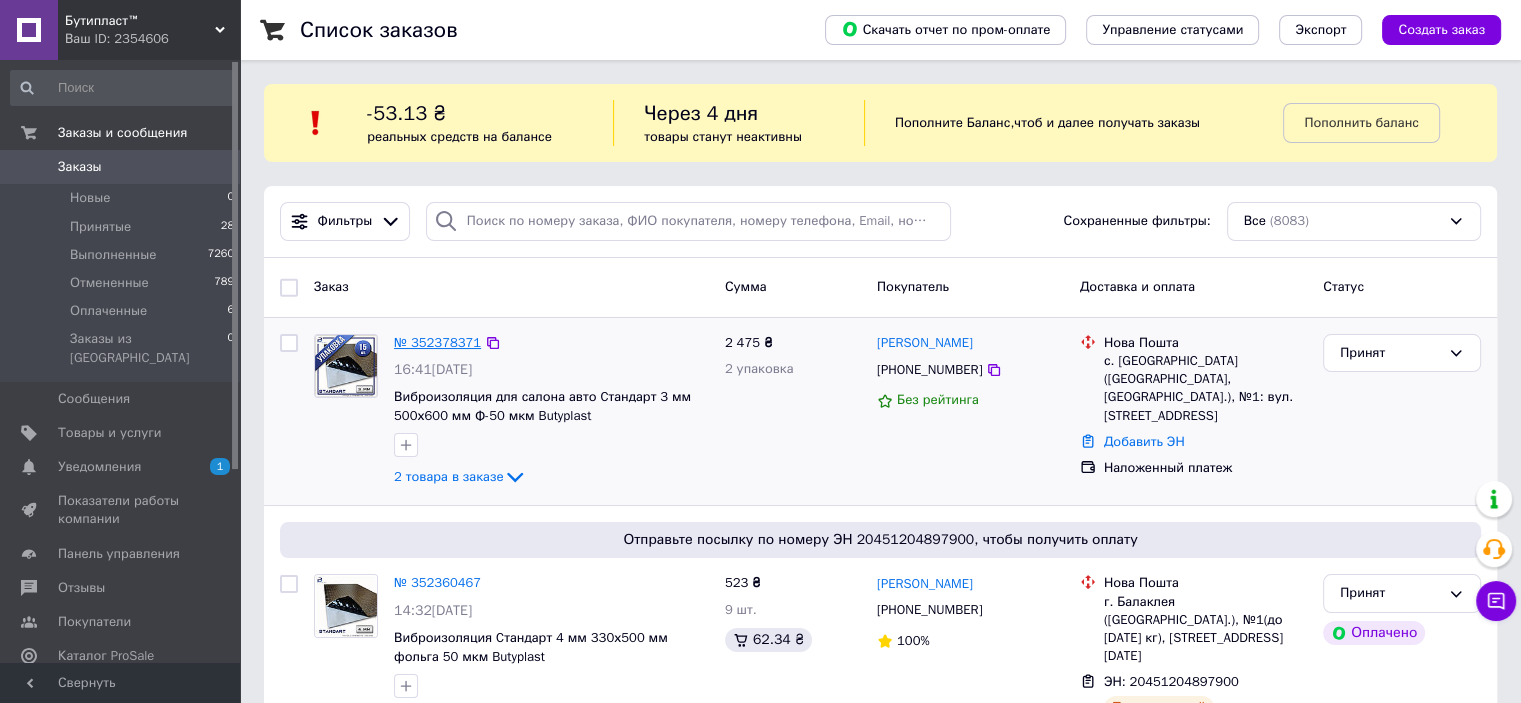 click on "№ 352378371" at bounding box center [437, 342] 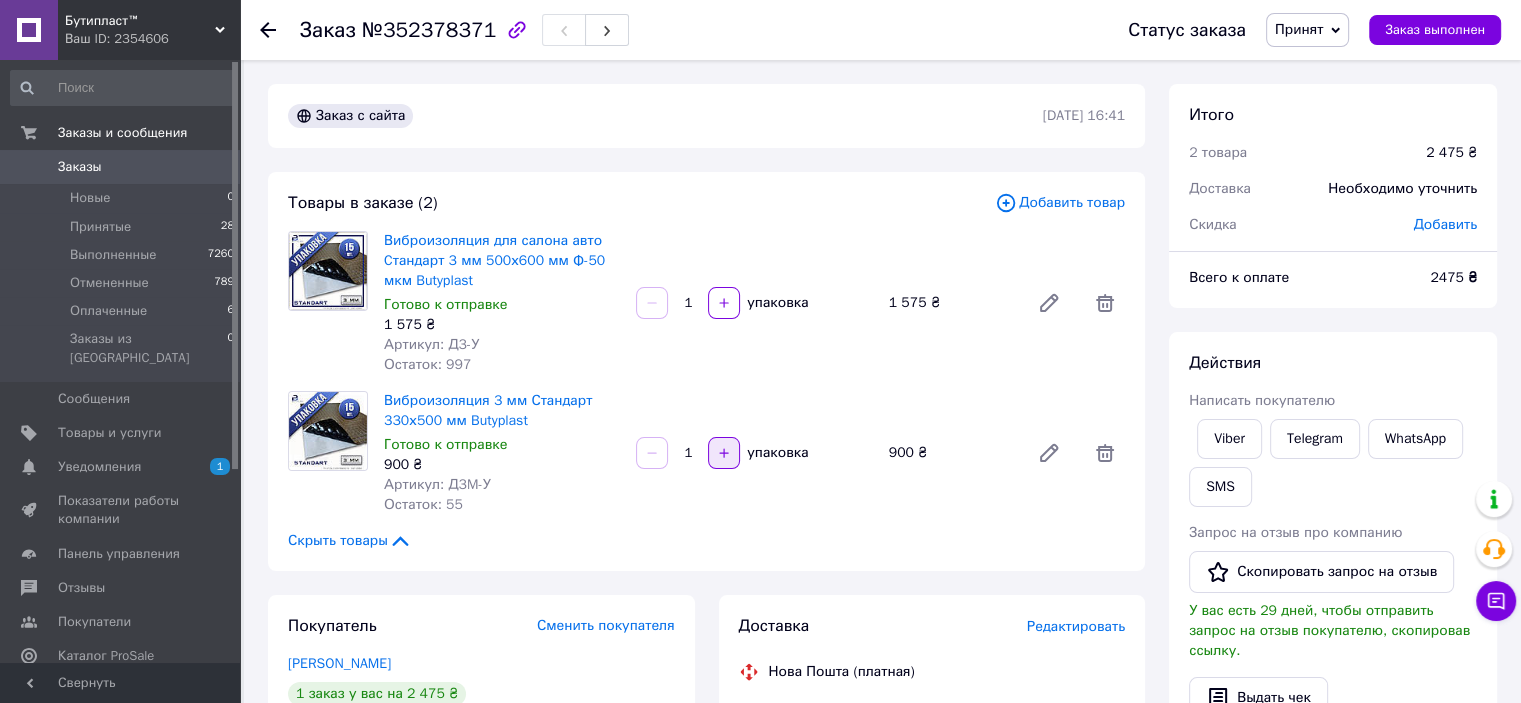 click at bounding box center (724, 453) 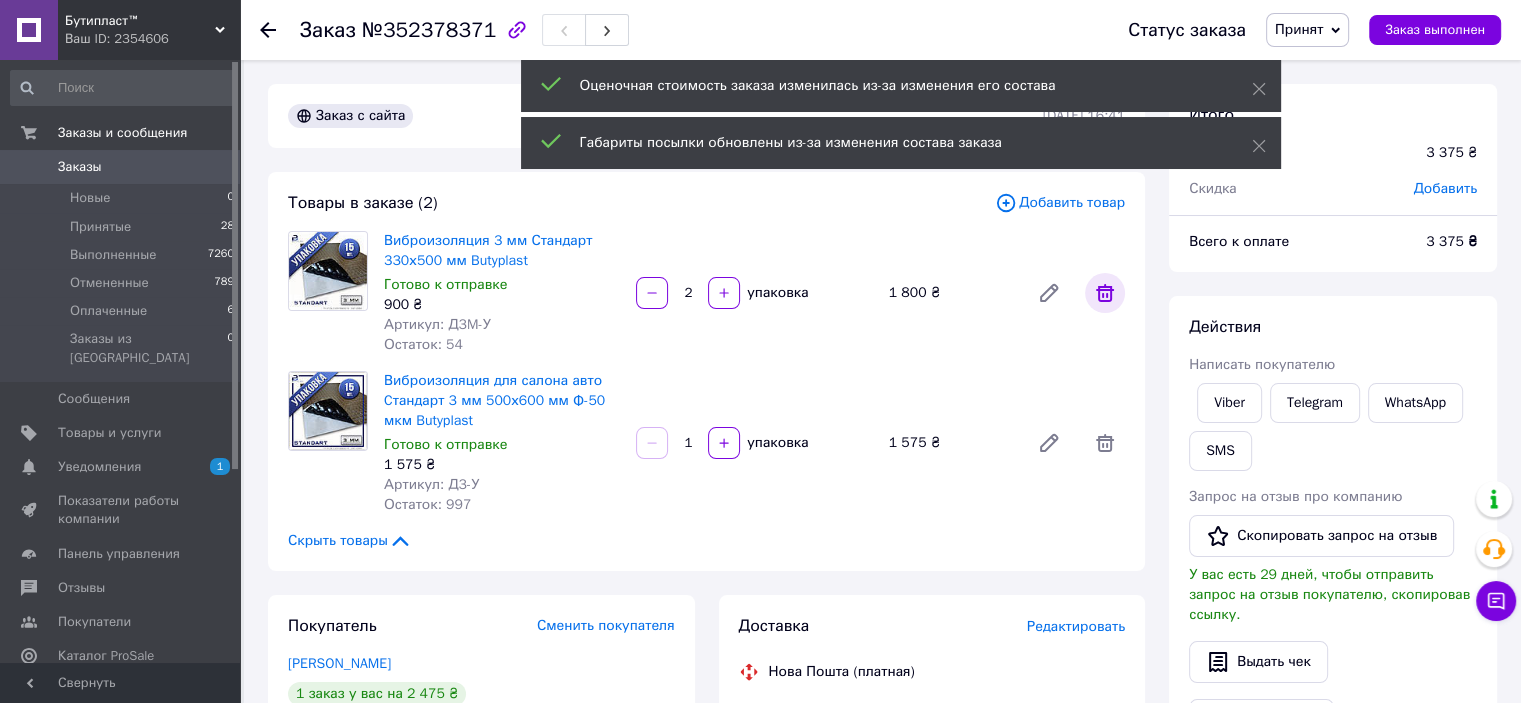 click 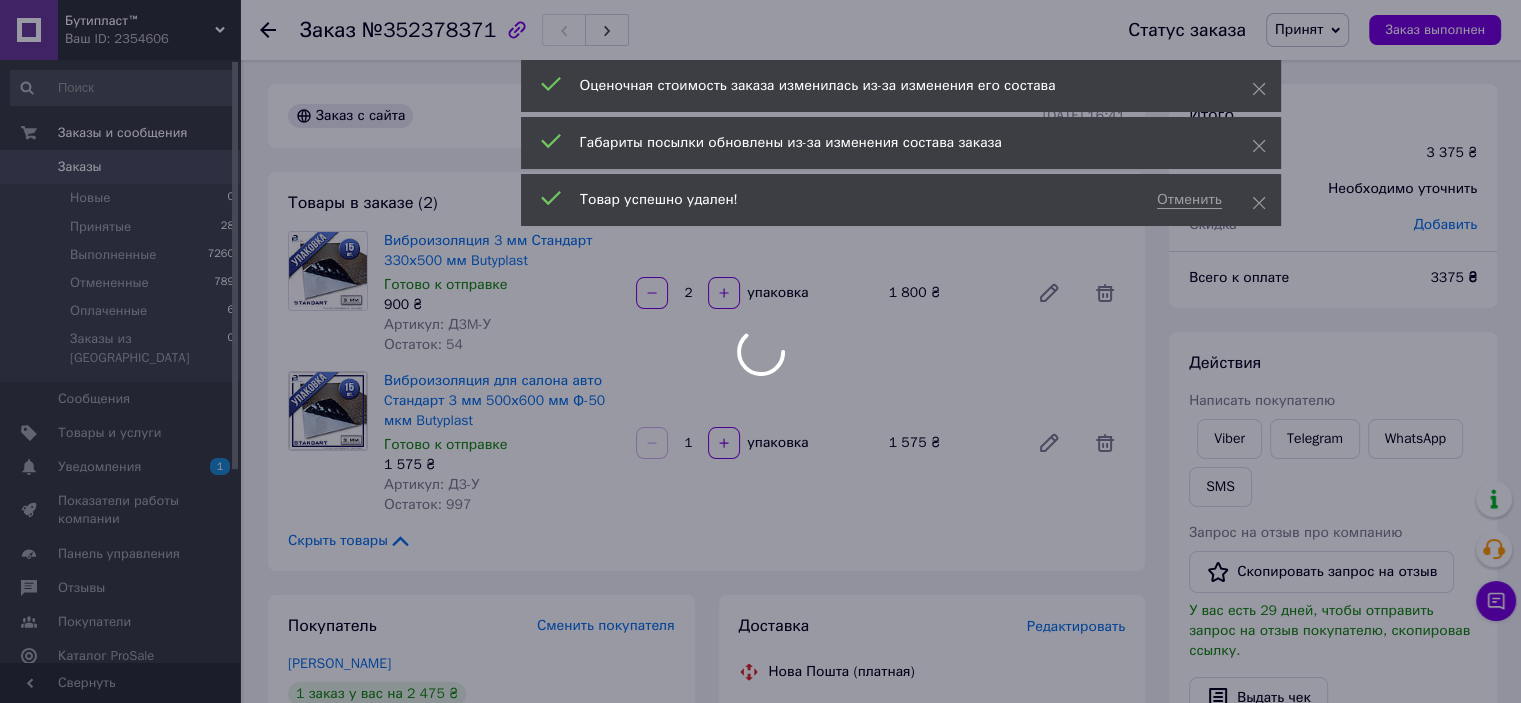 type on "1" 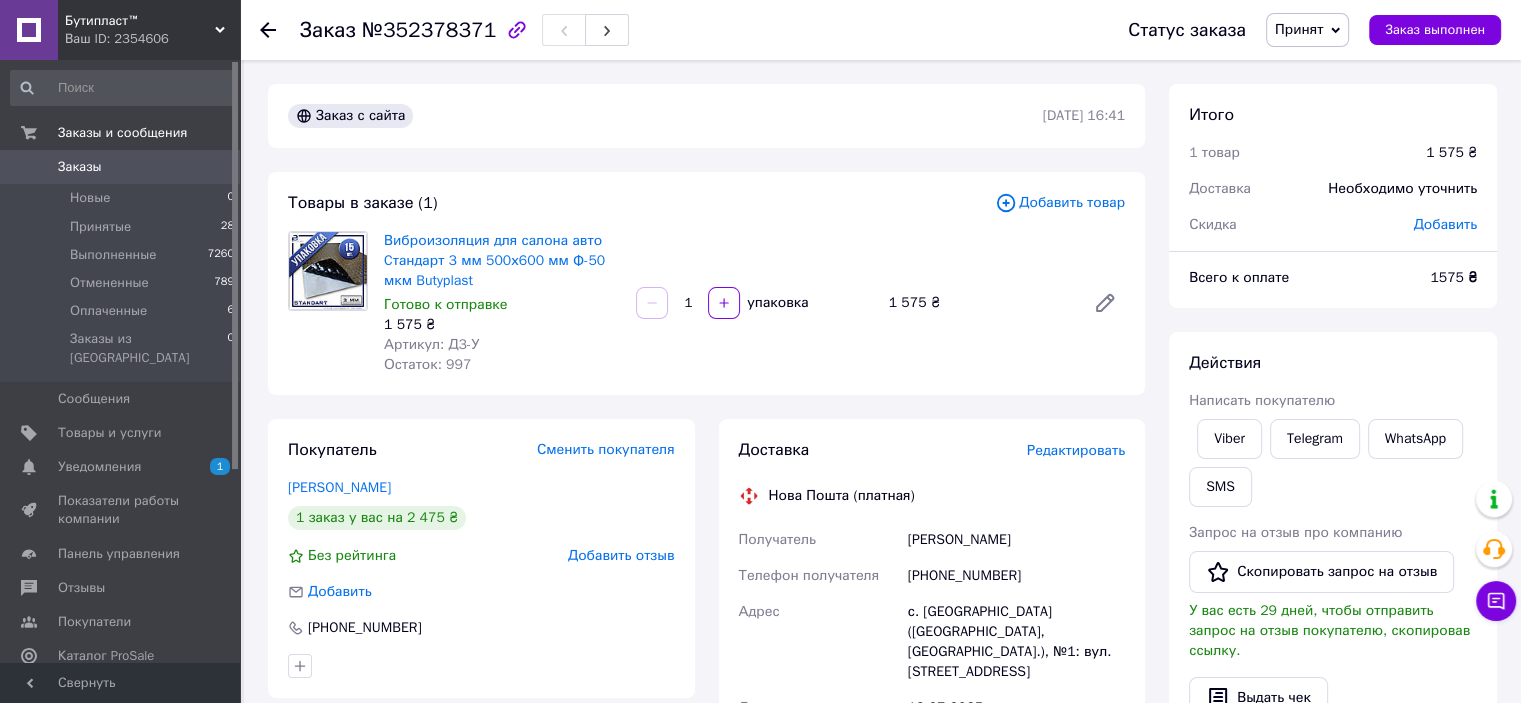 click on "Добавить товар" at bounding box center [1060, 203] 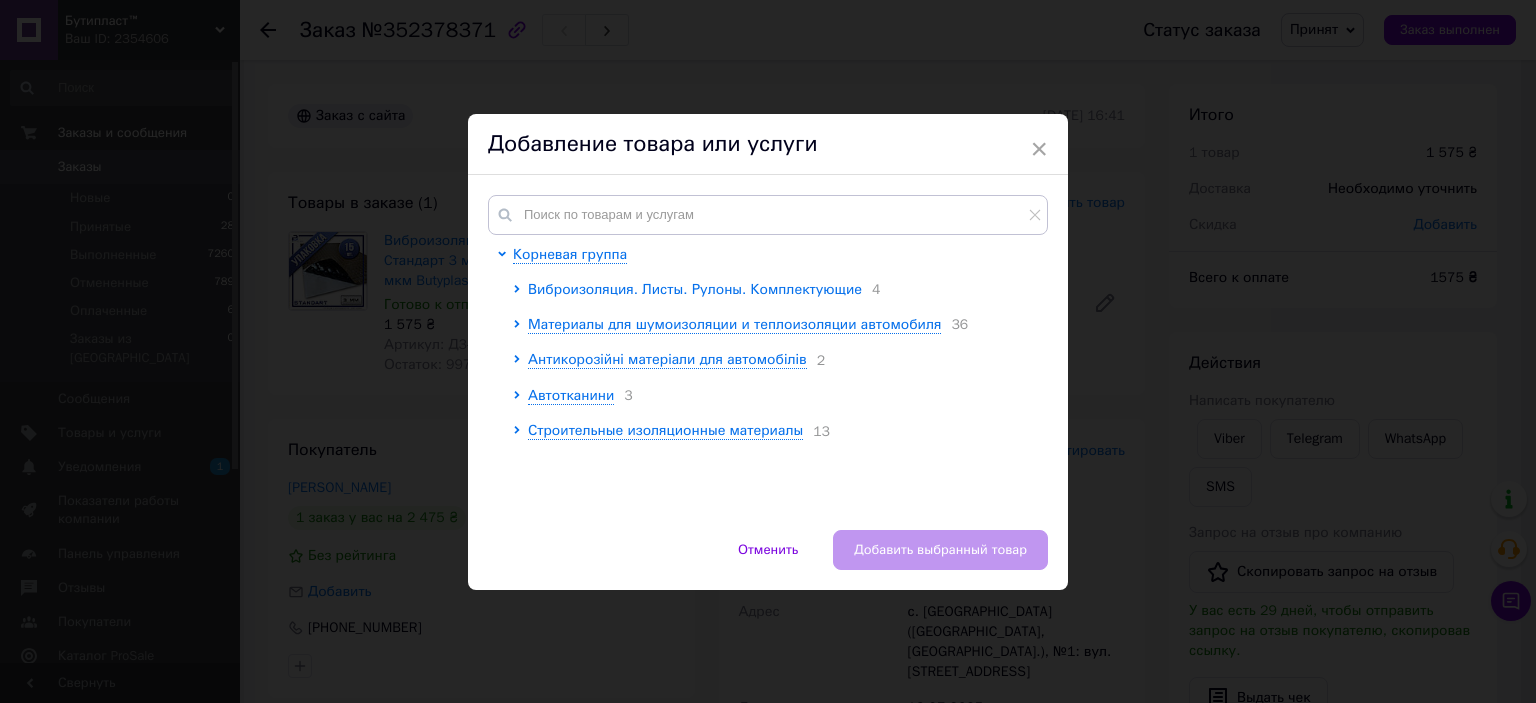 click on "Виброизоляция. Листы. Рулоны. Комплектующие" at bounding box center [695, 289] 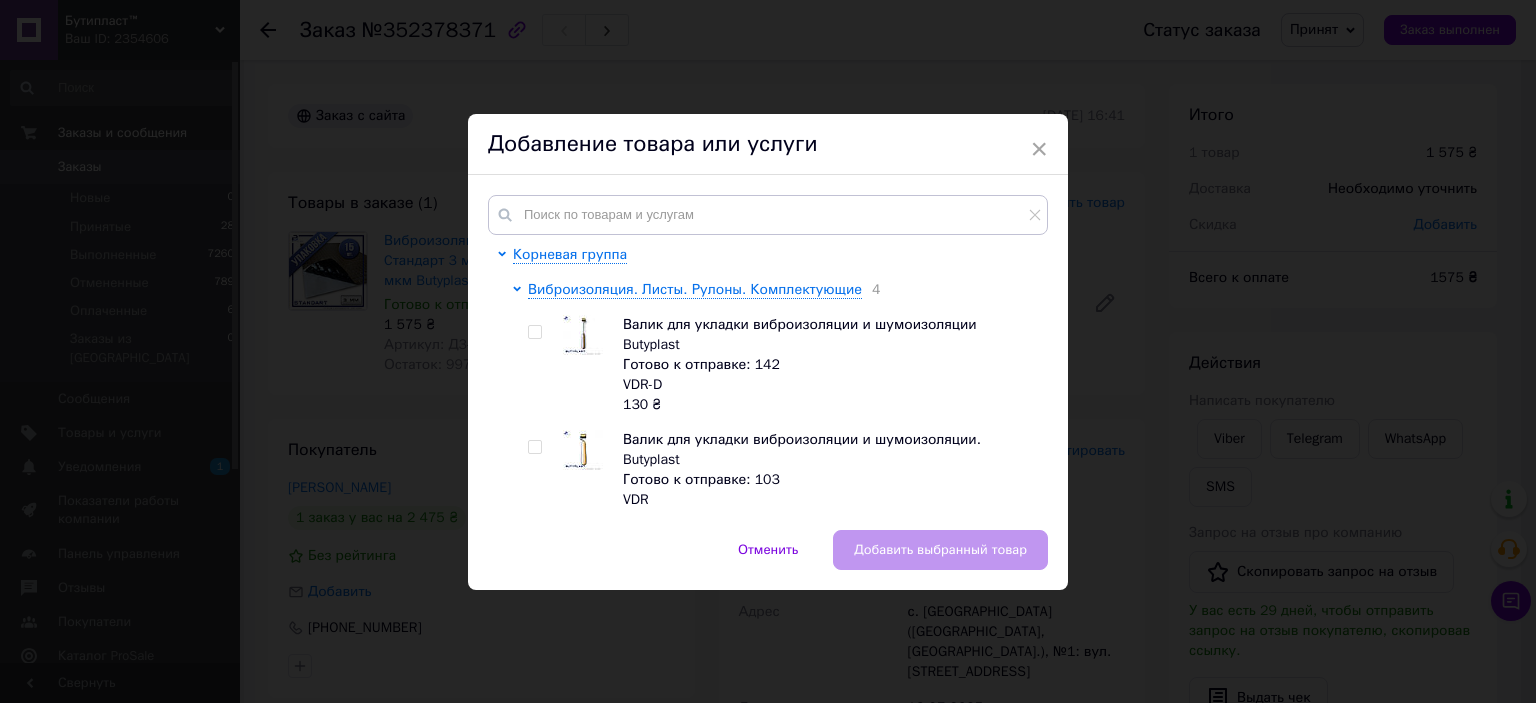 click on "Готово к отправке: 103" at bounding box center [830, 480] 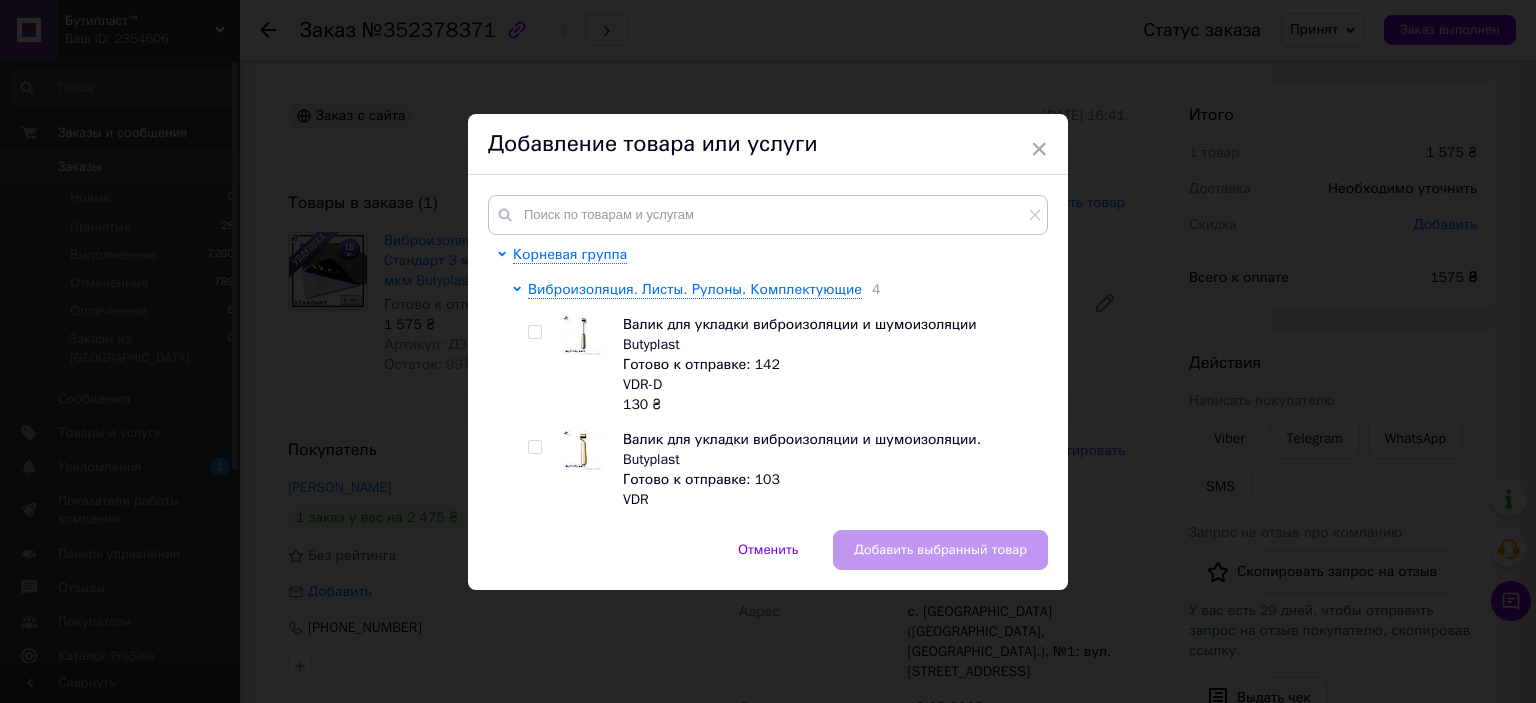 click at bounding box center [534, 447] 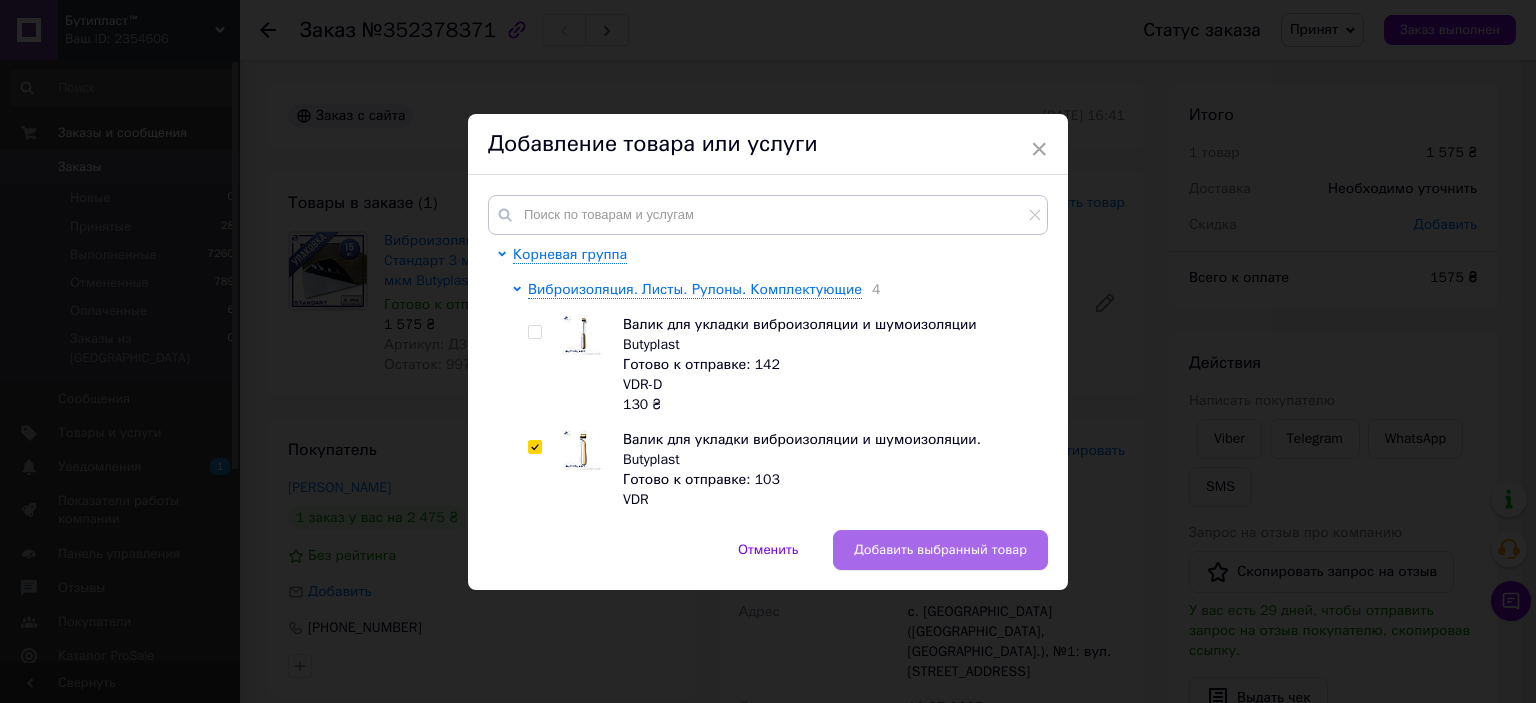 click on "Добавить выбранный товар" at bounding box center [940, 550] 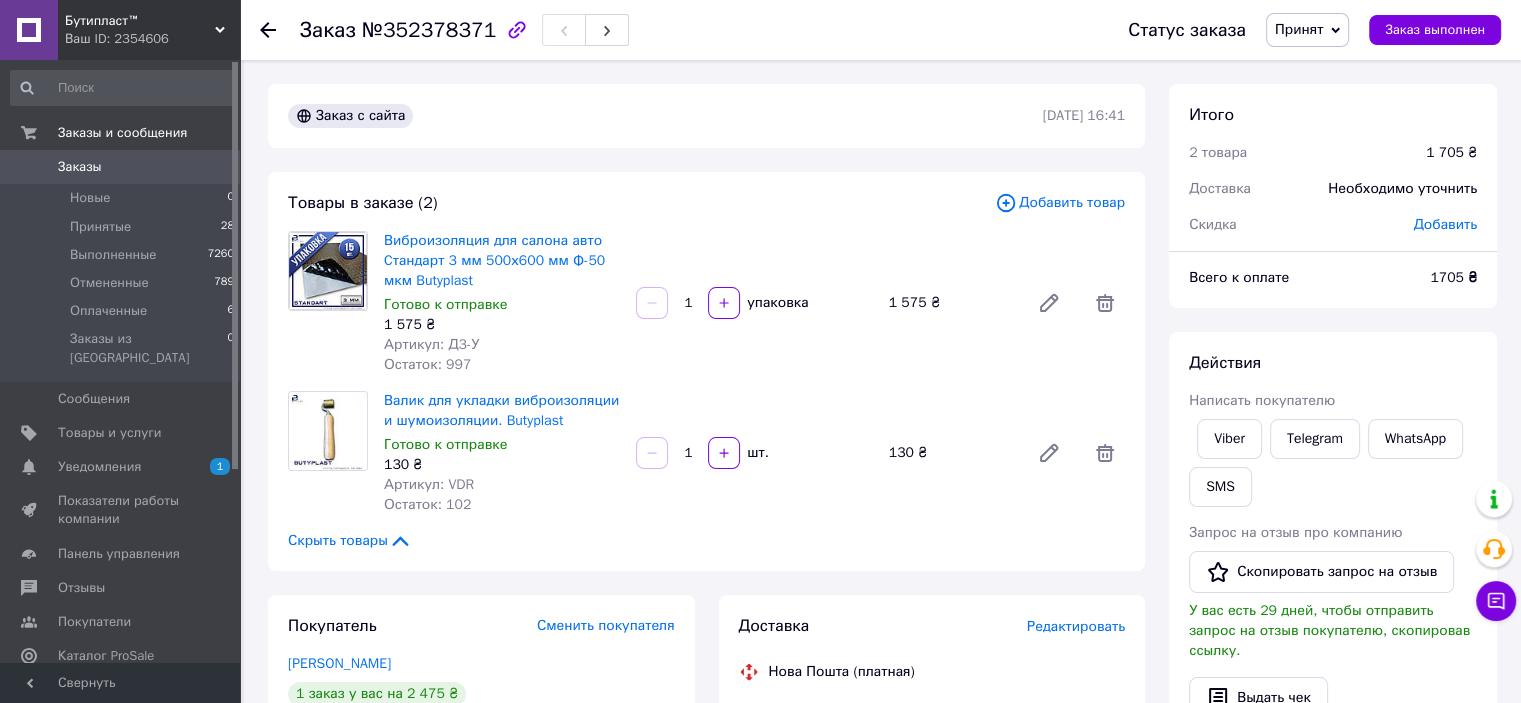 click 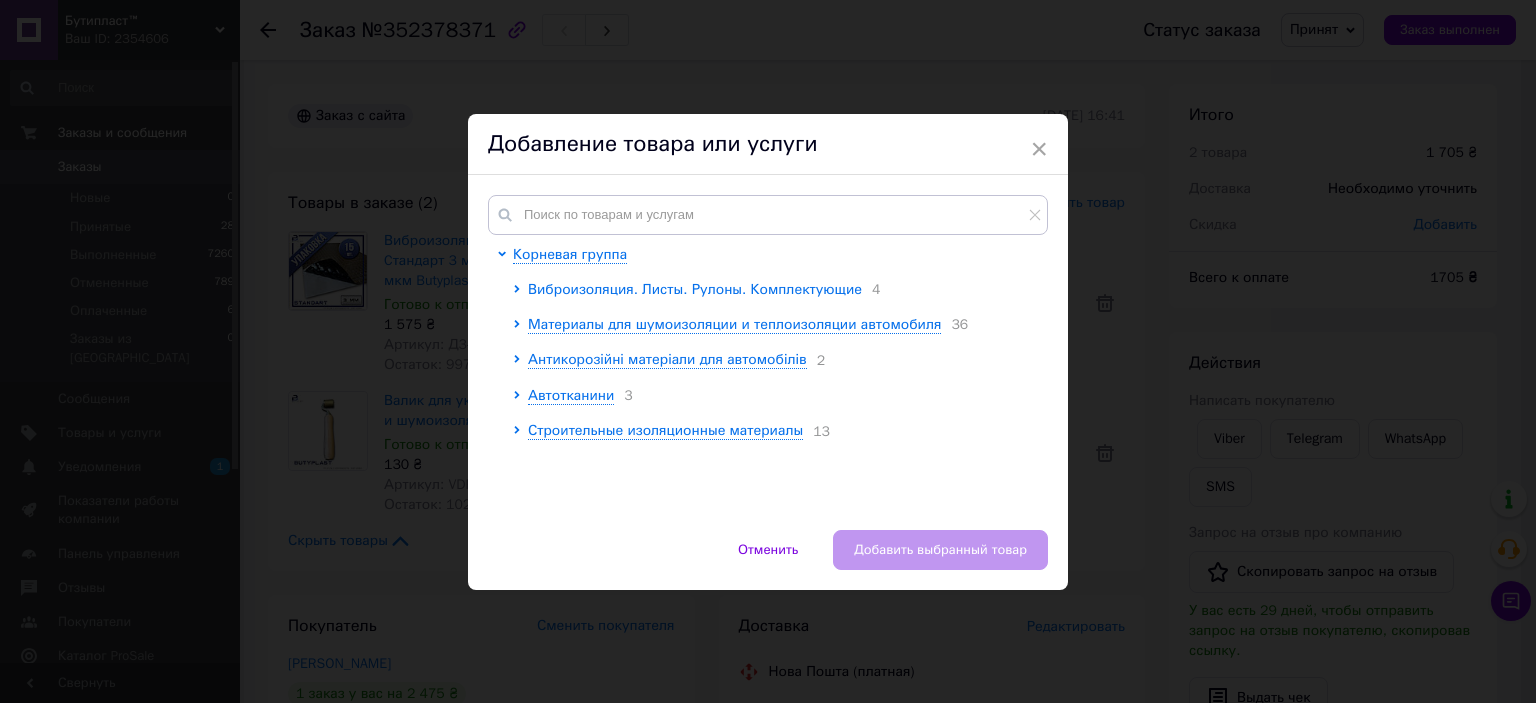 click on "Виброизоляция. Листы. Рулоны. Комплектующие" at bounding box center [695, 289] 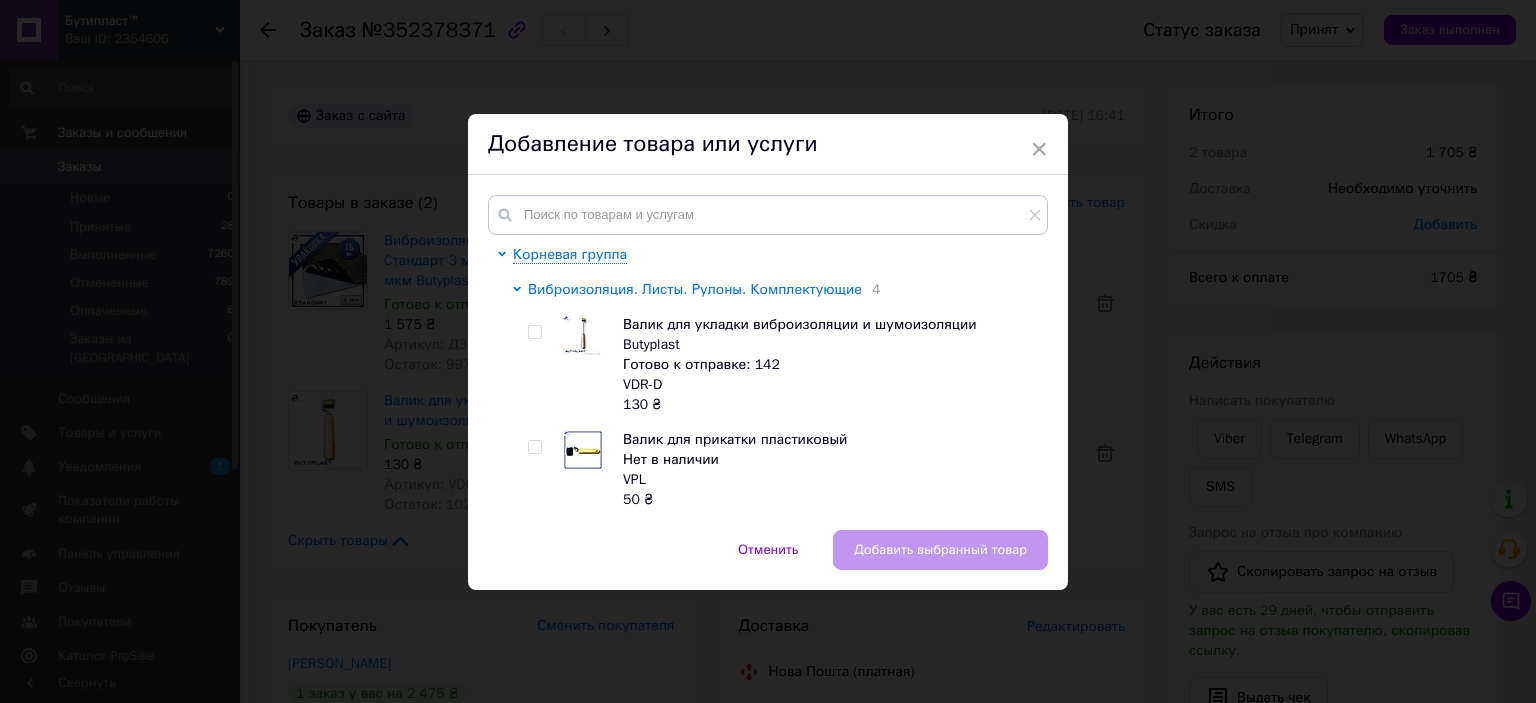 click on "Виброизоляция. Листы. Рулоны. Комплектующие" at bounding box center (695, 289) 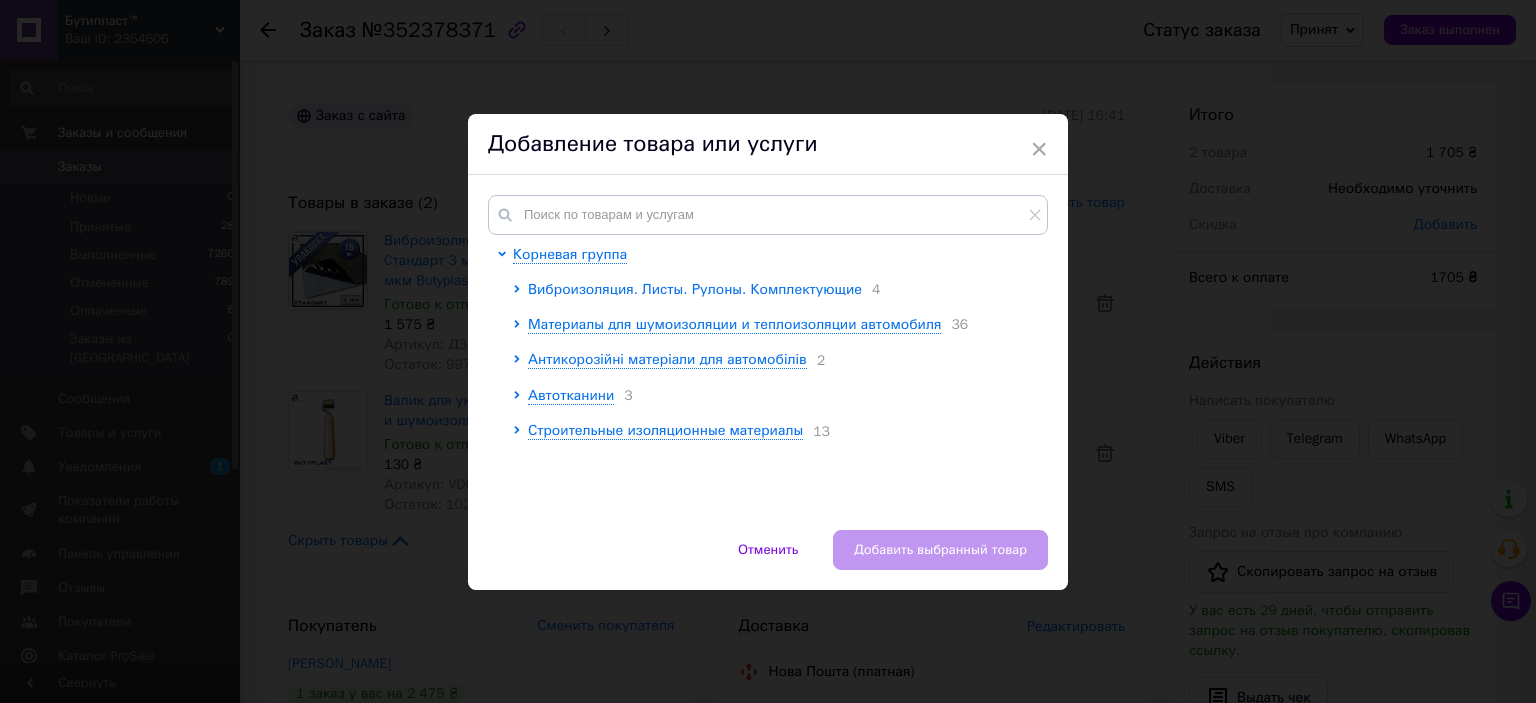 click on "Виброизоляция. Листы. Рулоны. Комплектующие" at bounding box center (695, 289) 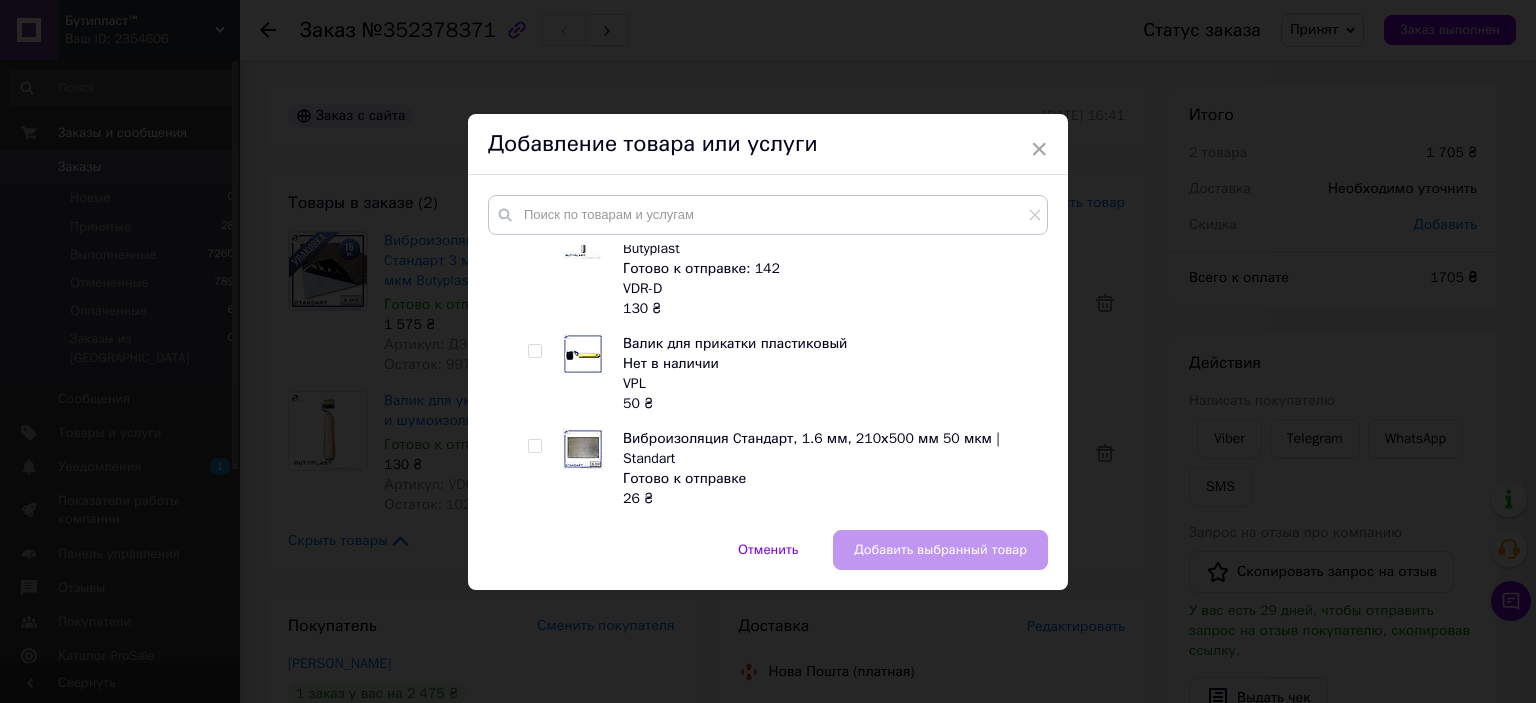 scroll, scrollTop: 200, scrollLeft: 0, axis: vertical 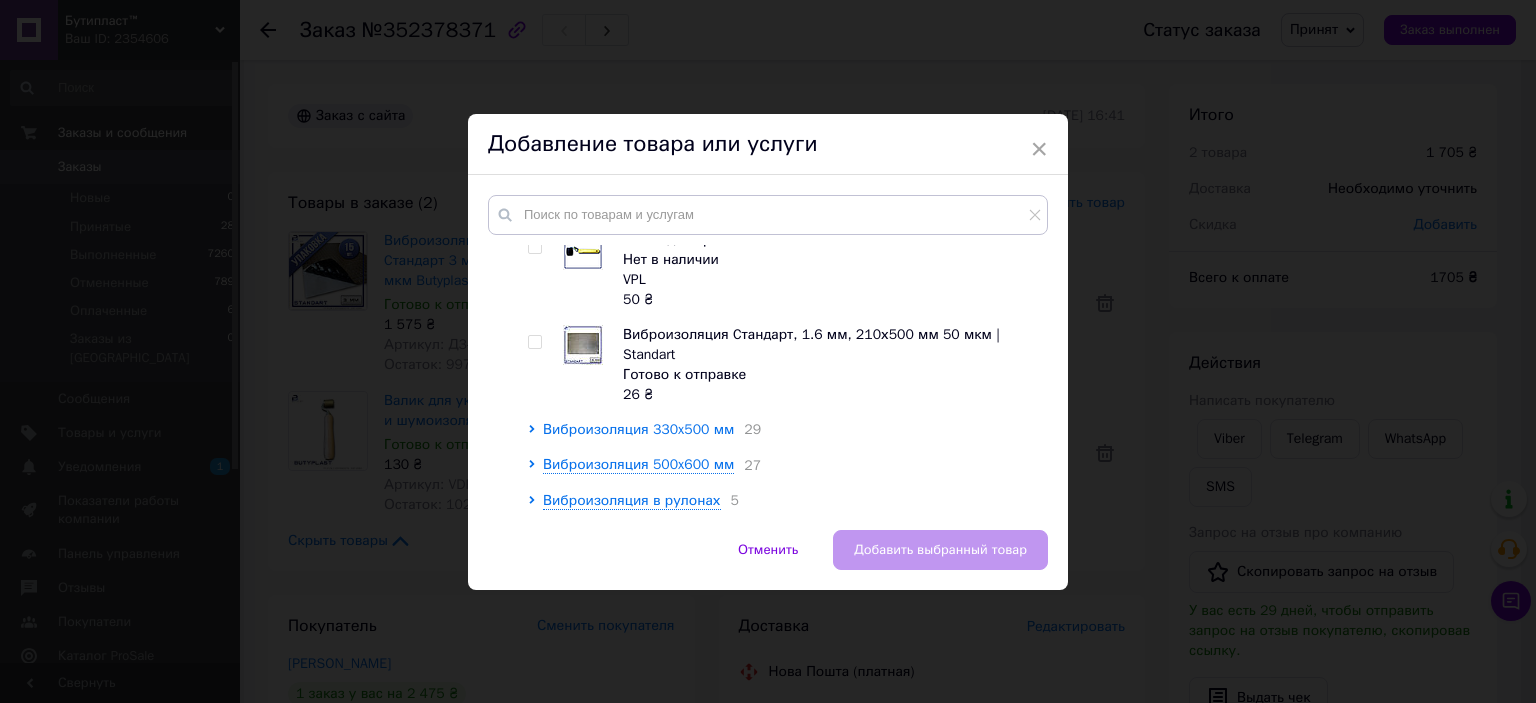 click on "Виброизоляция 330x500 мм" at bounding box center [638, 429] 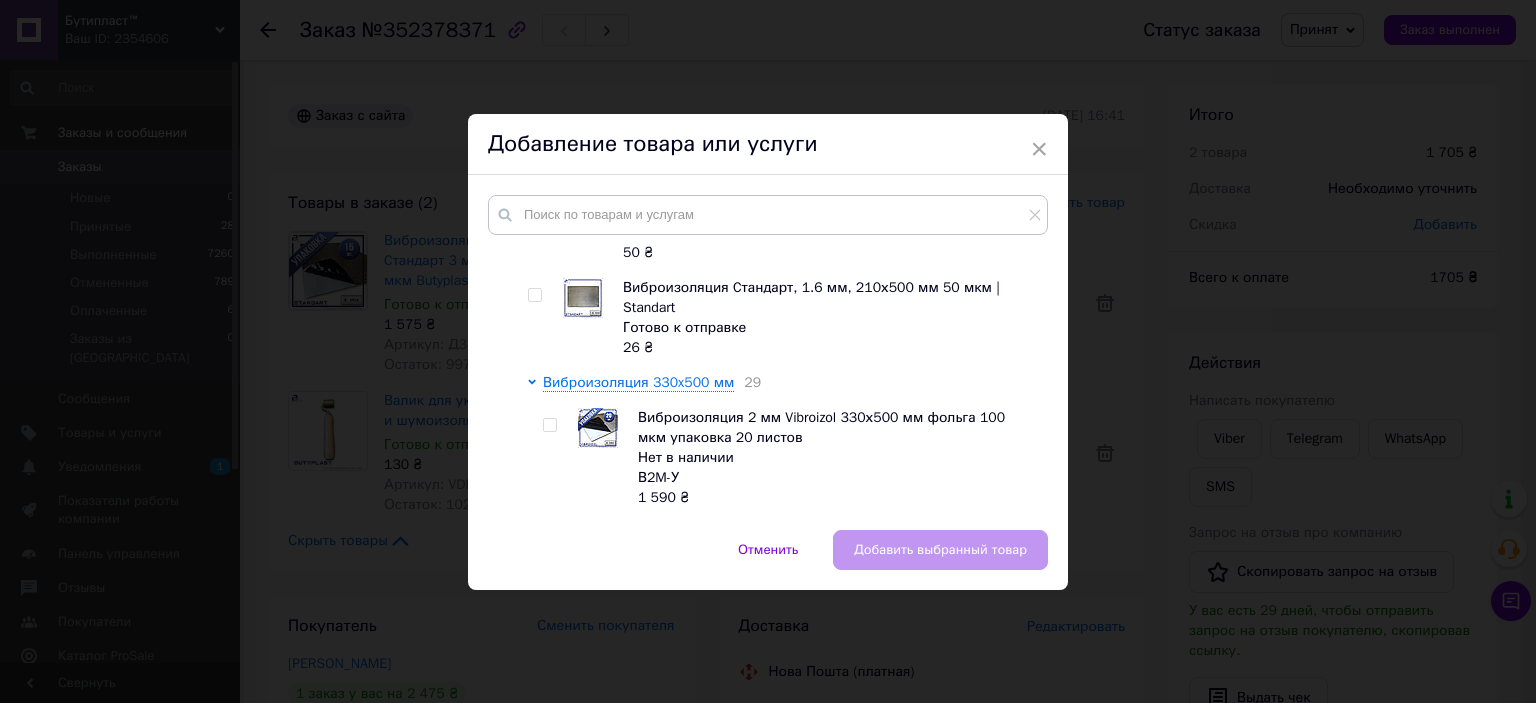 scroll, scrollTop: 200, scrollLeft: 0, axis: vertical 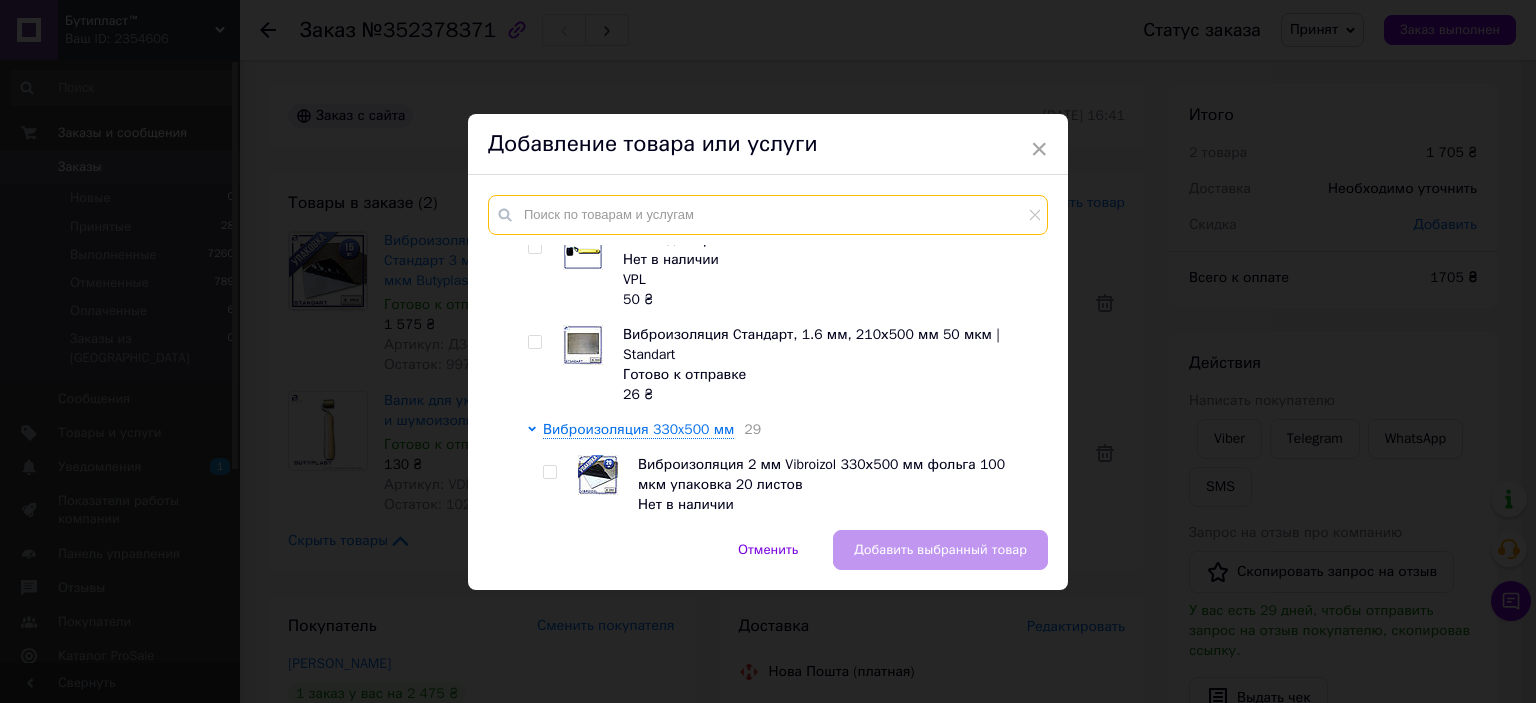 click at bounding box center (768, 215) 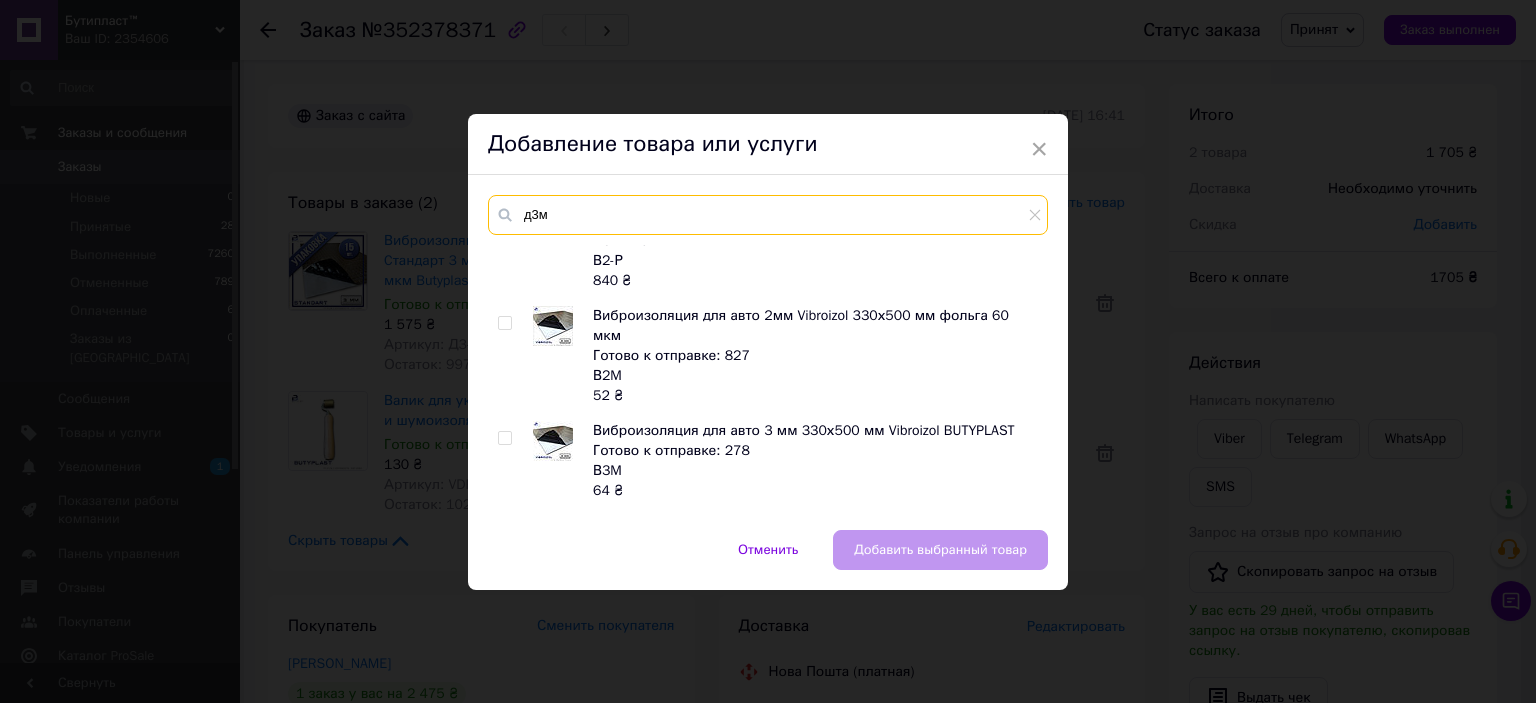 scroll, scrollTop: 0, scrollLeft: 0, axis: both 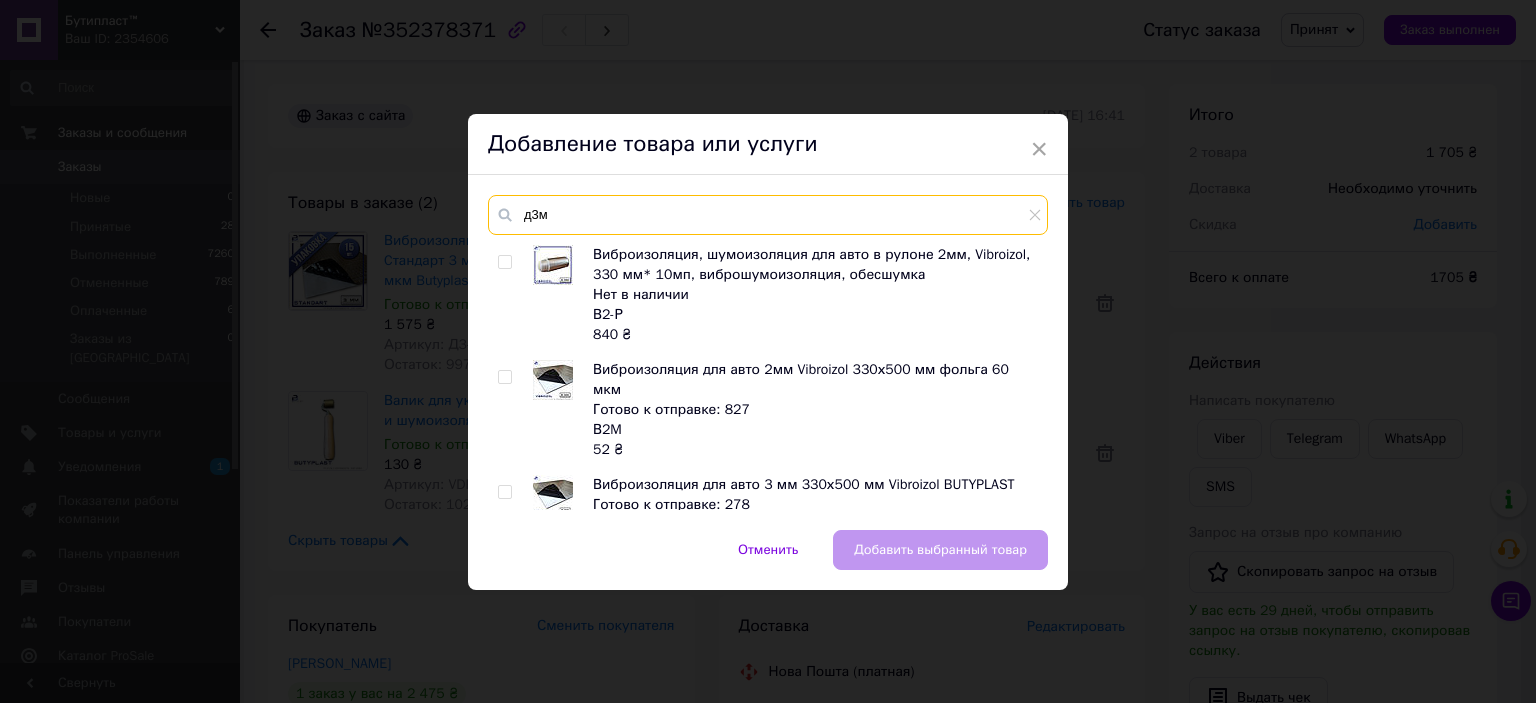 click on "д3м" at bounding box center (768, 215) 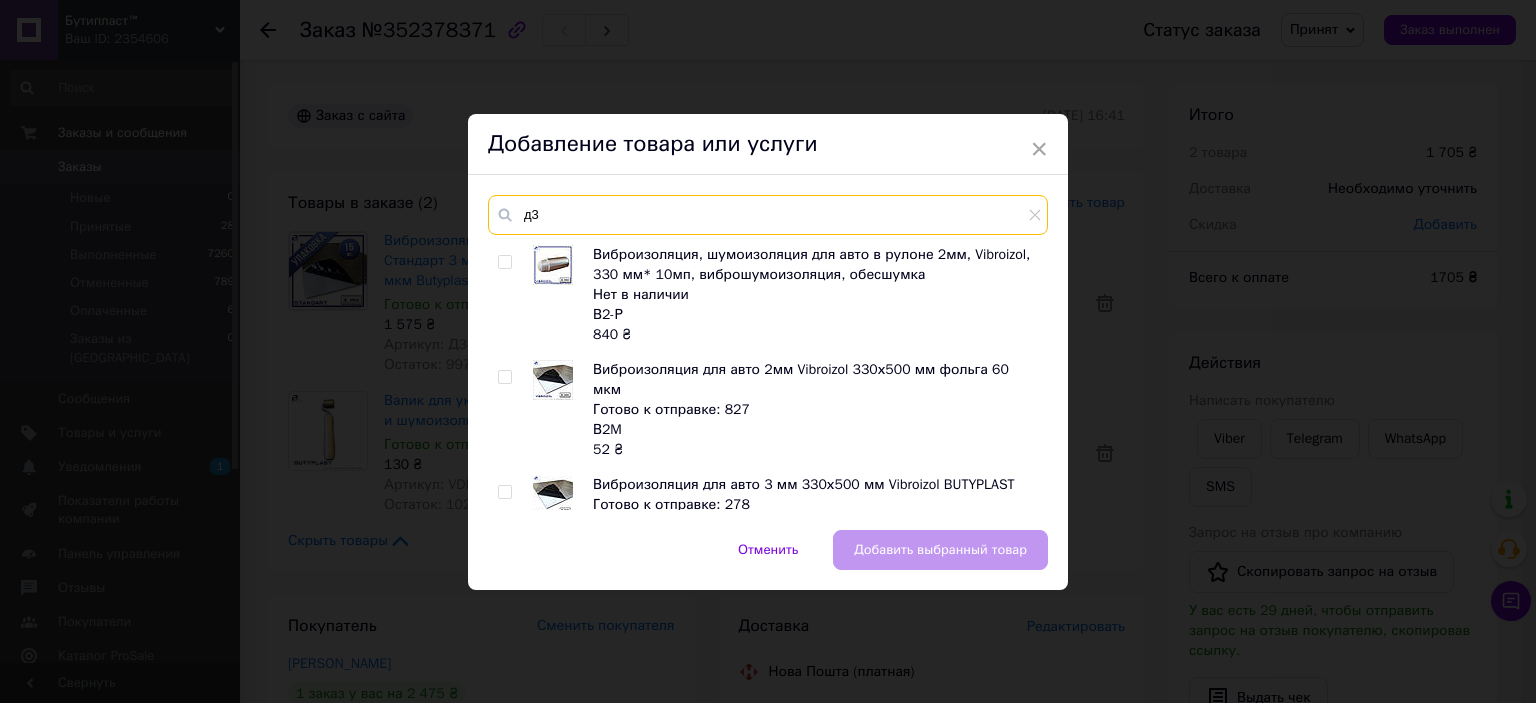 type on "д" 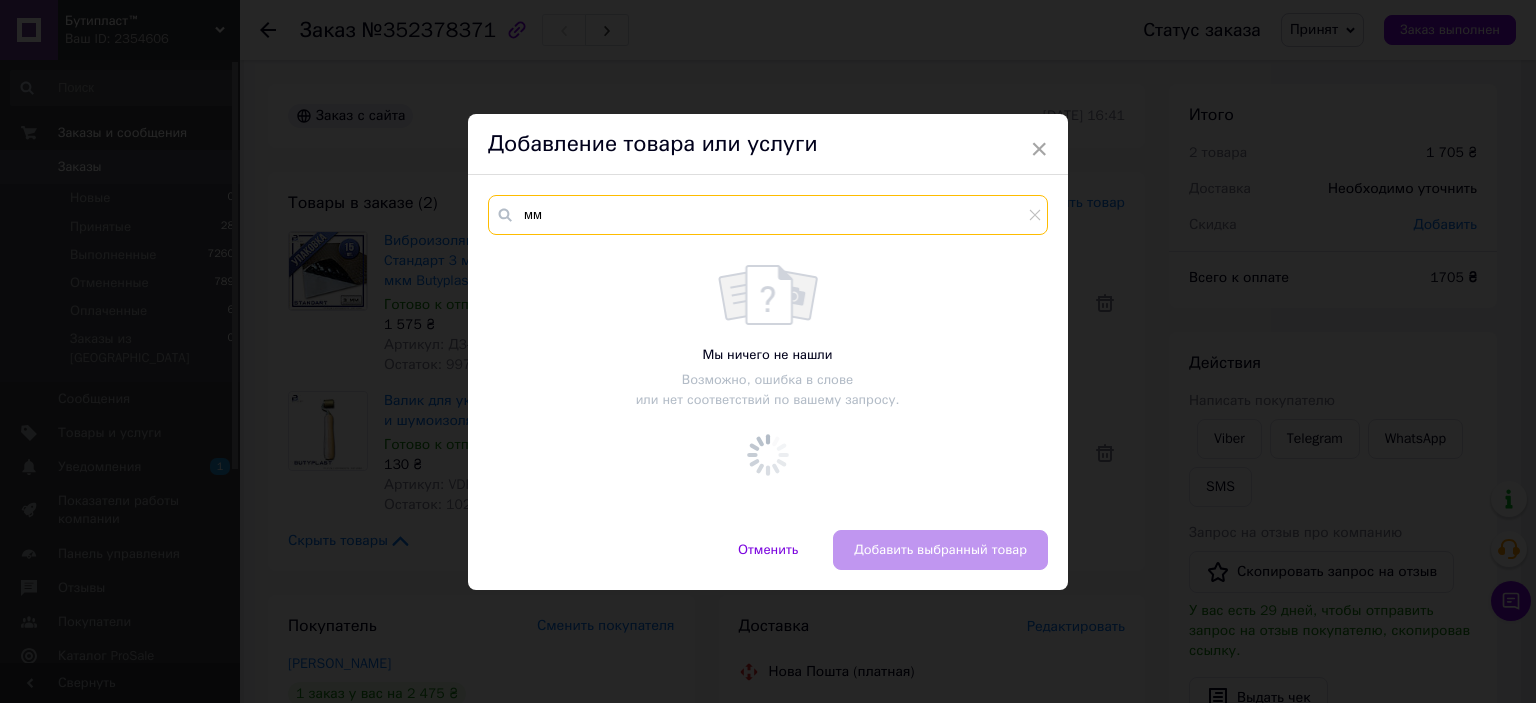 type on "м" 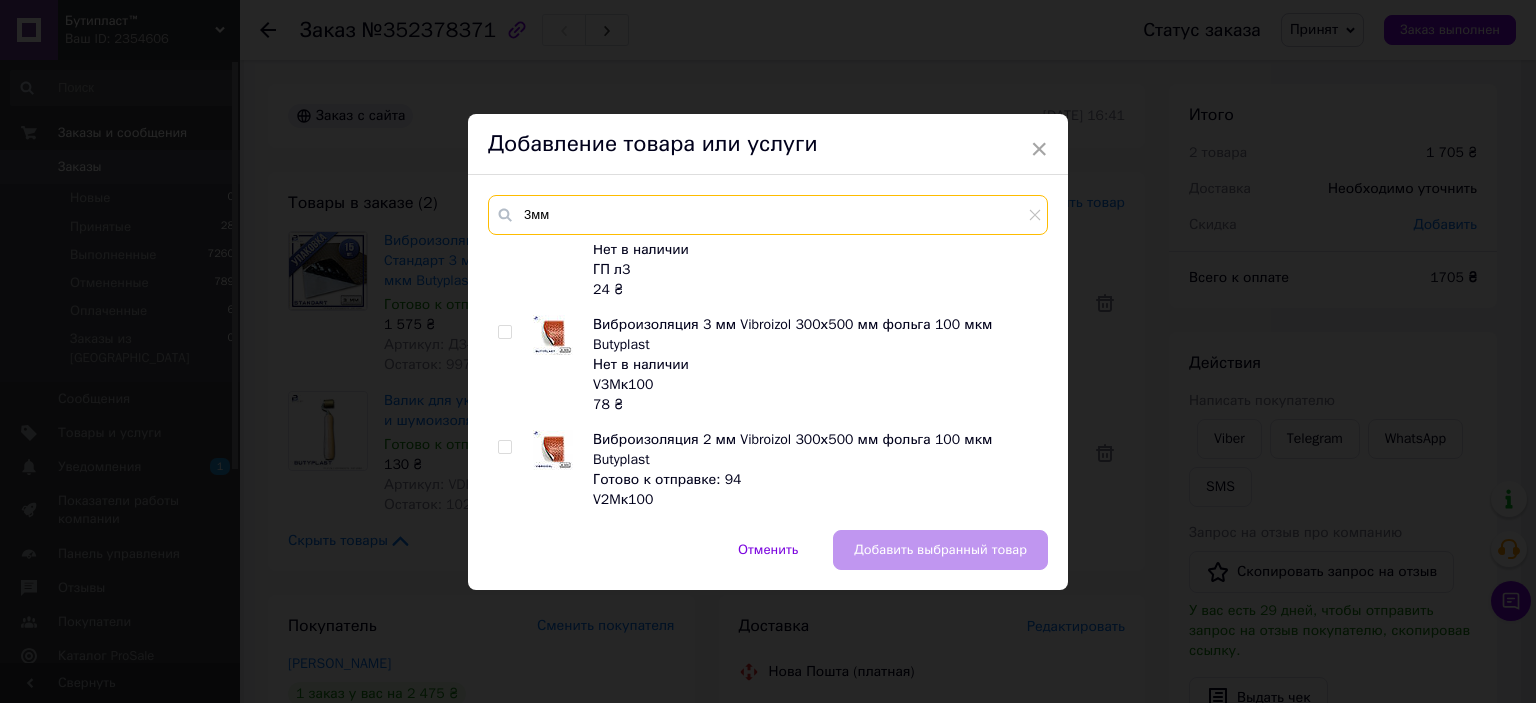 scroll, scrollTop: 4114, scrollLeft: 0, axis: vertical 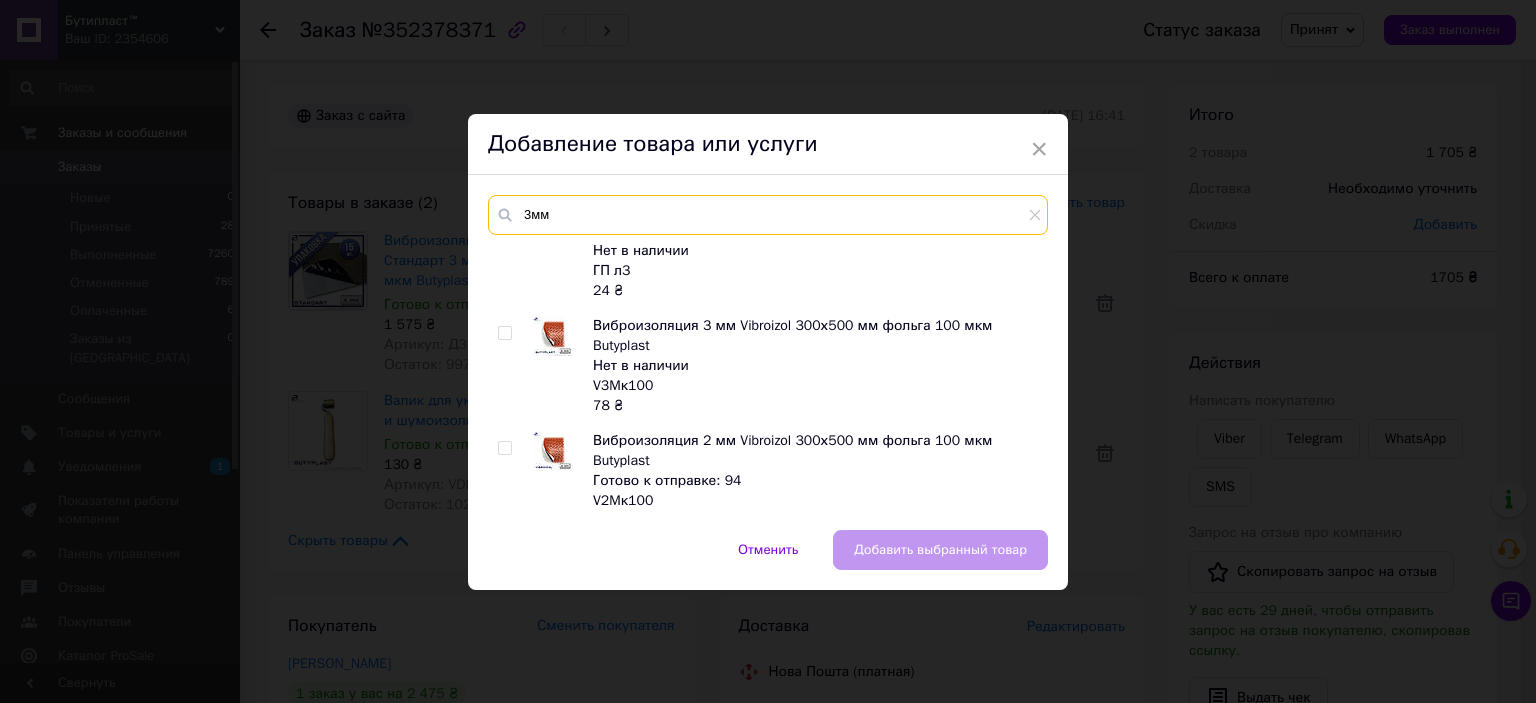 click on "3мм" at bounding box center (768, 215) 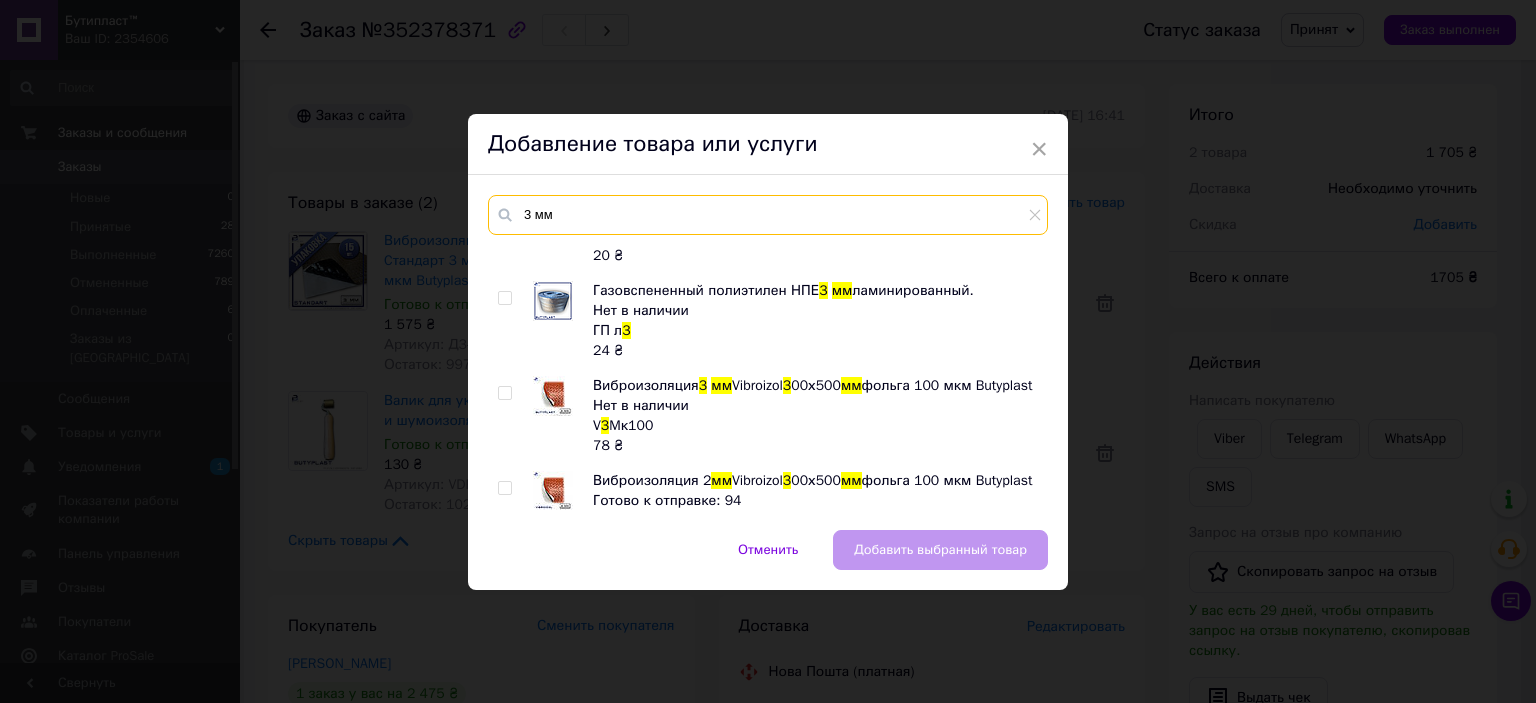 click on "3 мм" at bounding box center (768, 215) 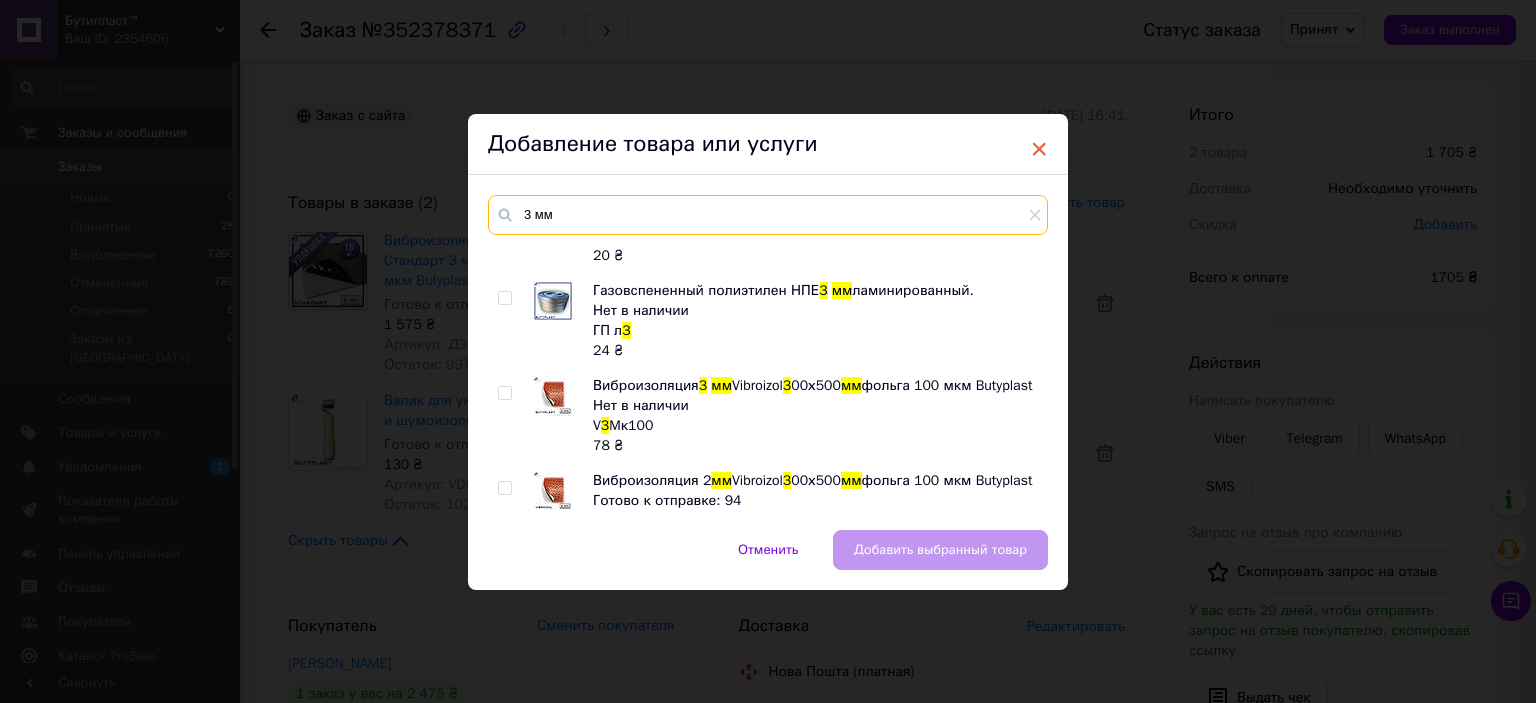 type on "3 мм" 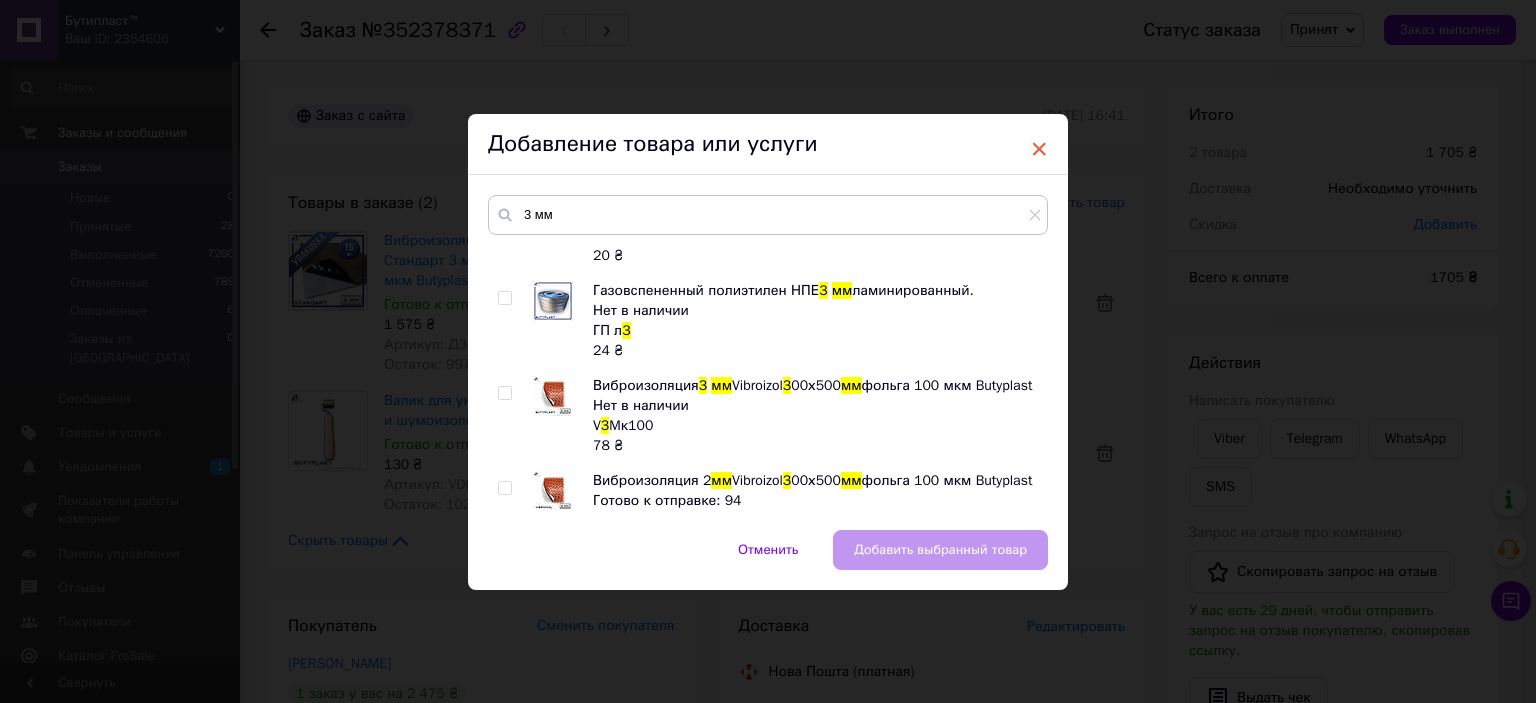 click on "×" at bounding box center [1039, 149] 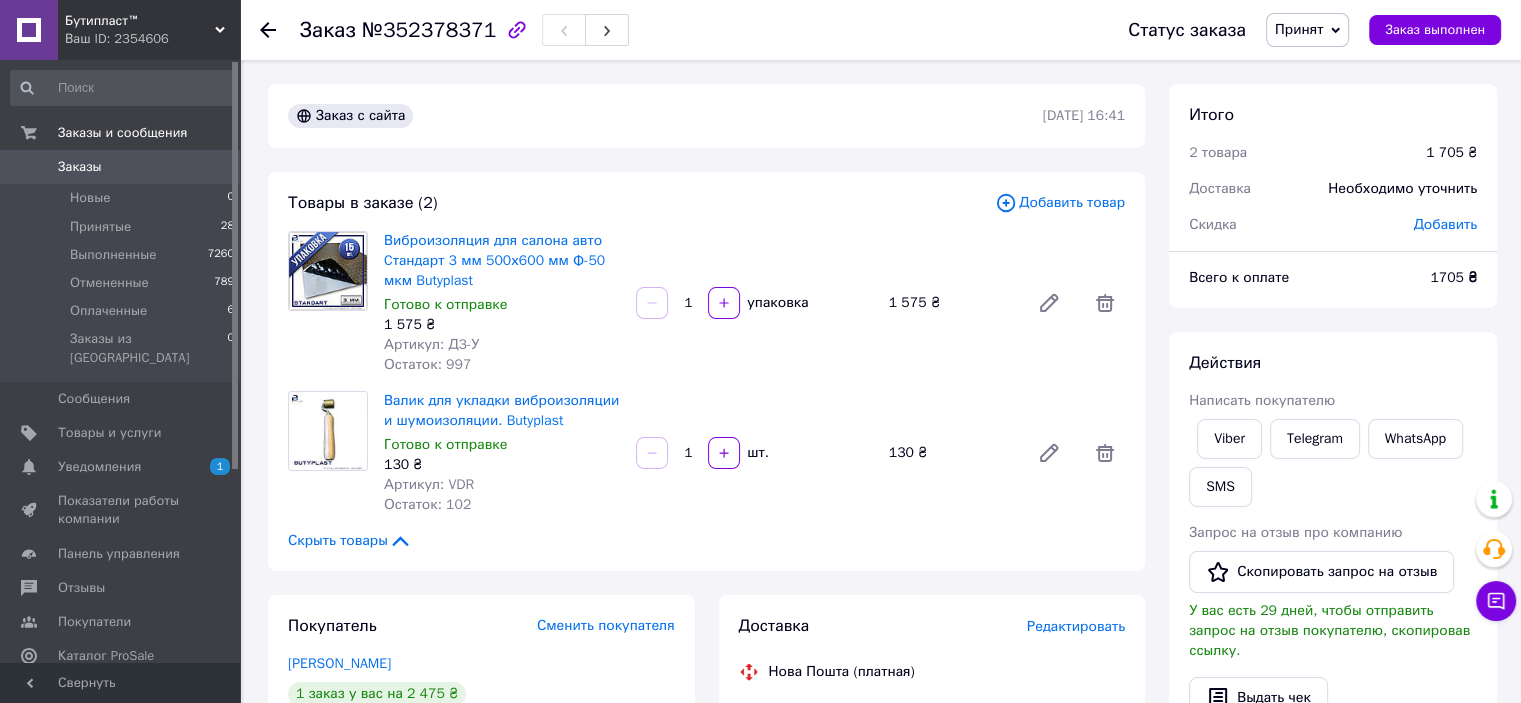 click on "Добавить товар" at bounding box center [1060, 203] 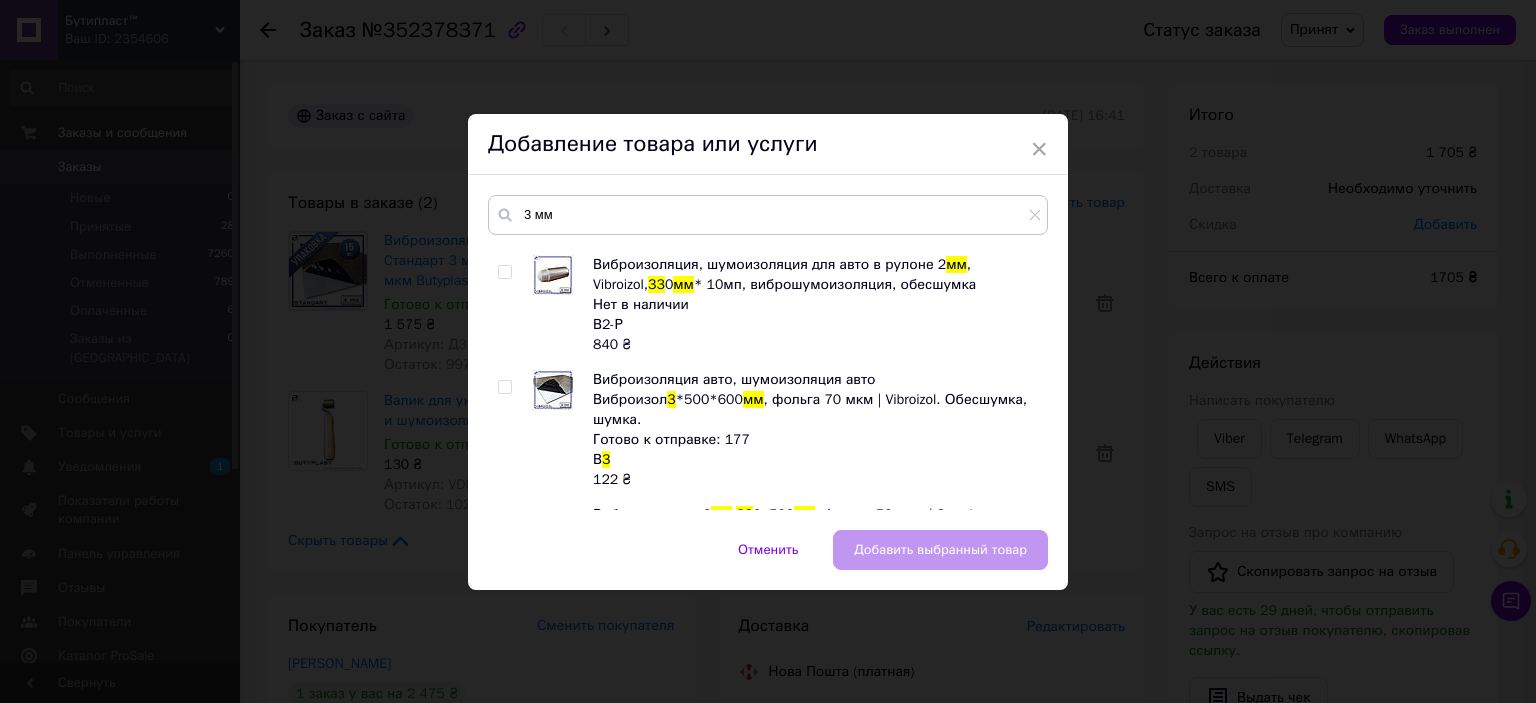 scroll, scrollTop: 0, scrollLeft: 0, axis: both 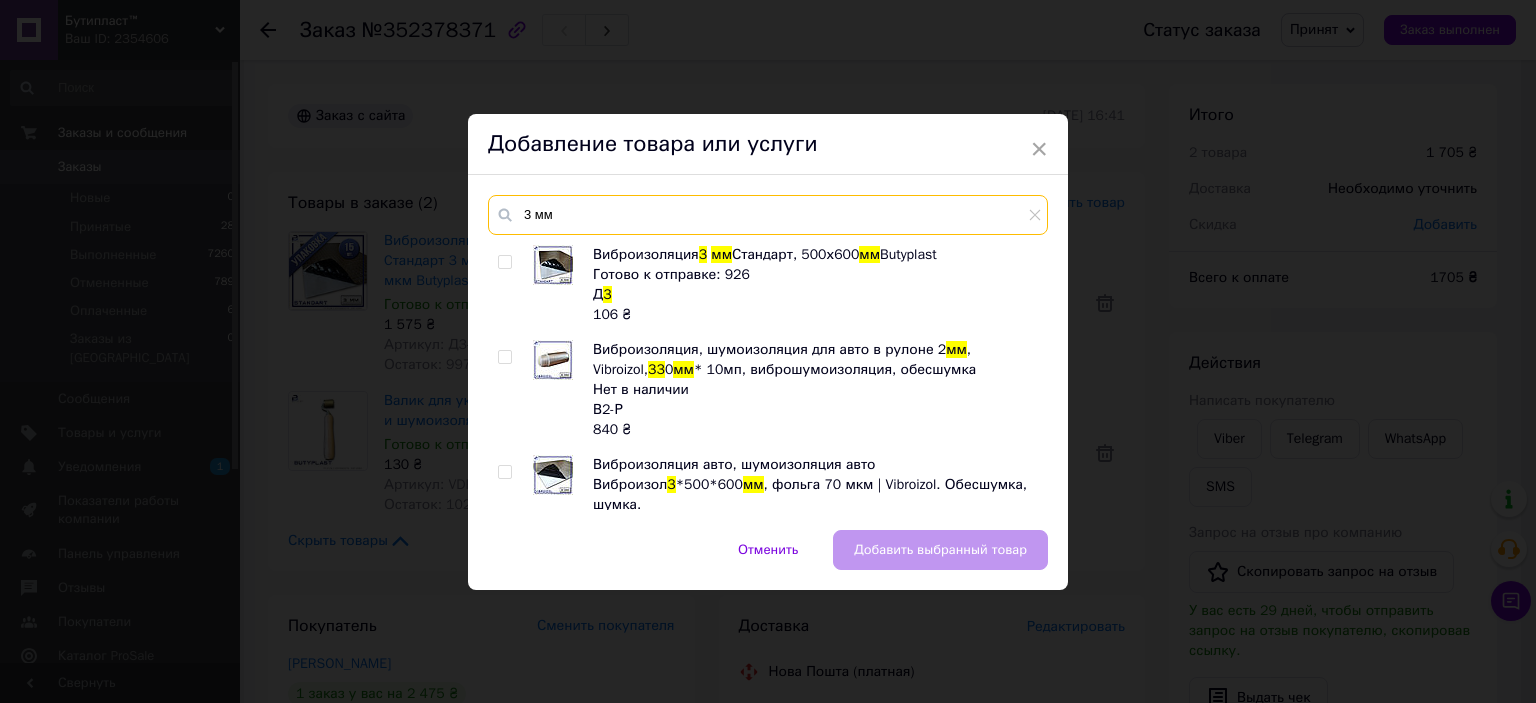 click on "3 мм" at bounding box center (768, 215) 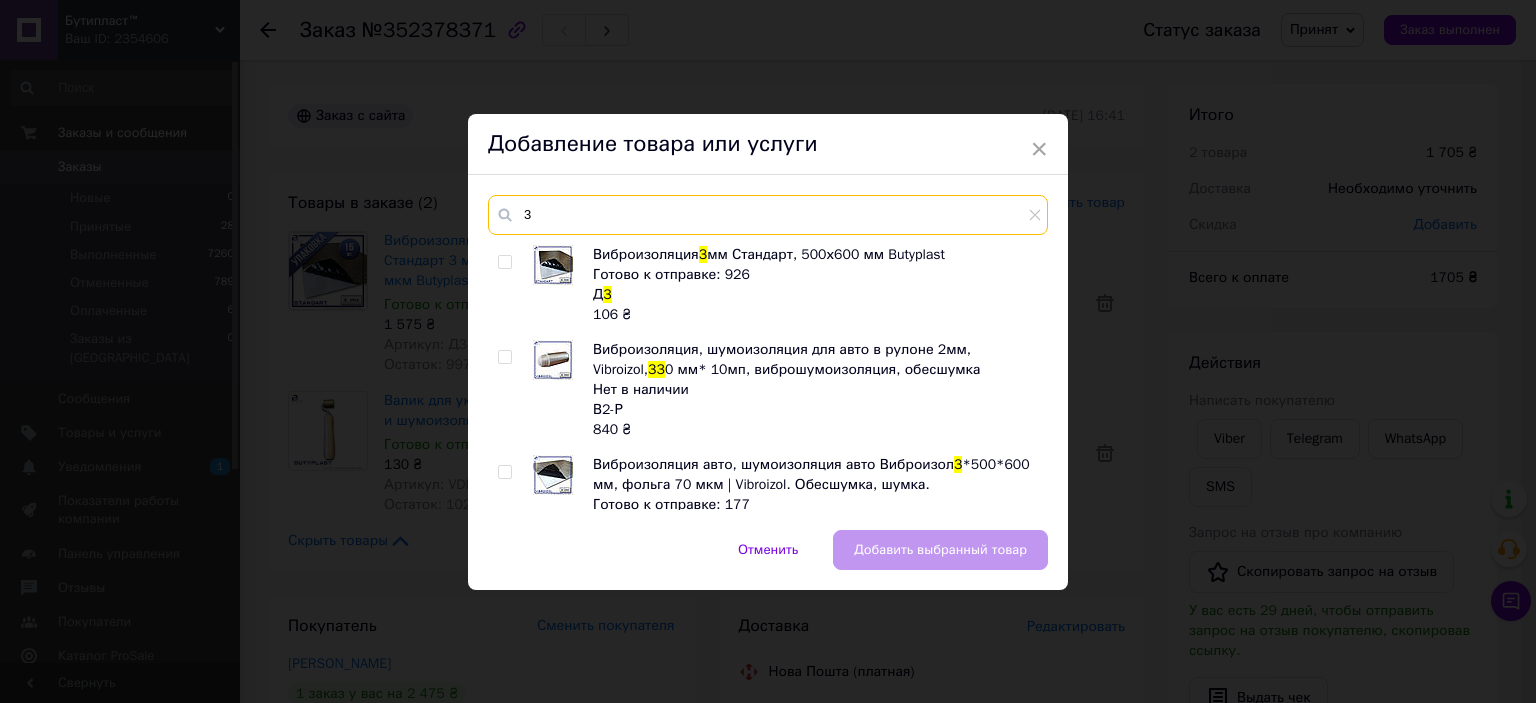 type on "3" 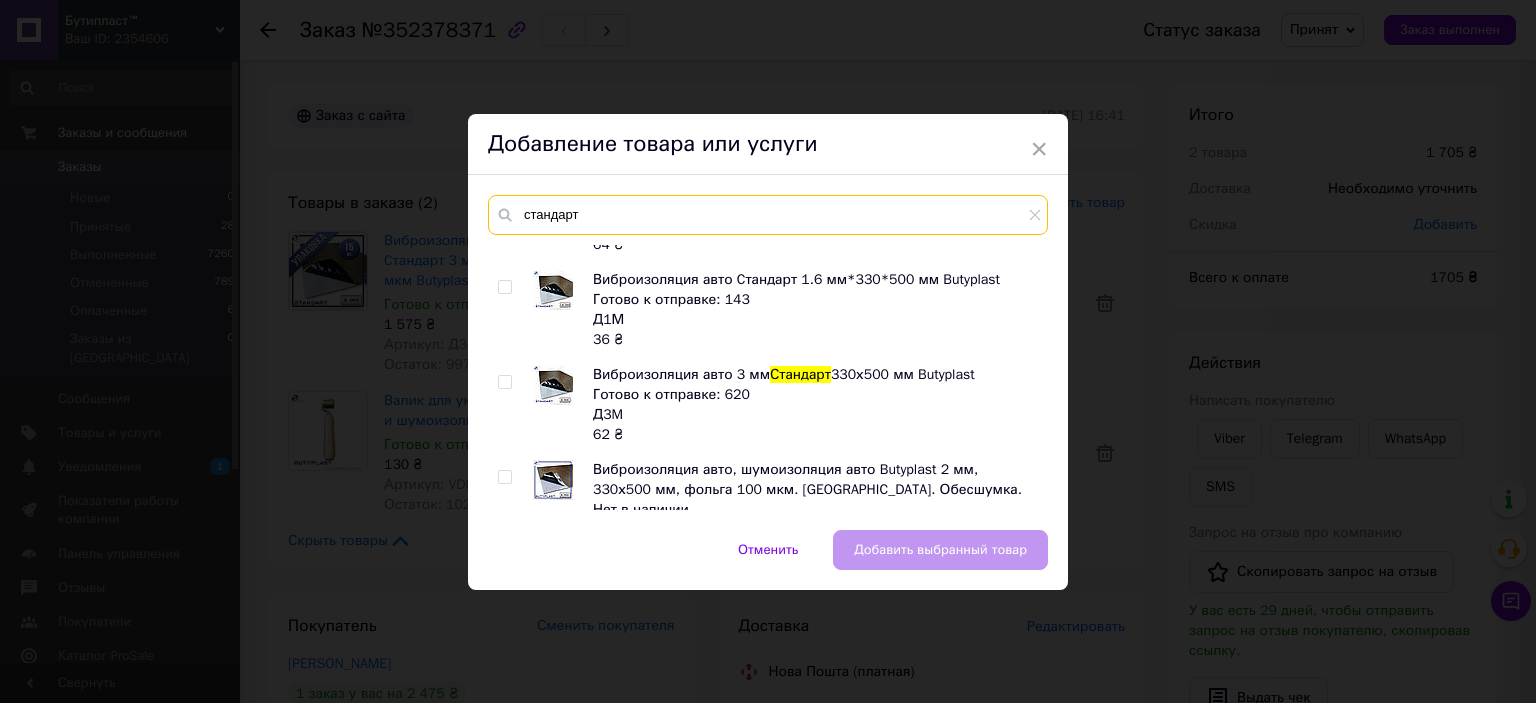 scroll, scrollTop: 800, scrollLeft: 0, axis: vertical 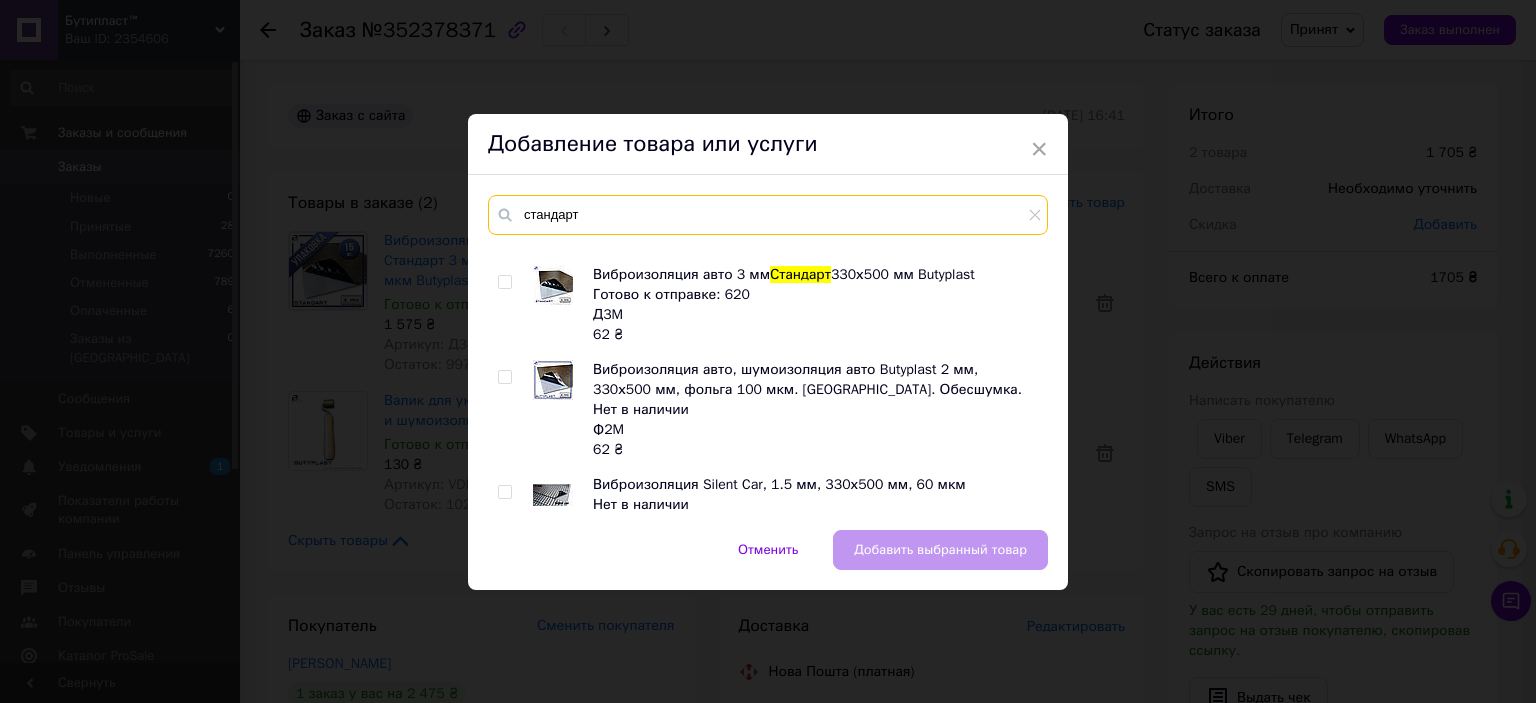 type on "стандарт" 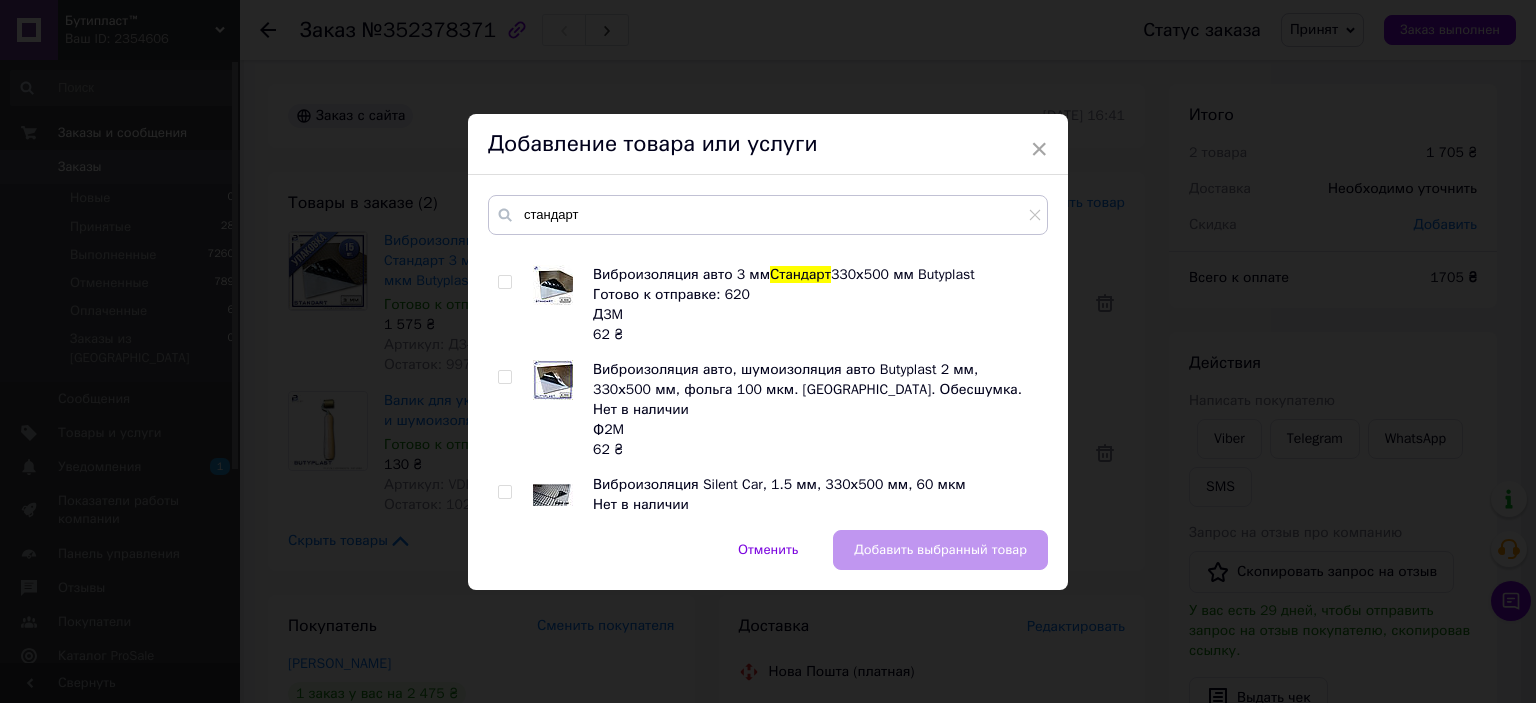 click on "Виброизоляция авто 3 мм" at bounding box center (681, 274) 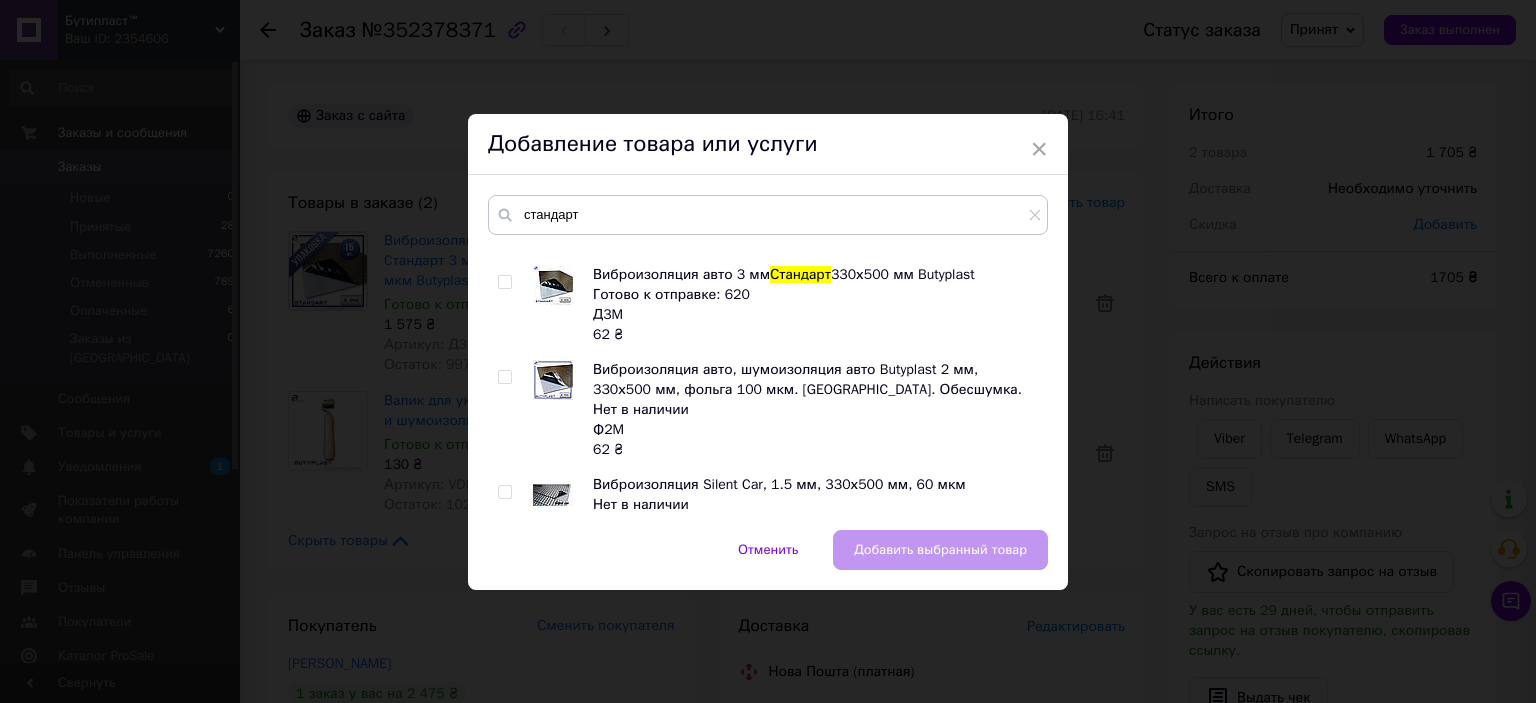 click on "Виброизоляция авто 3 мм" at bounding box center (681, 274) 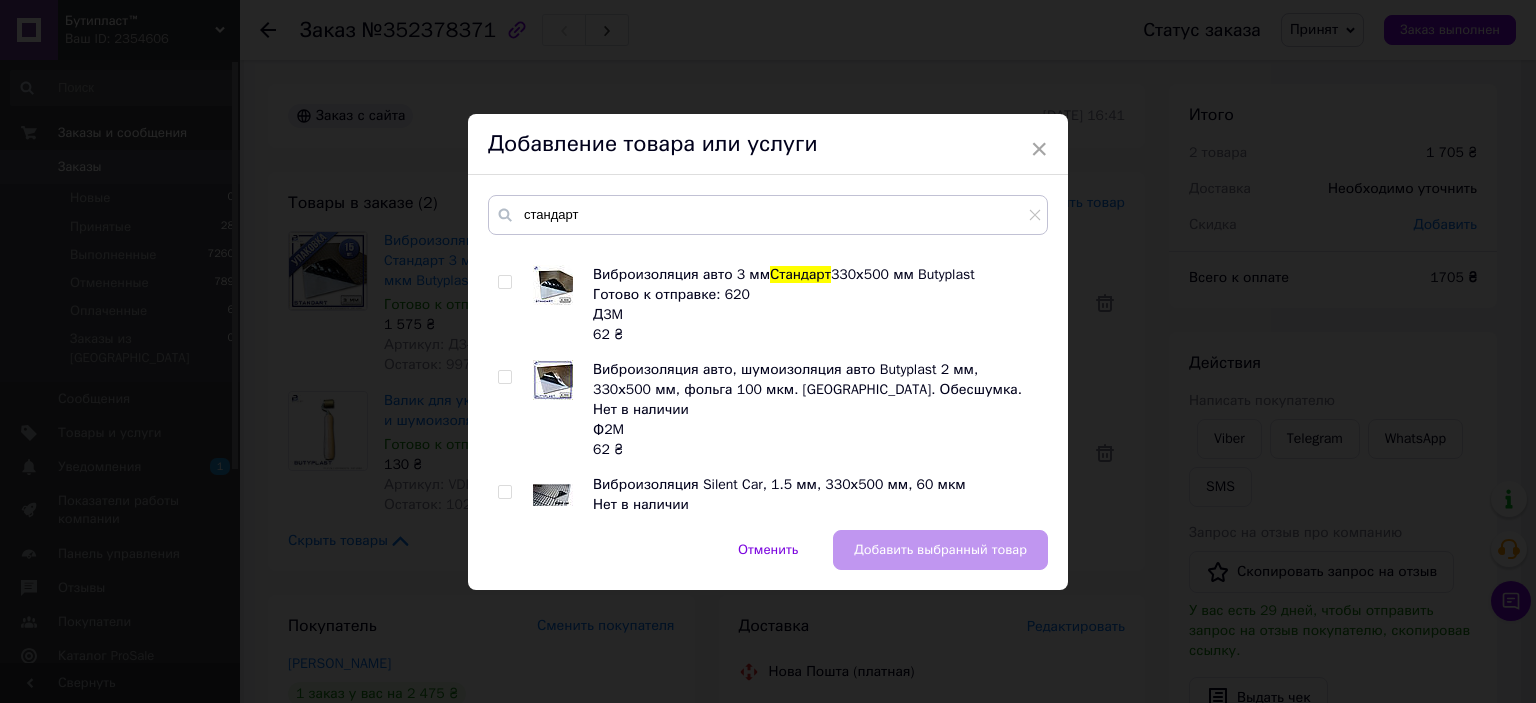 click at bounding box center [504, 282] 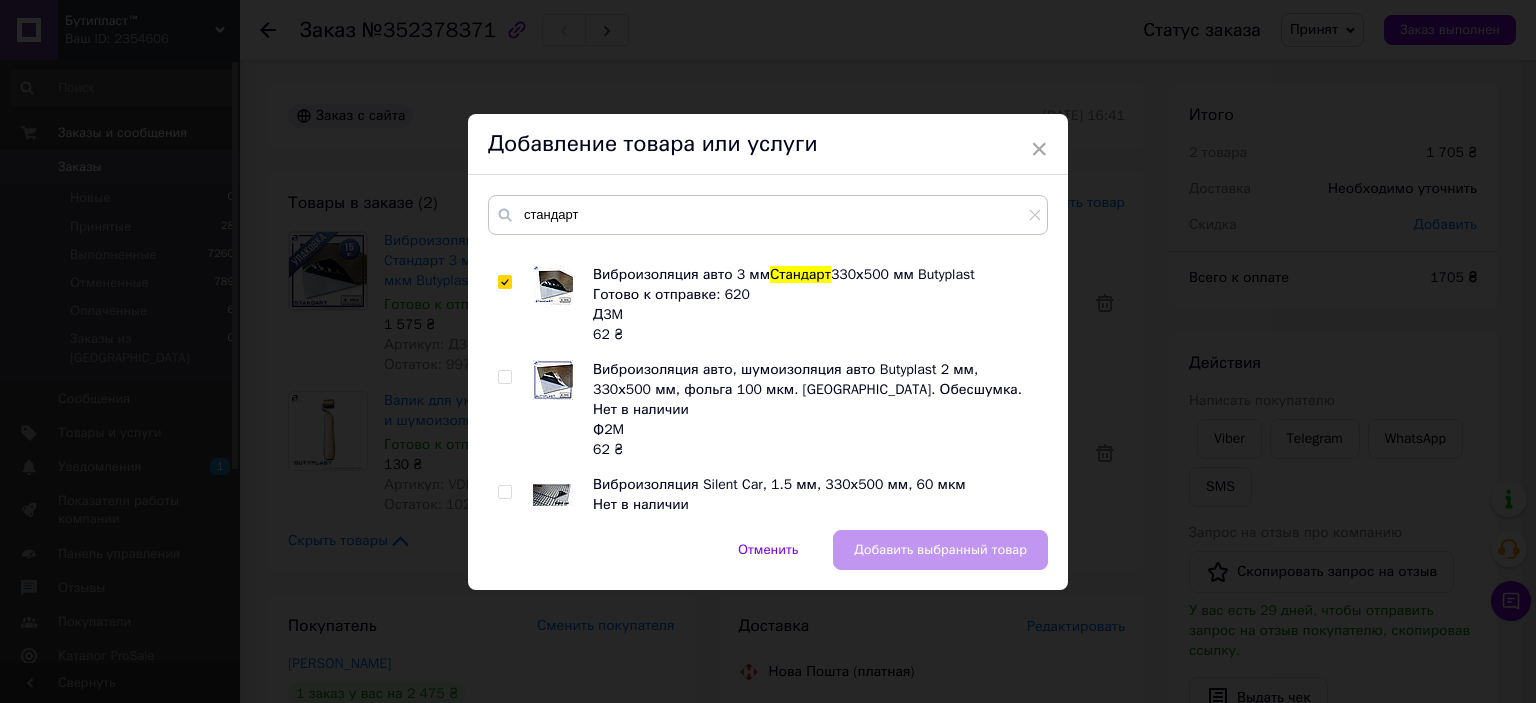 checkbox on "true" 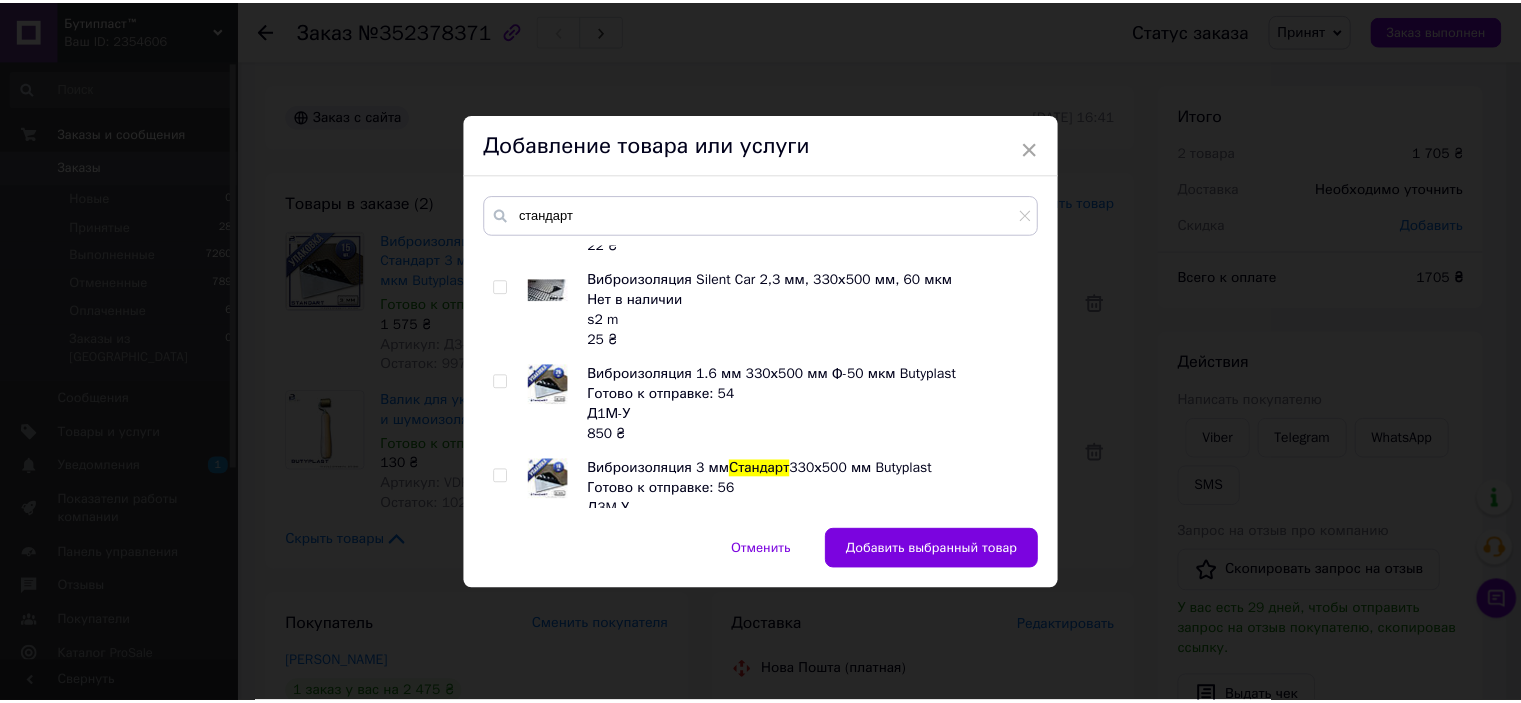 scroll, scrollTop: 1200, scrollLeft: 0, axis: vertical 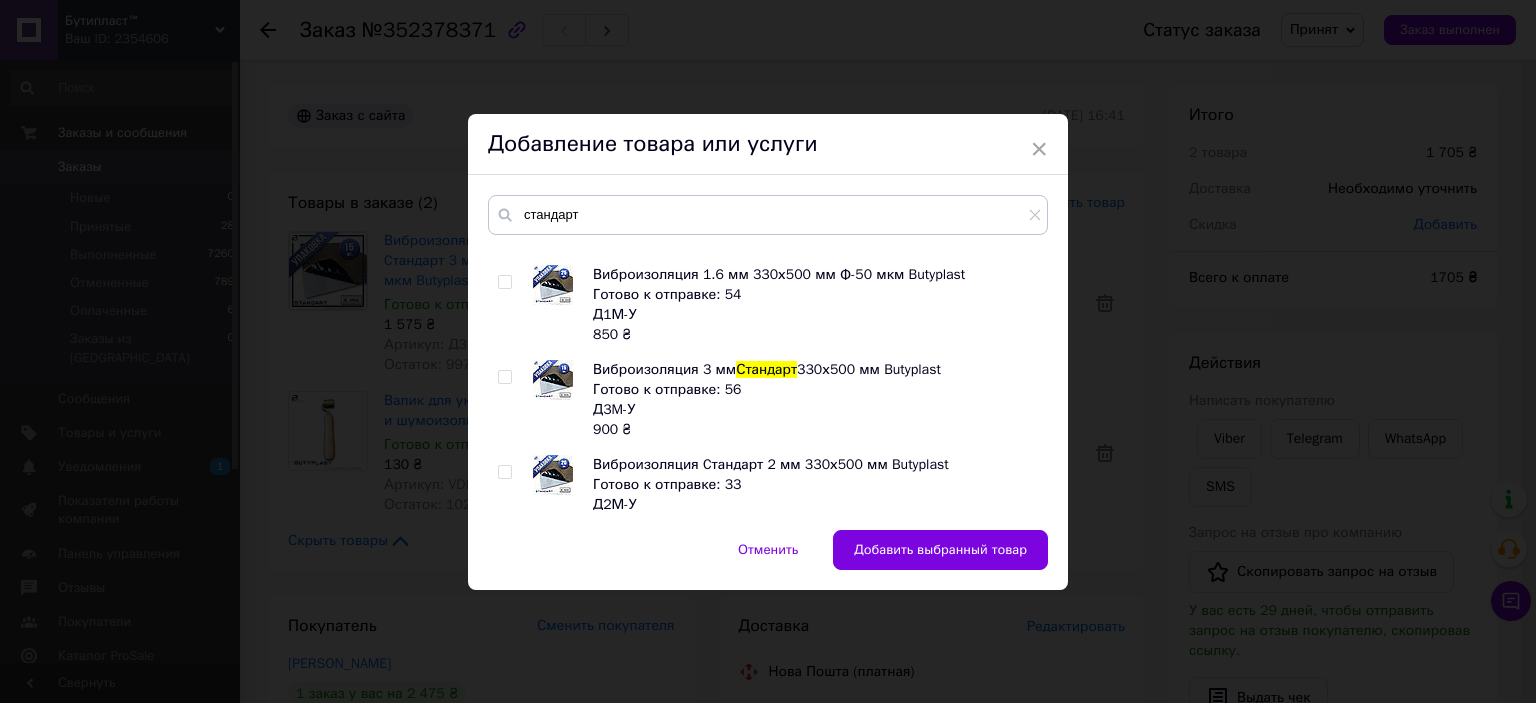 click at bounding box center (504, 377) 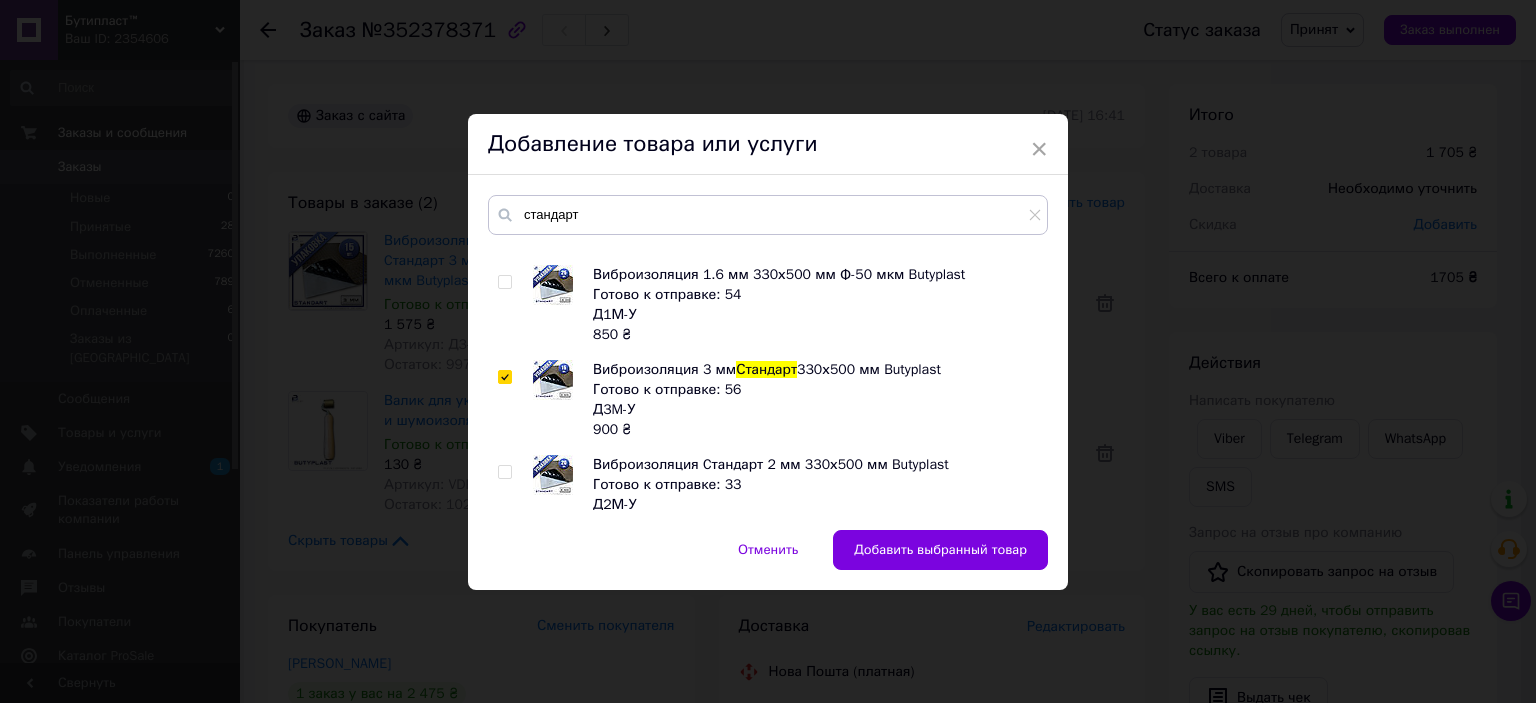 checkbox on "true" 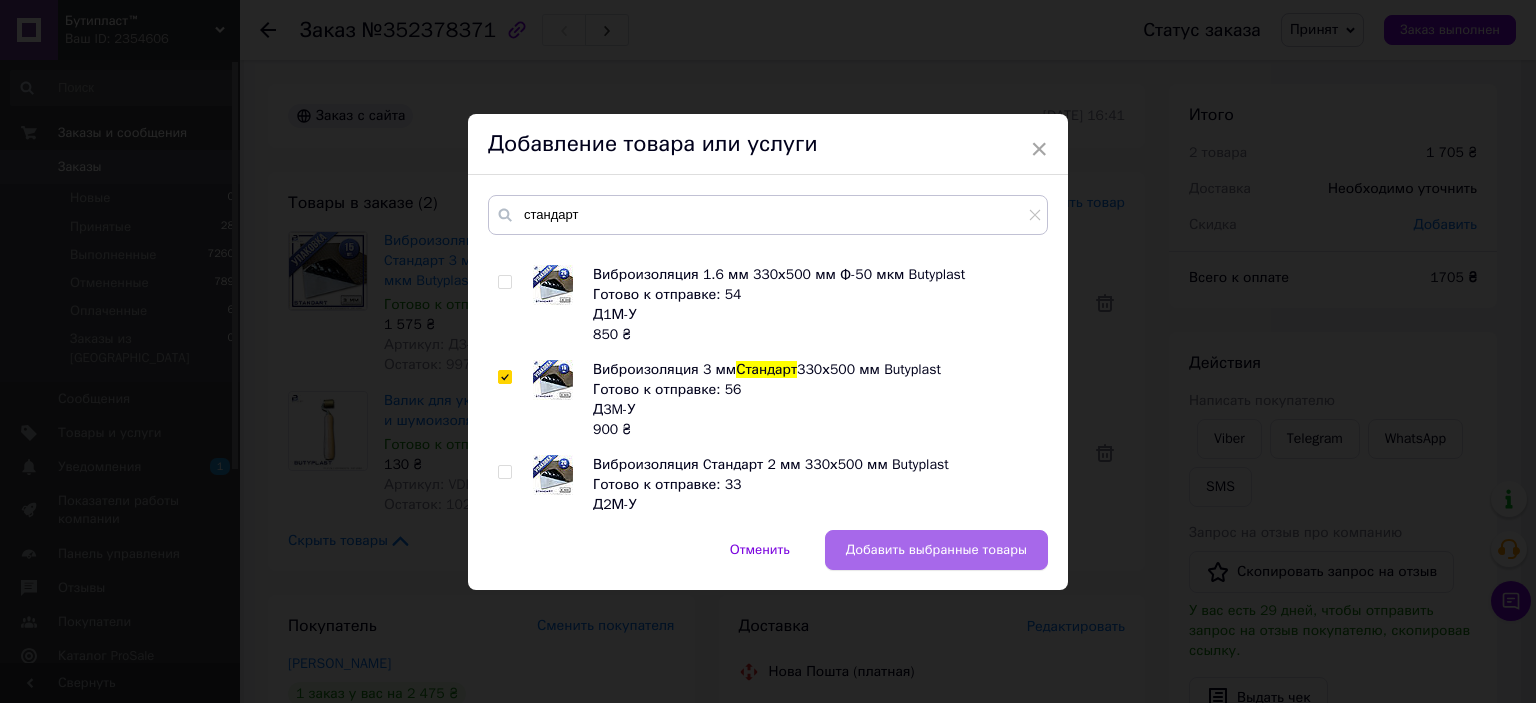 click on "Добавить выбранные товары" at bounding box center [936, 550] 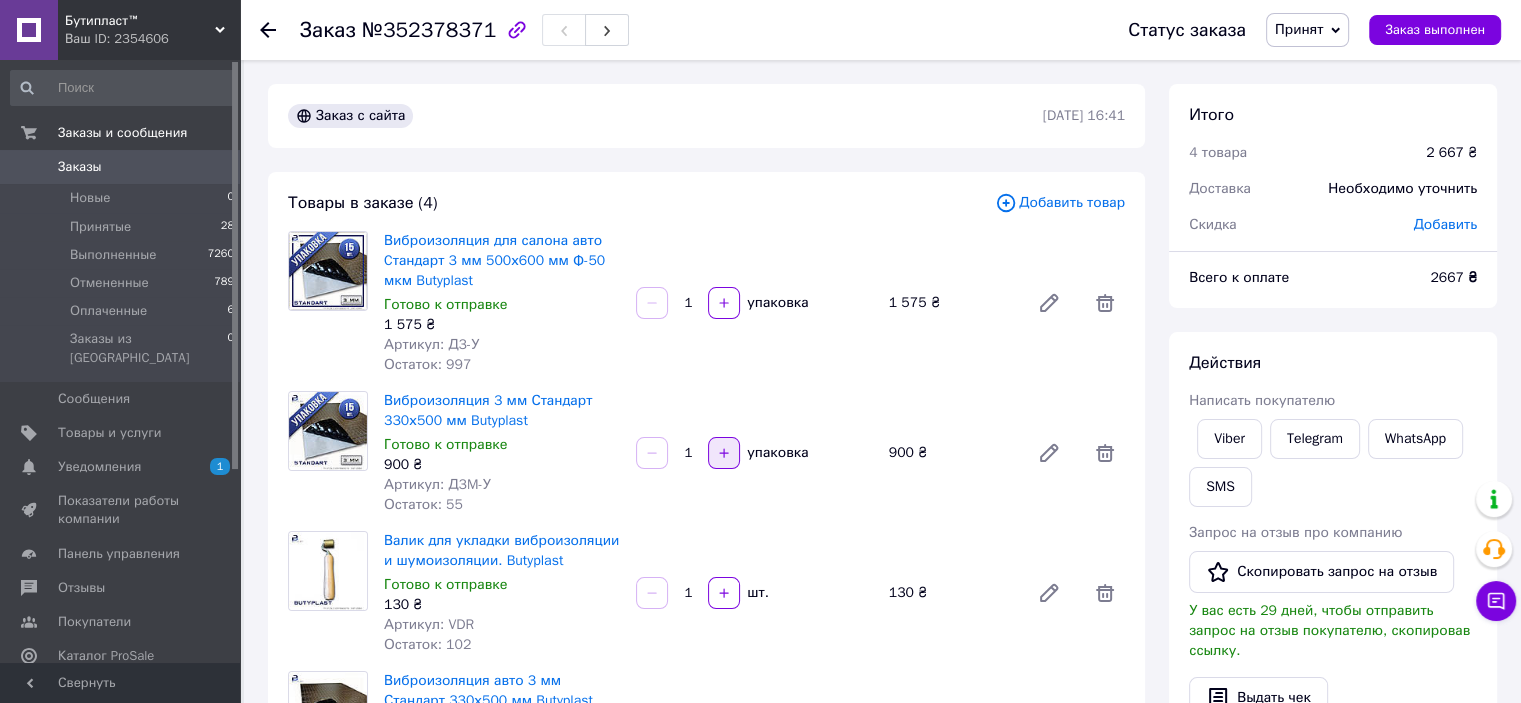 click 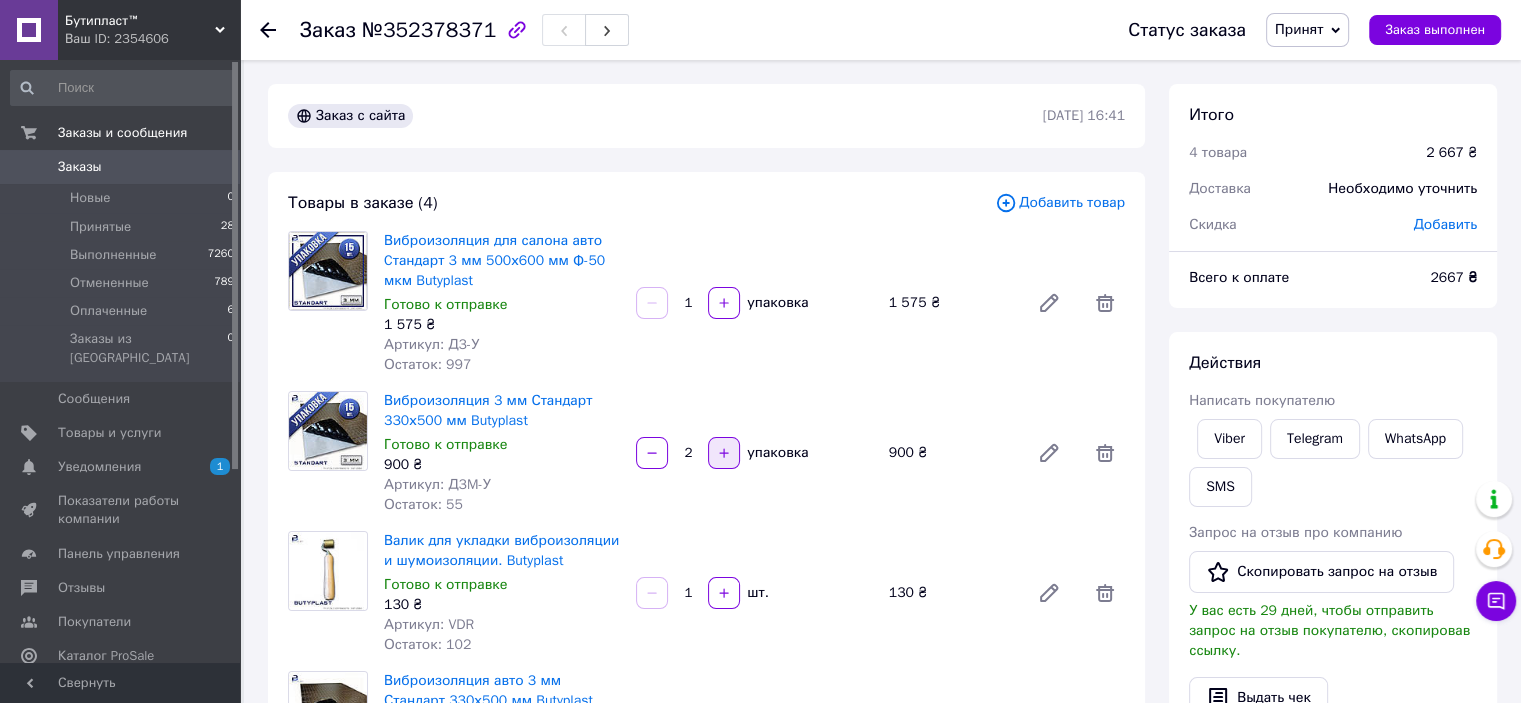 type on "2" 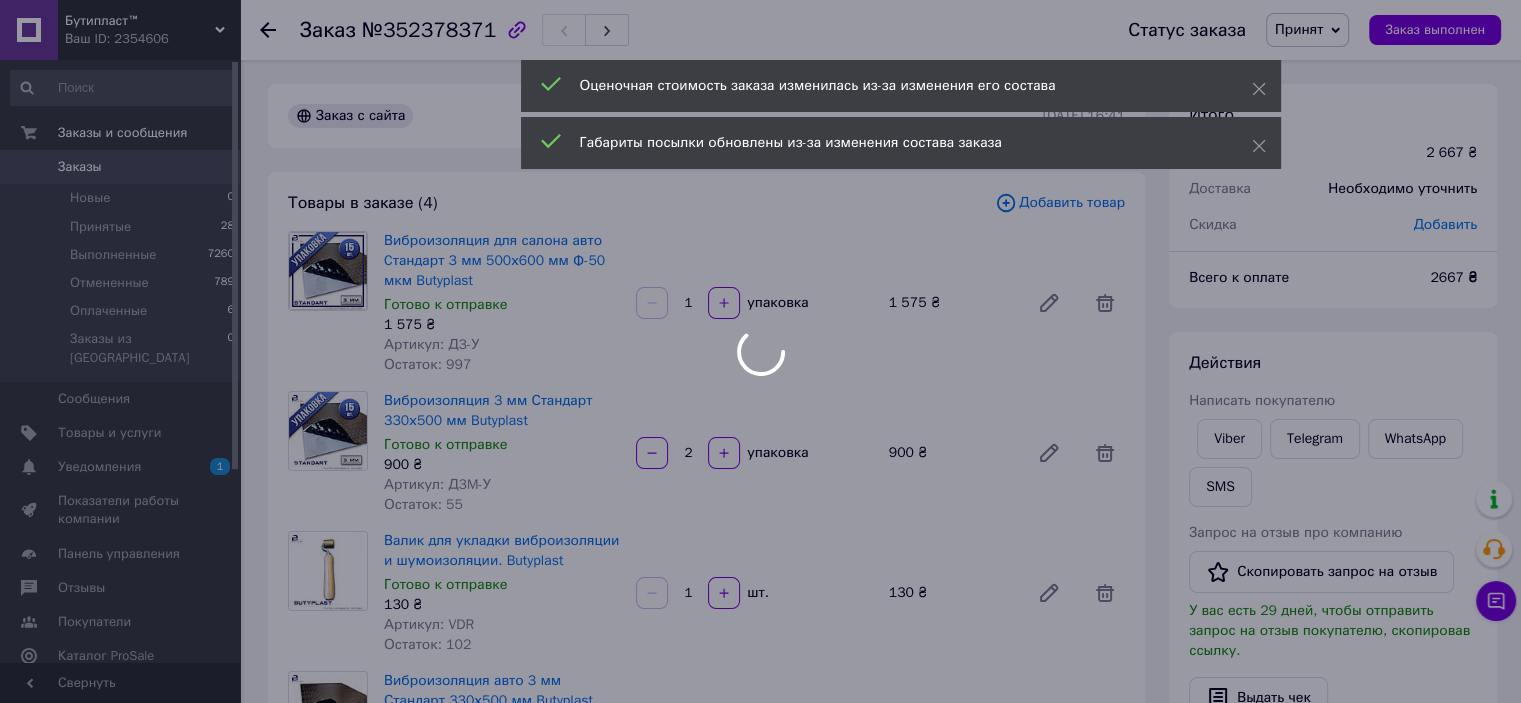 type on "2" 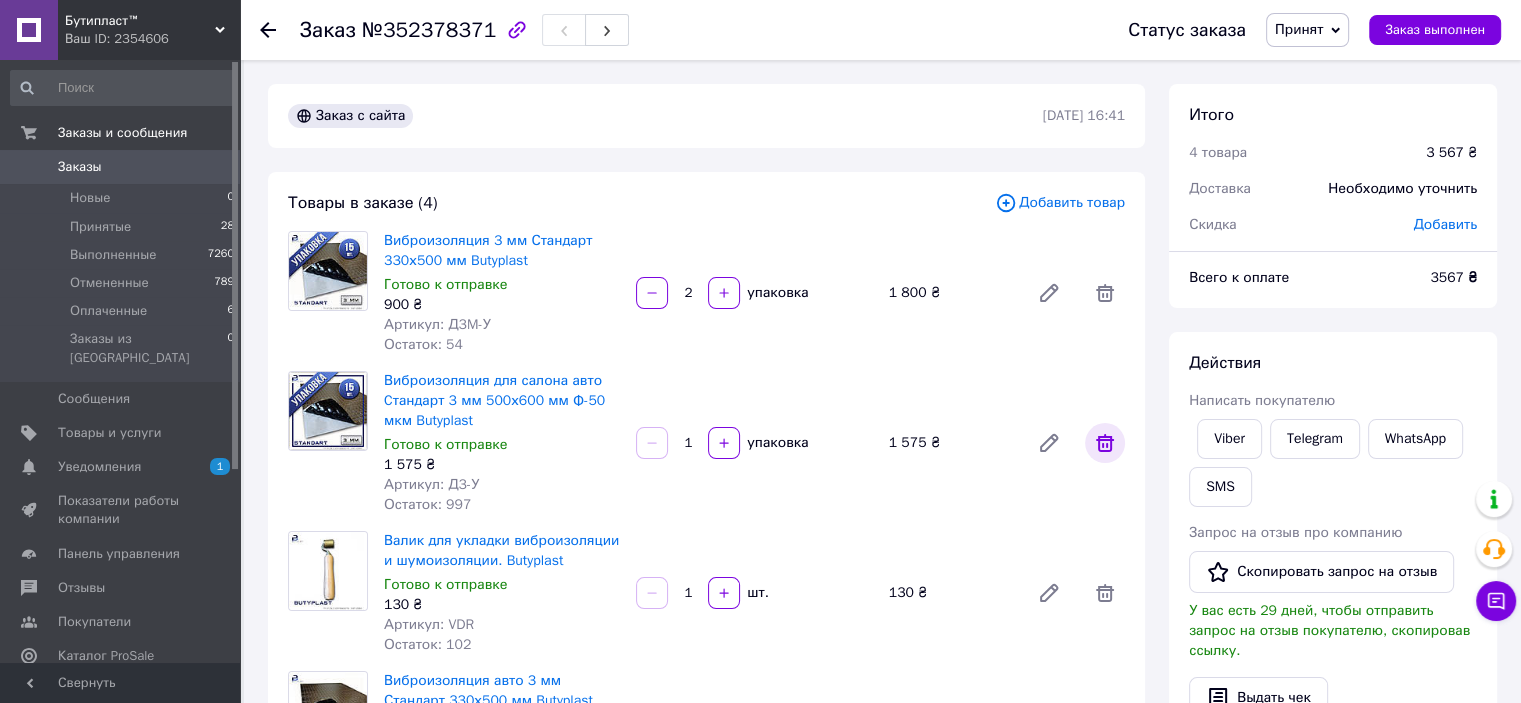 click 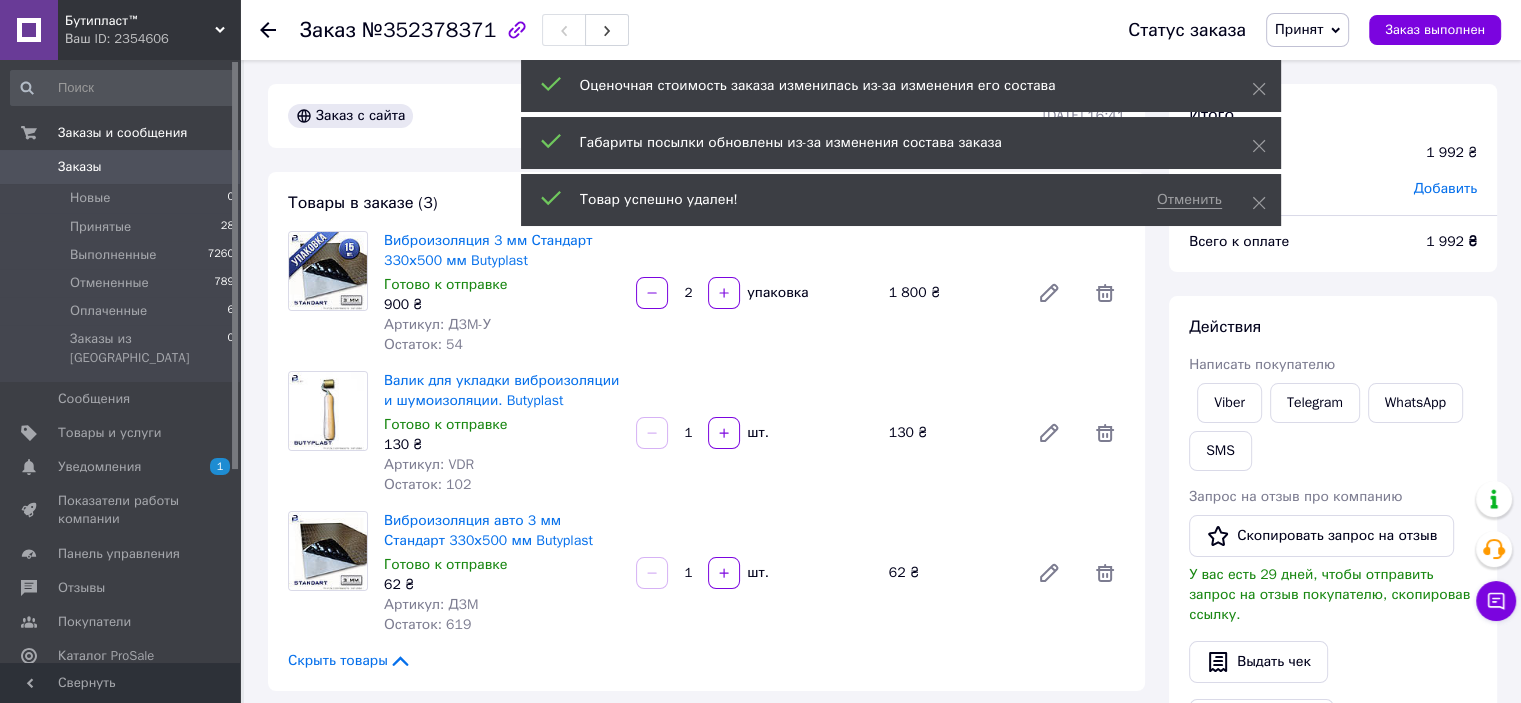 scroll, scrollTop: 88, scrollLeft: 0, axis: vertical 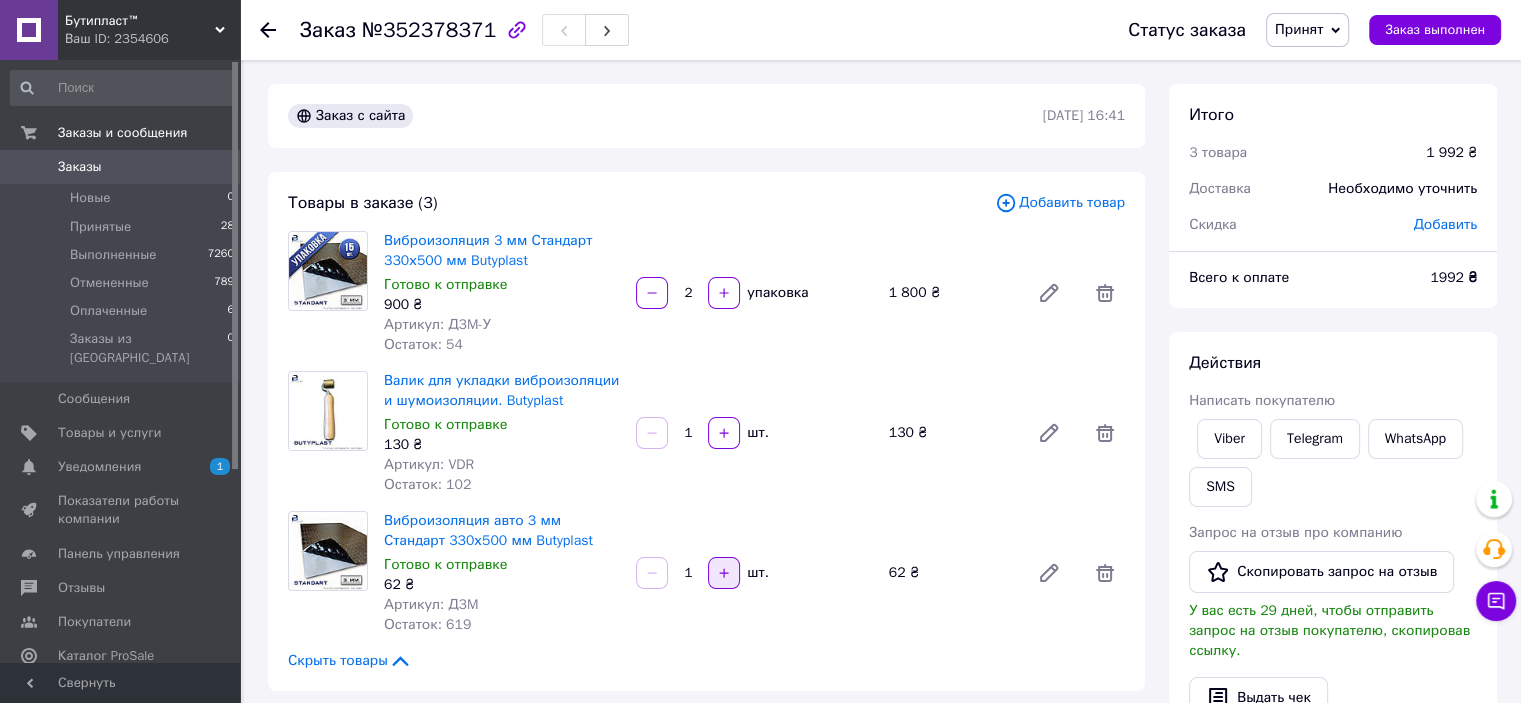 click 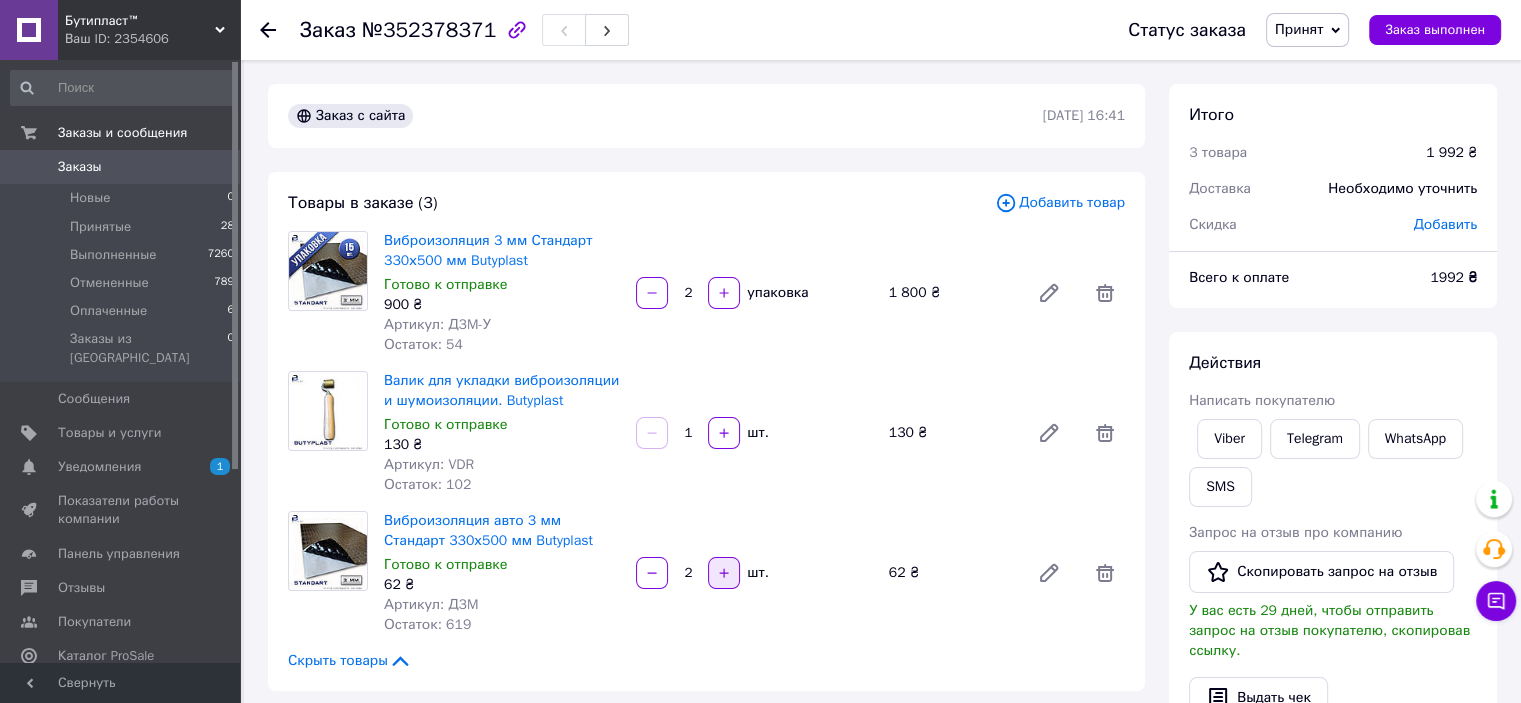 click 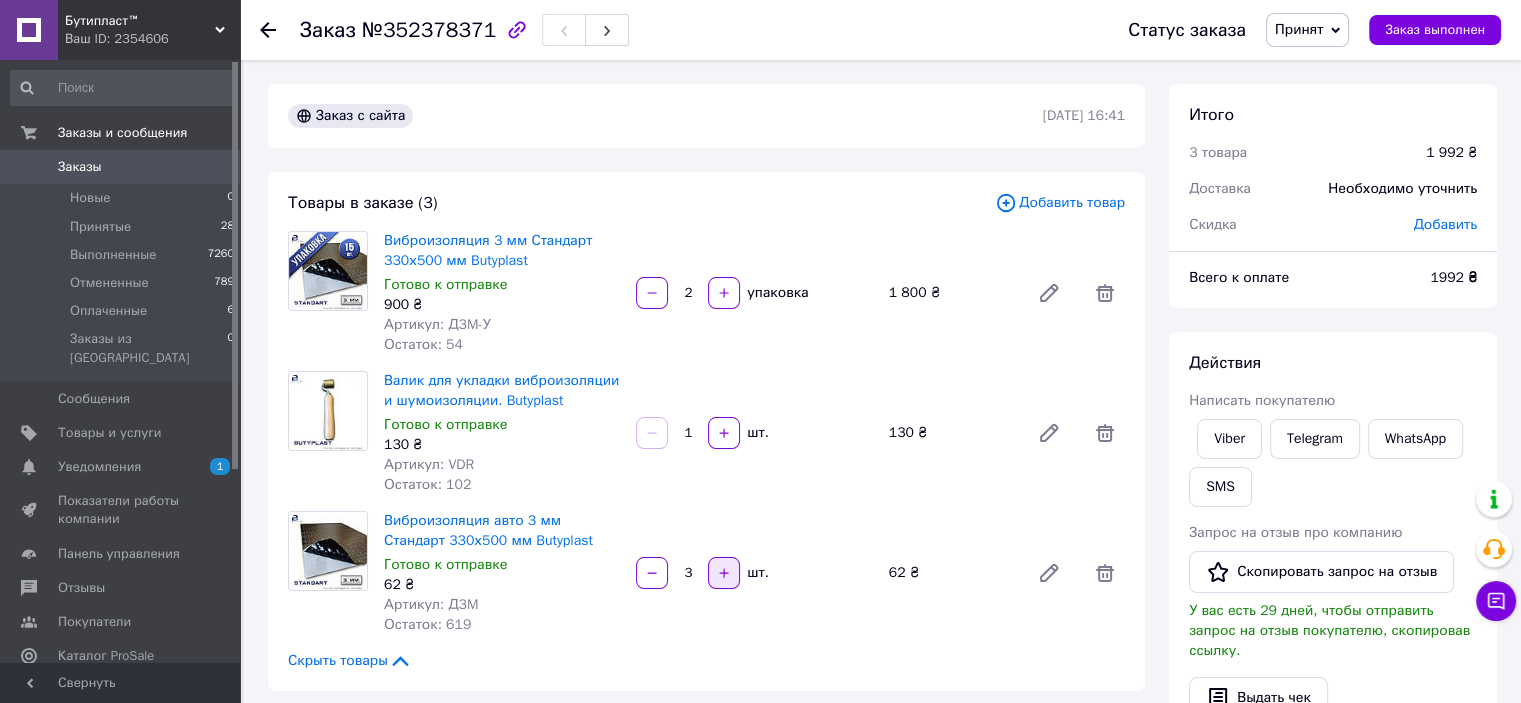 click 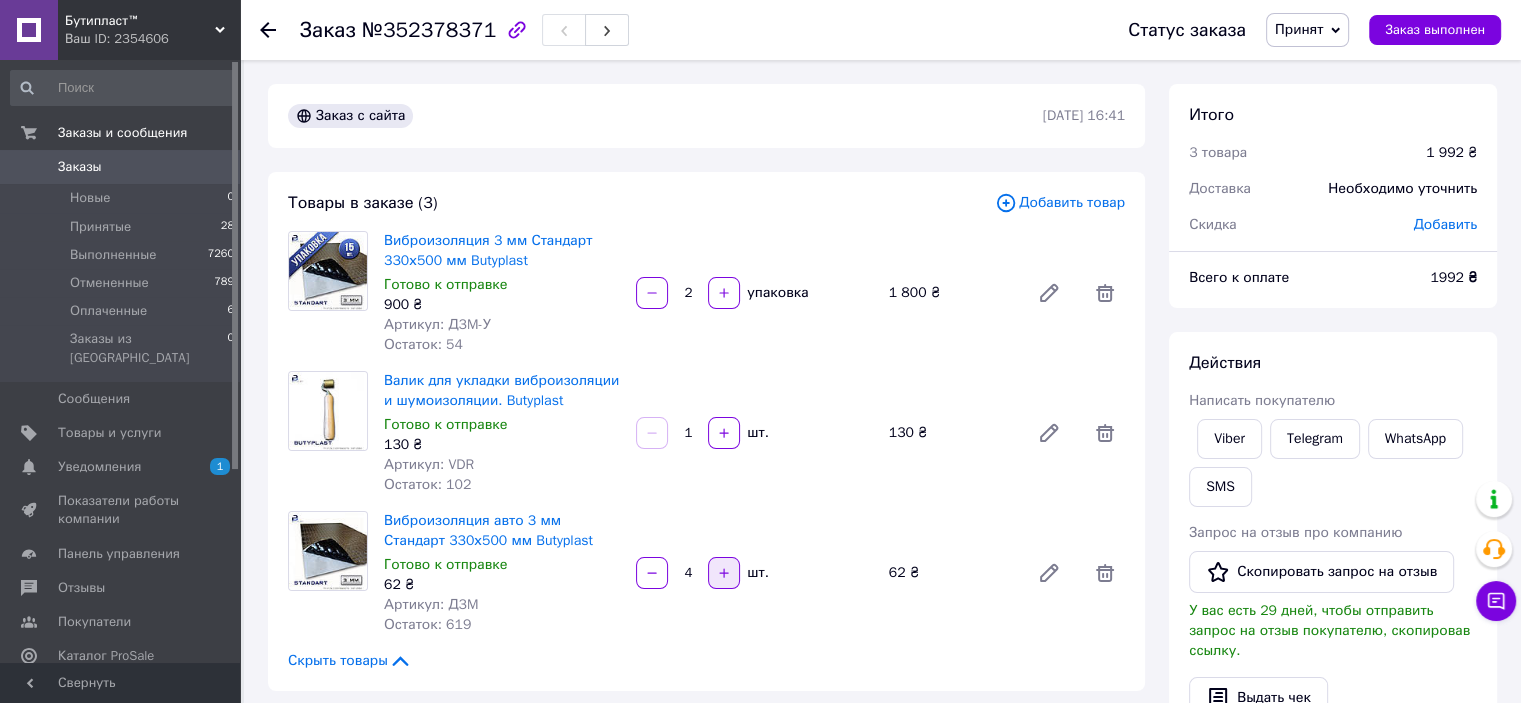 click 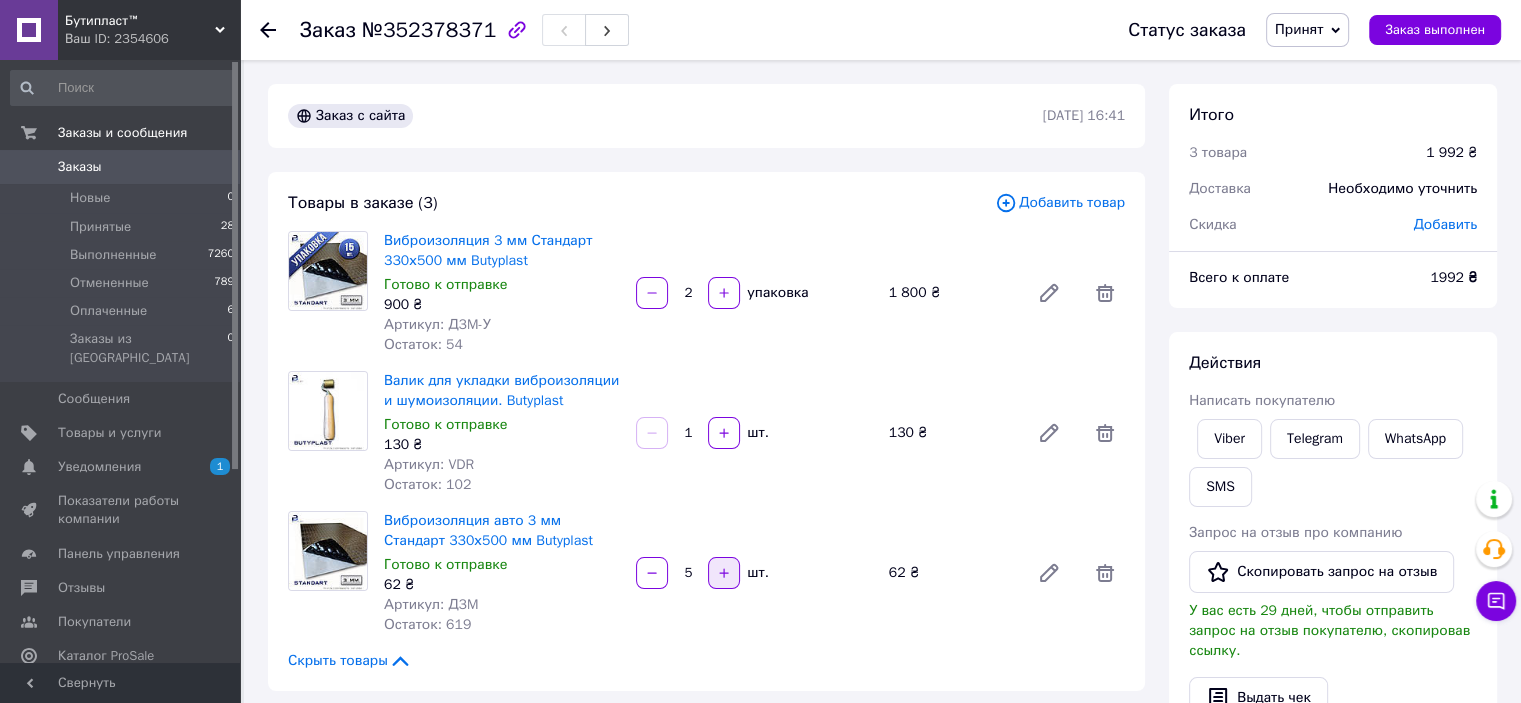 click 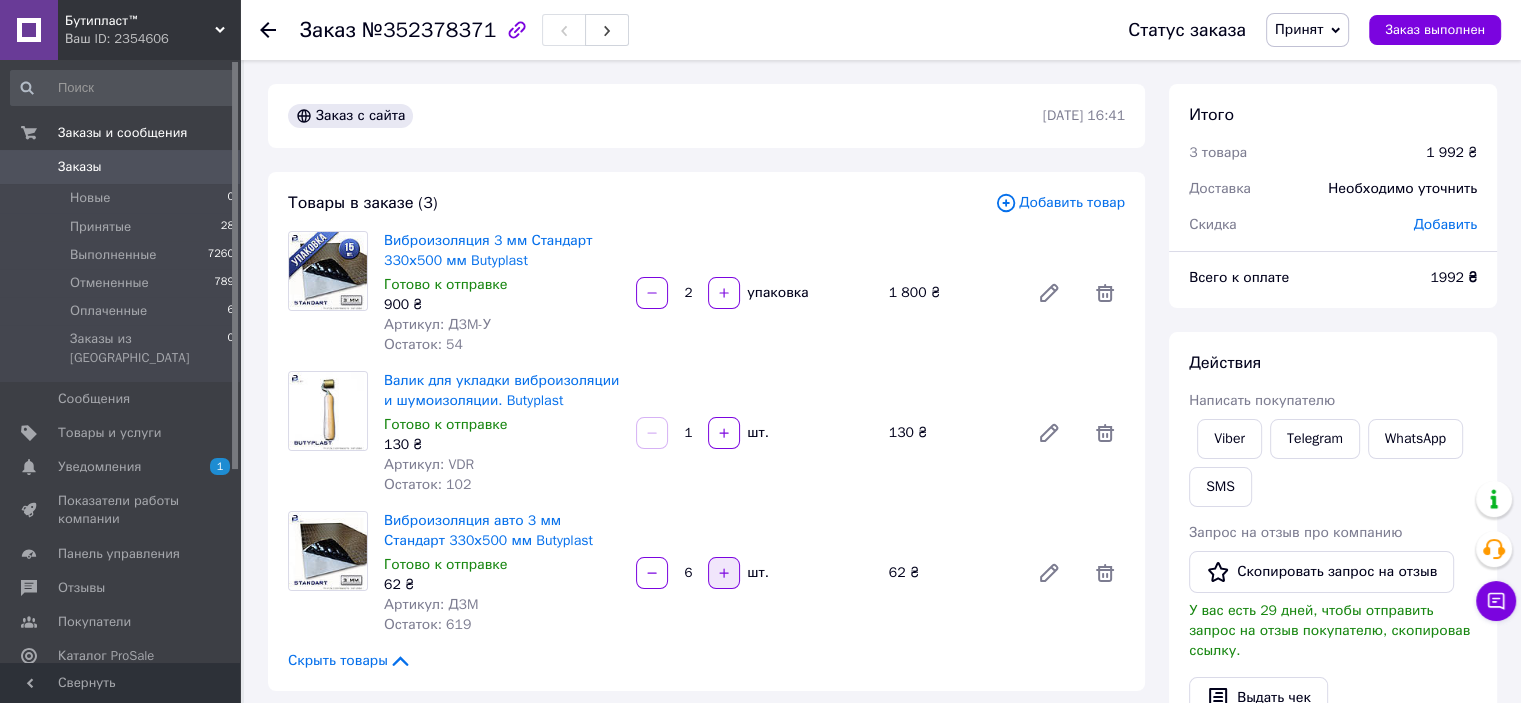 click 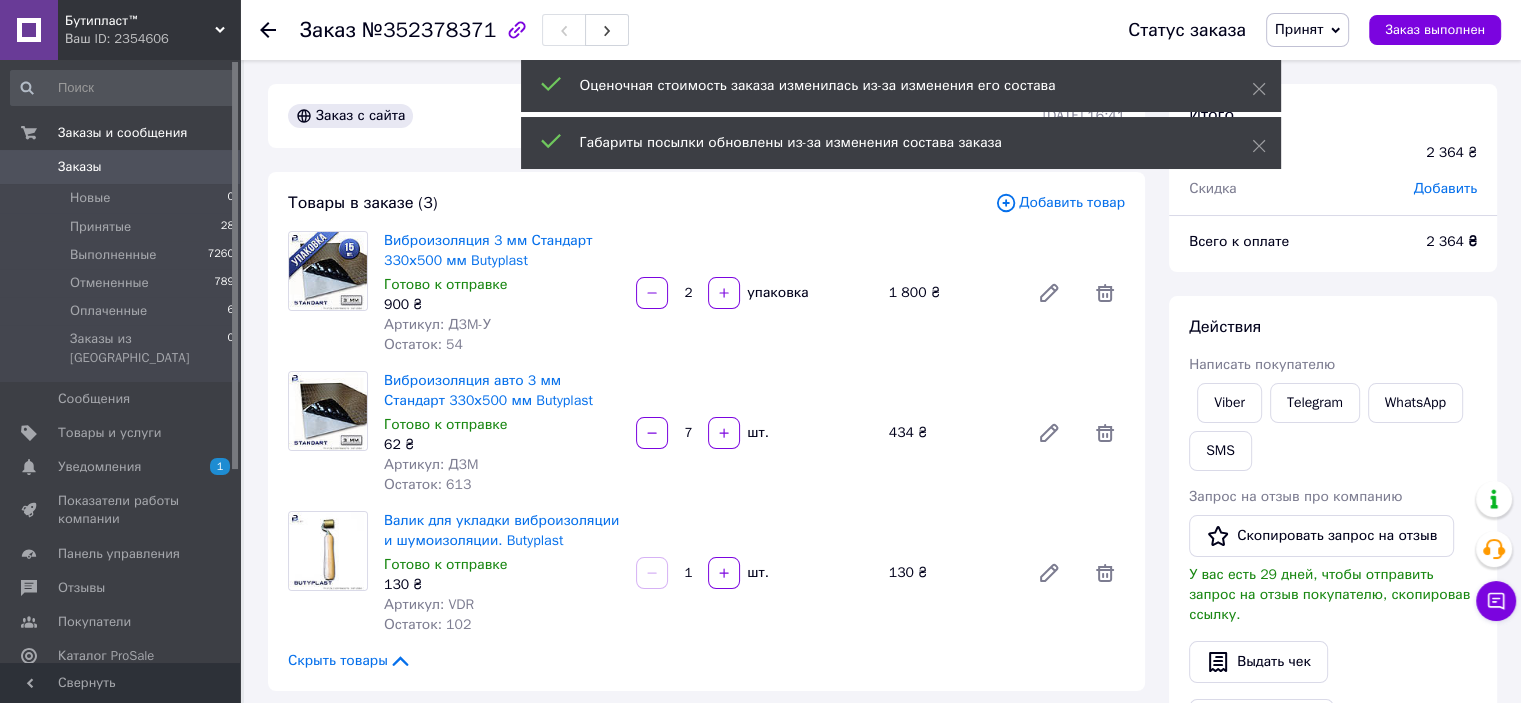 scroll, scrollTop: 65, scrollLeft: 0, axis: vertical 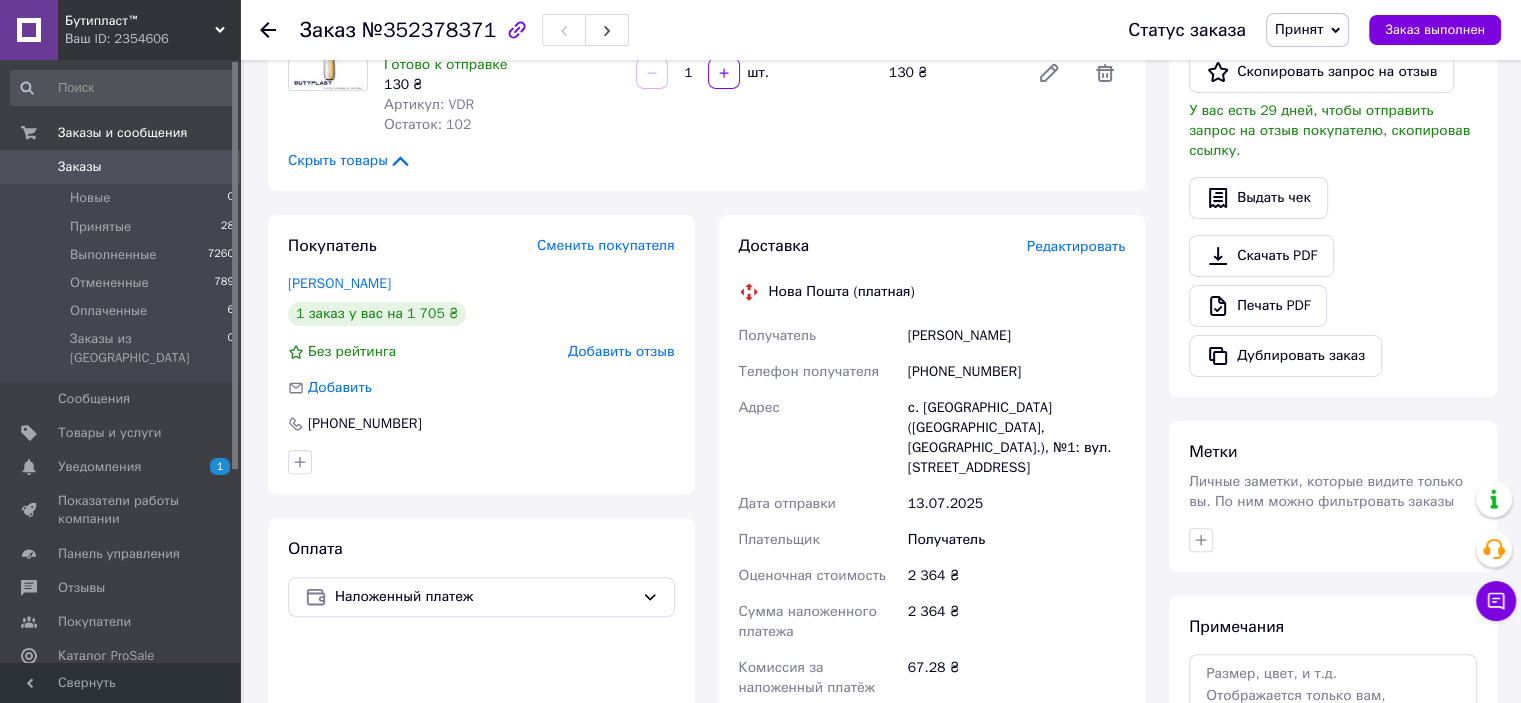 click on "Редактировать" at bounding box center [1076, 246] 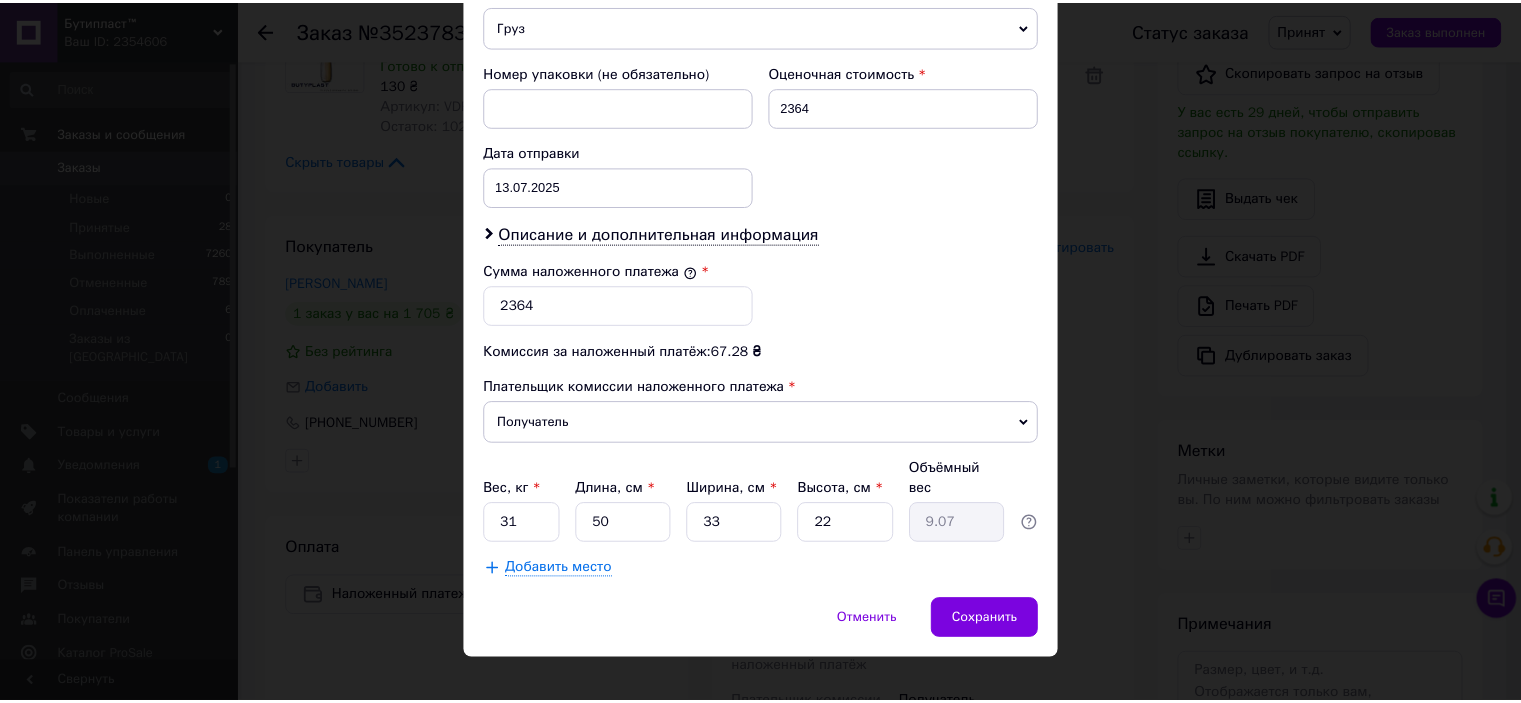 scroll, scrollTop: 816, scrollLeft: 0, axis: vertical 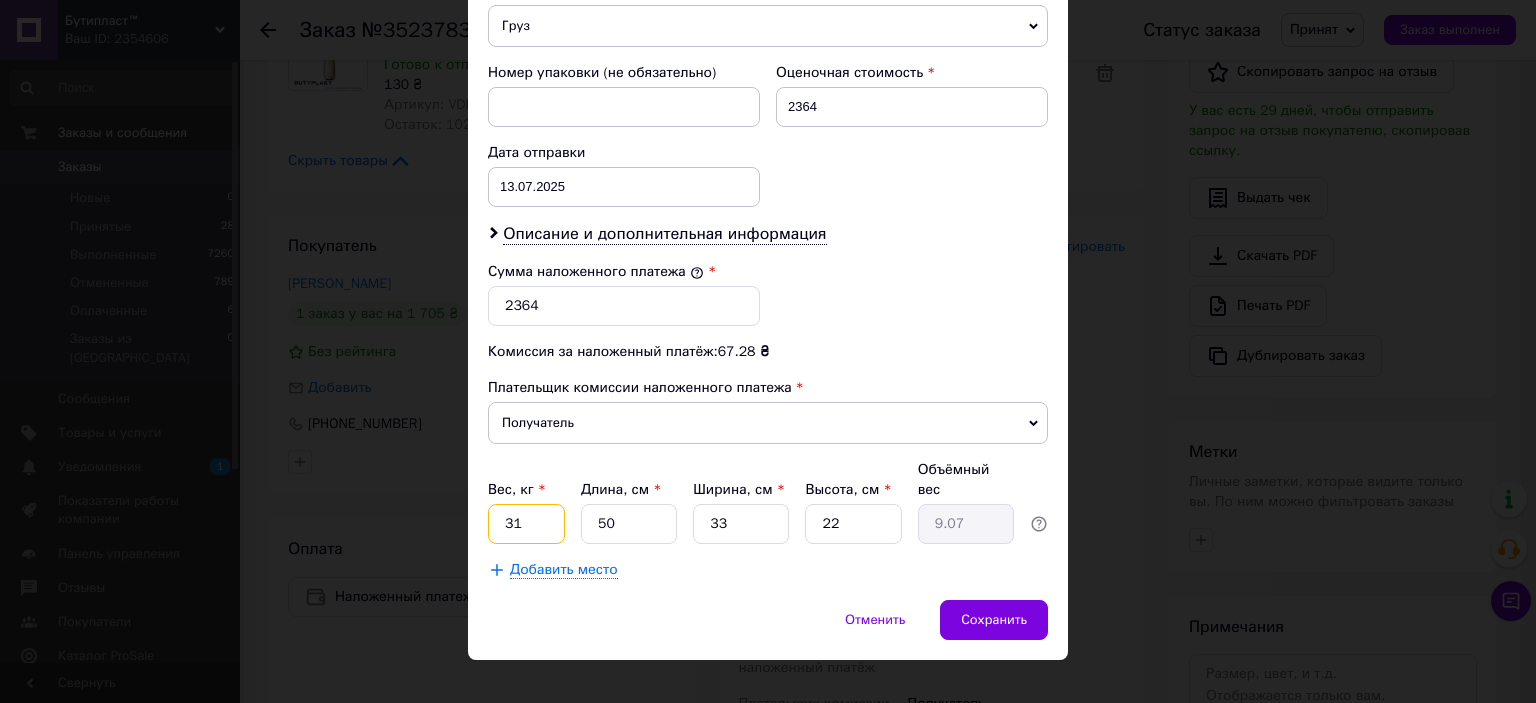 click on "31" at bounding box center [526, 524] 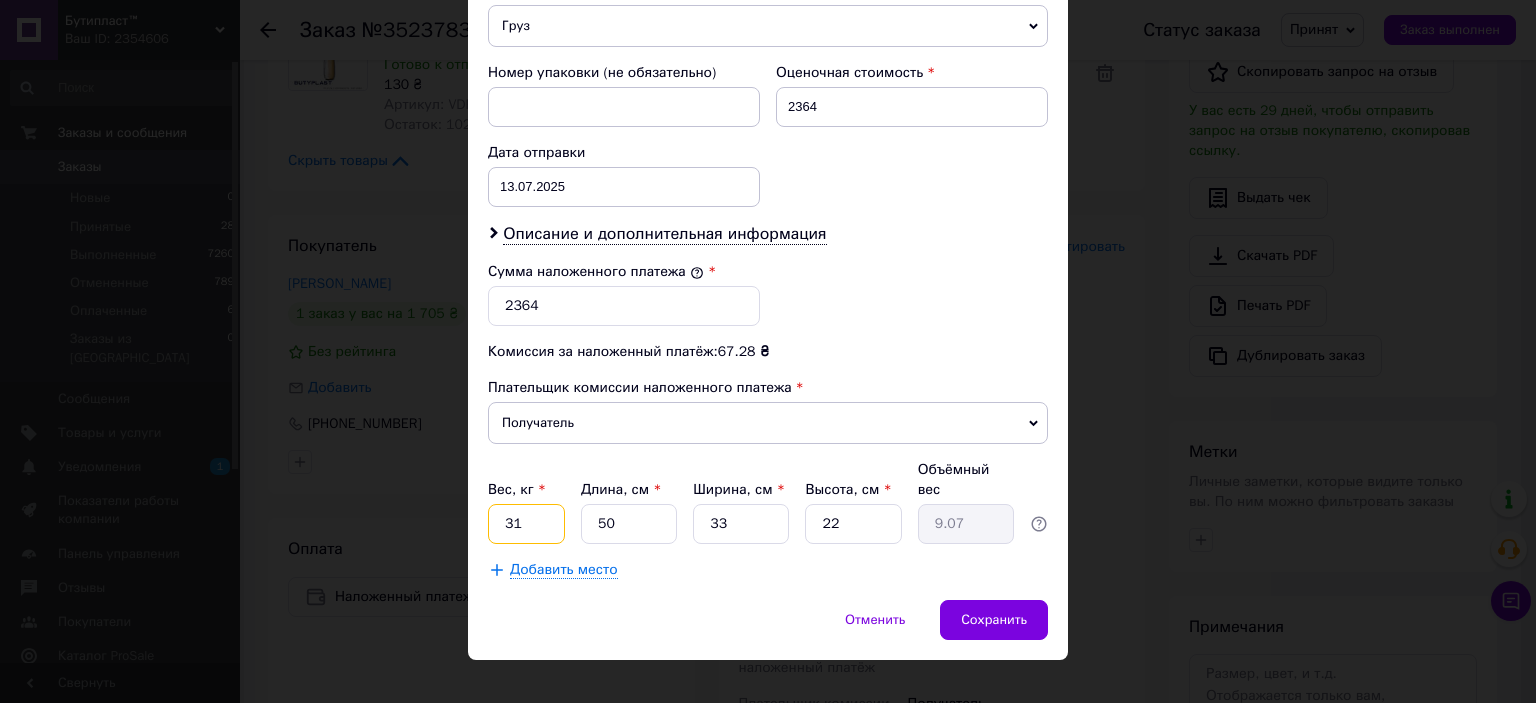 type on "3" 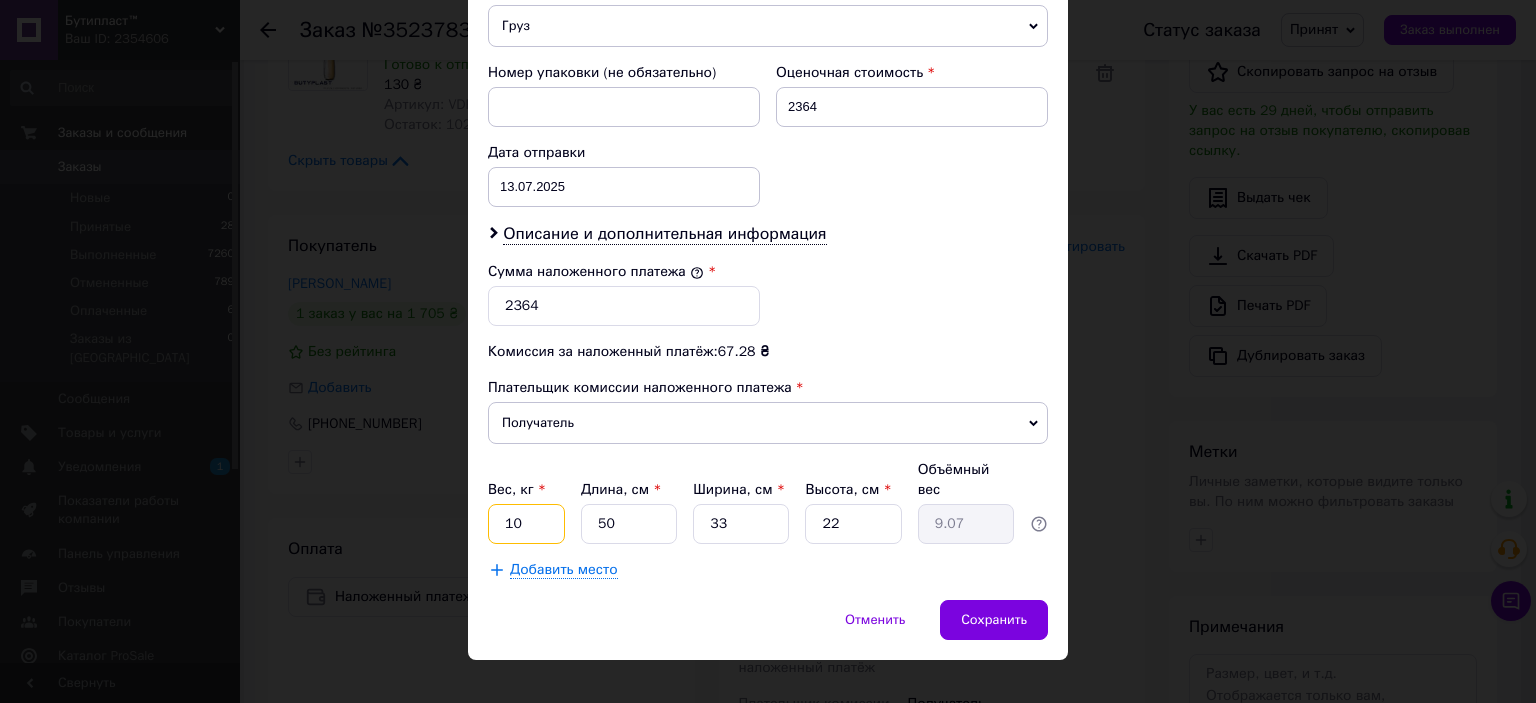 type on "10" 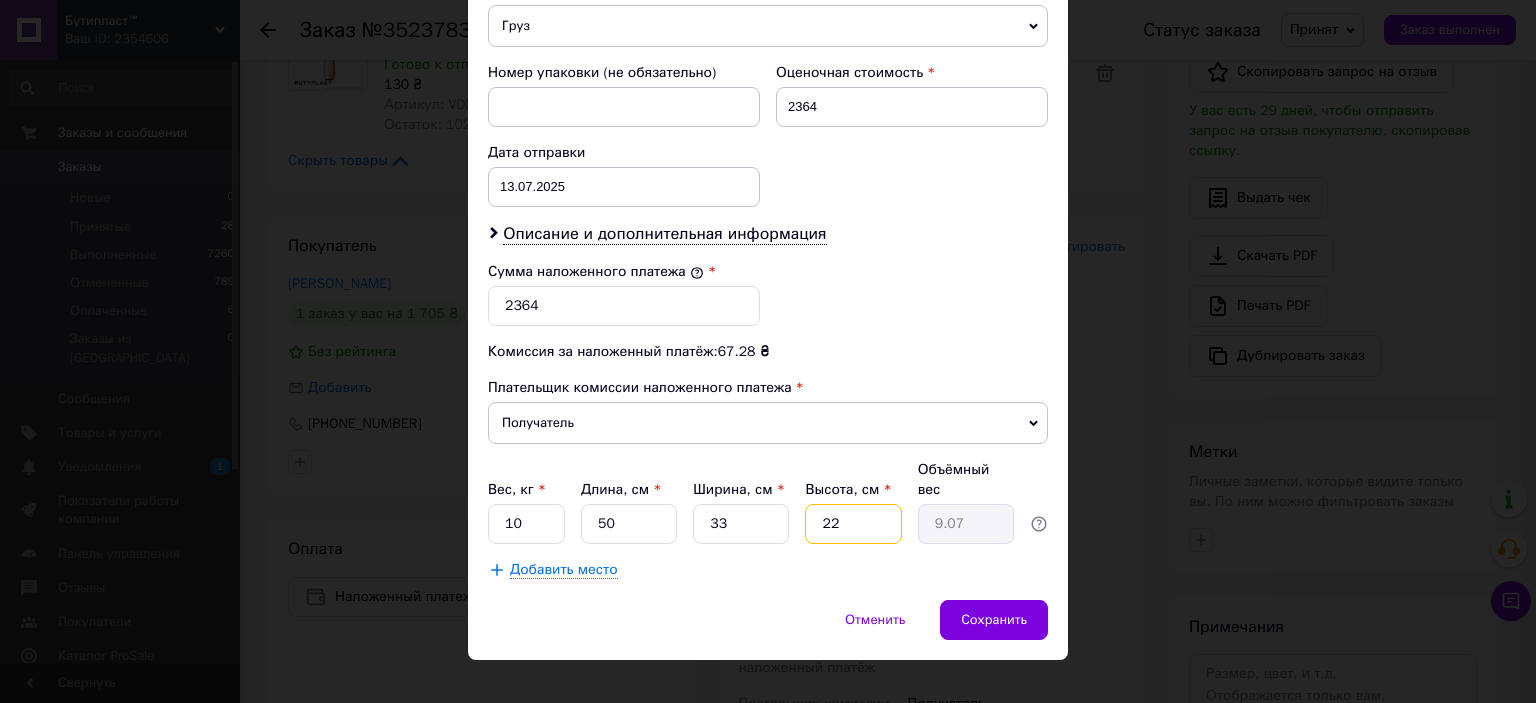 click on "22" at bounding box center [853, 524] 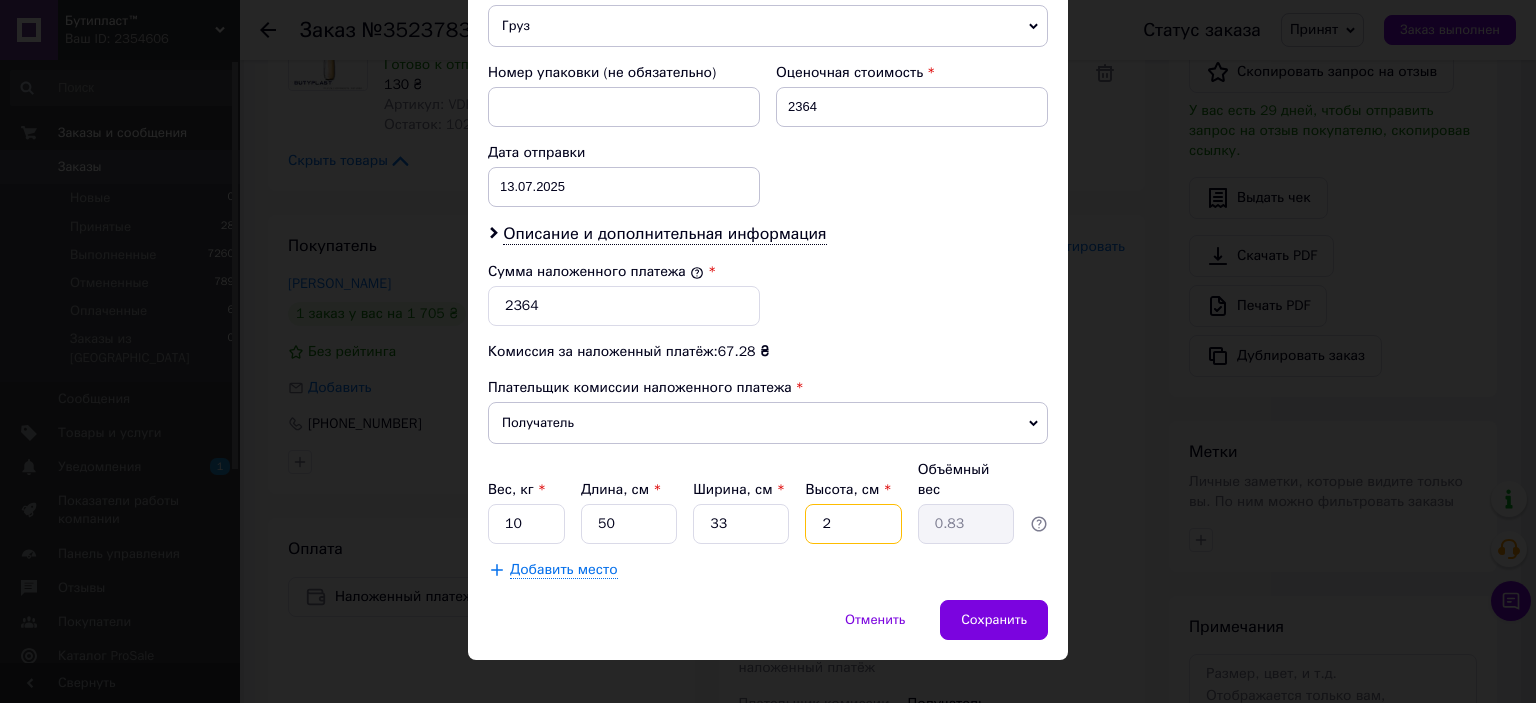 type 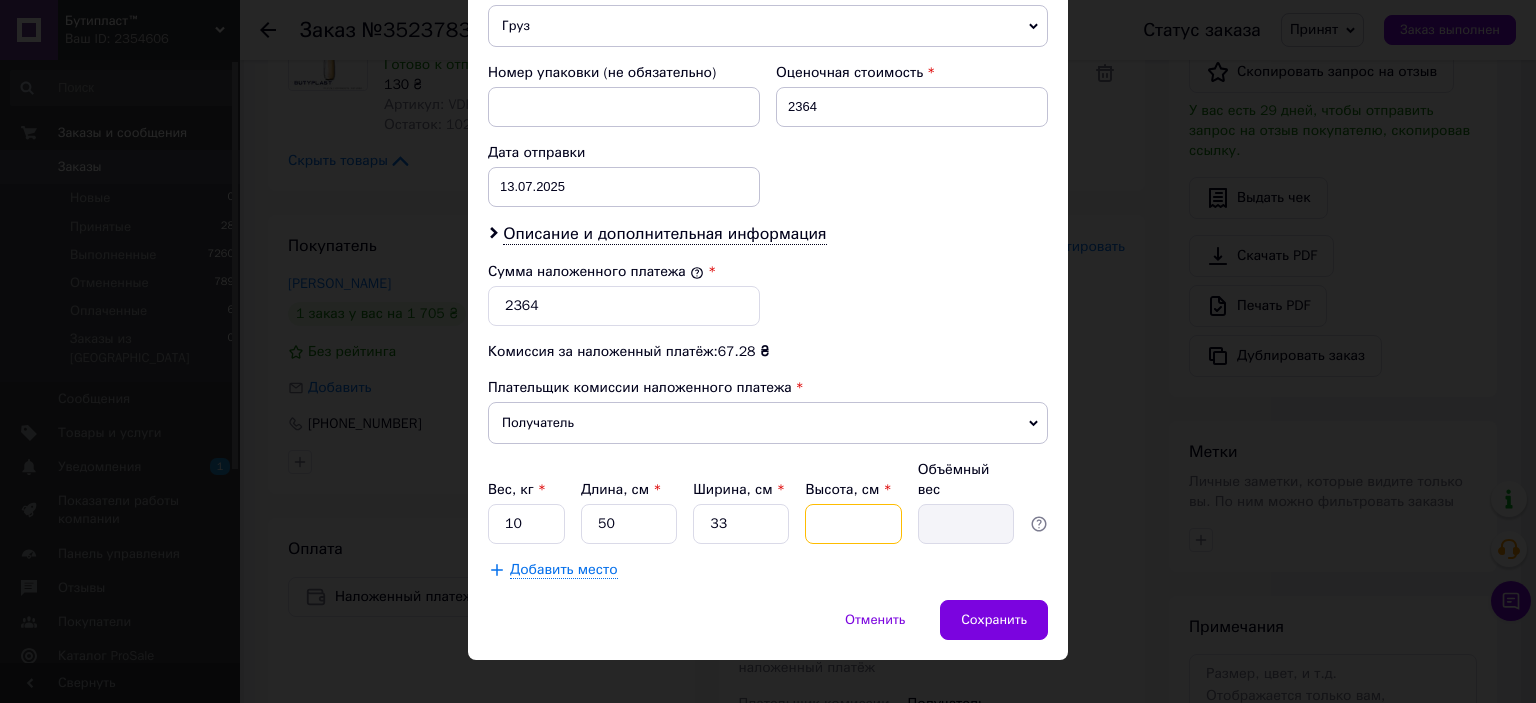 type on "5" 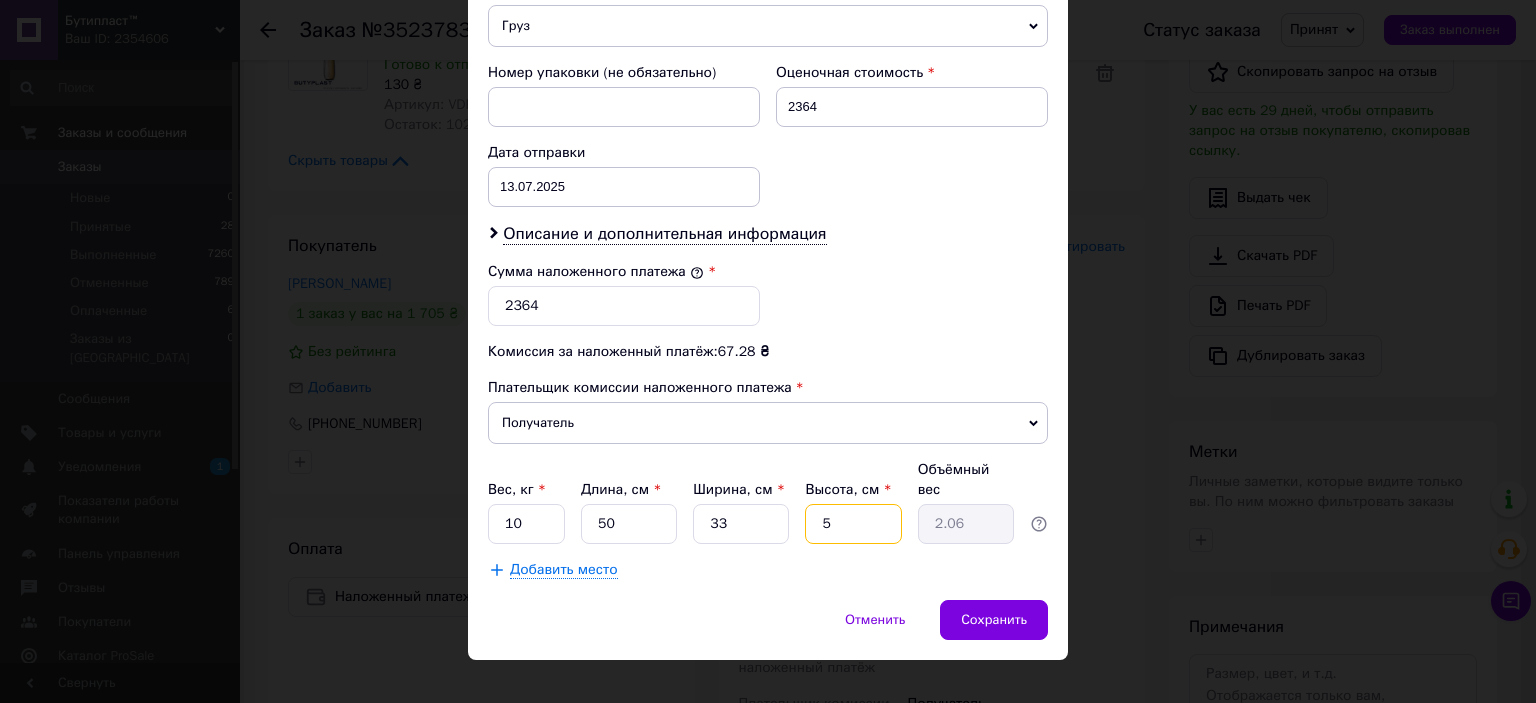 type on "5" 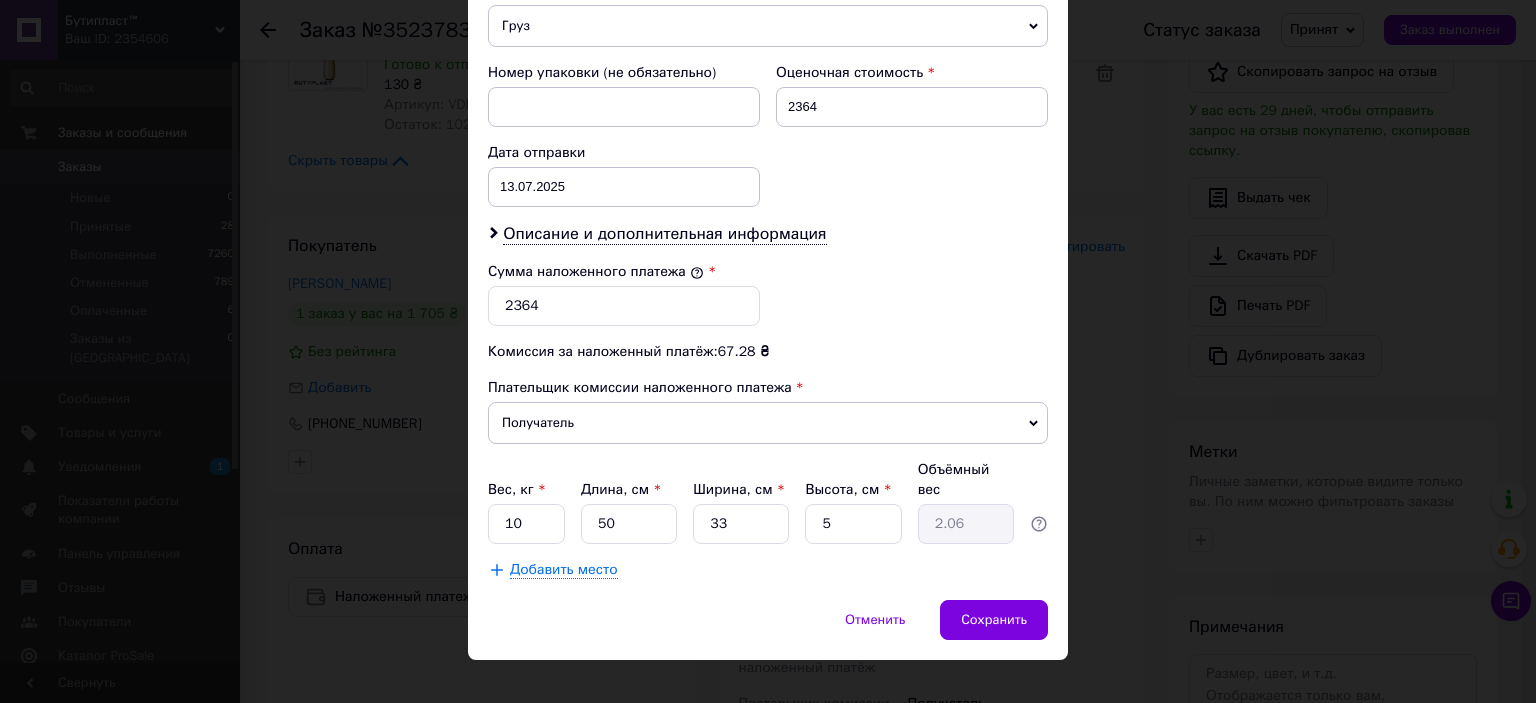 click on "Добавить место" at bounding box center (564, 570) 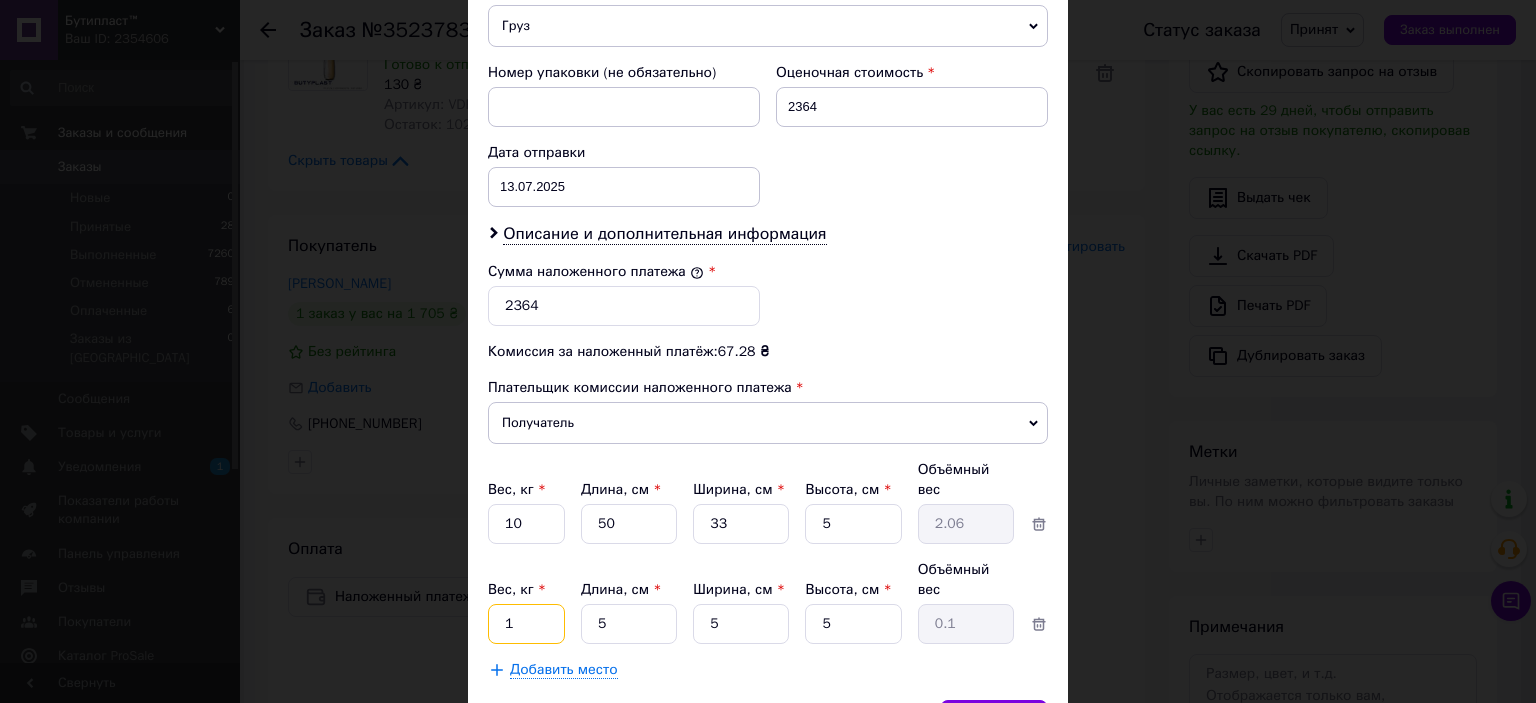 click on "1" at bounding box center [526, 524] 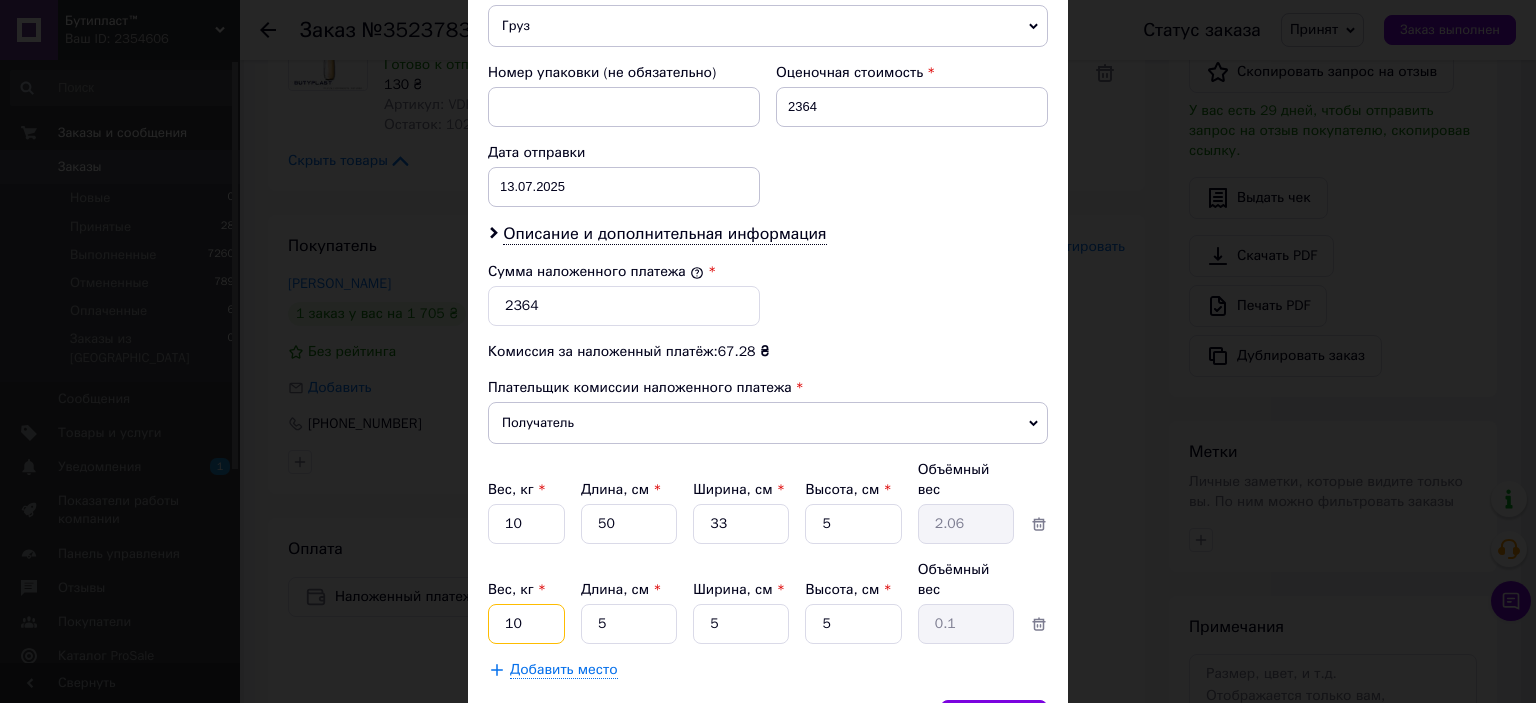 type on "10" 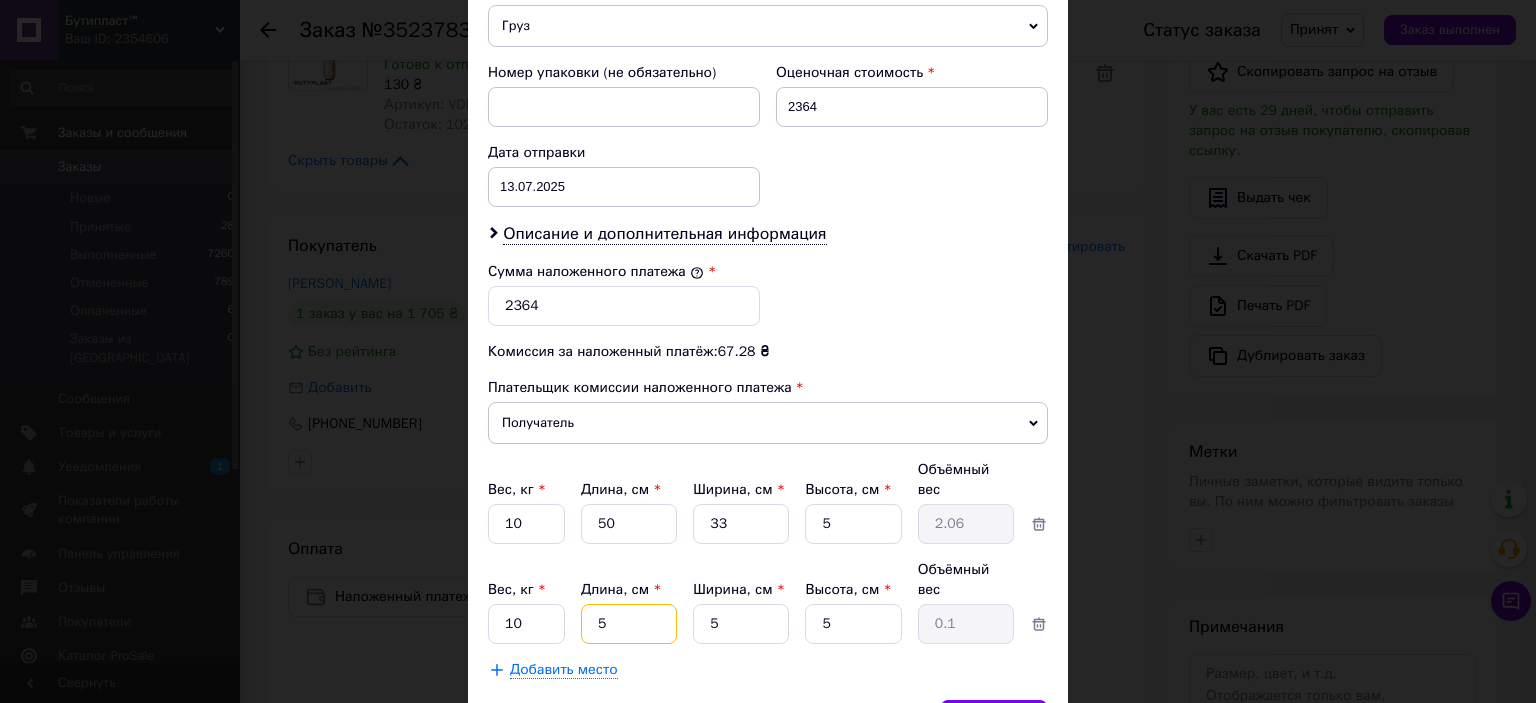 click on "5" at bounding box center (629, 524) 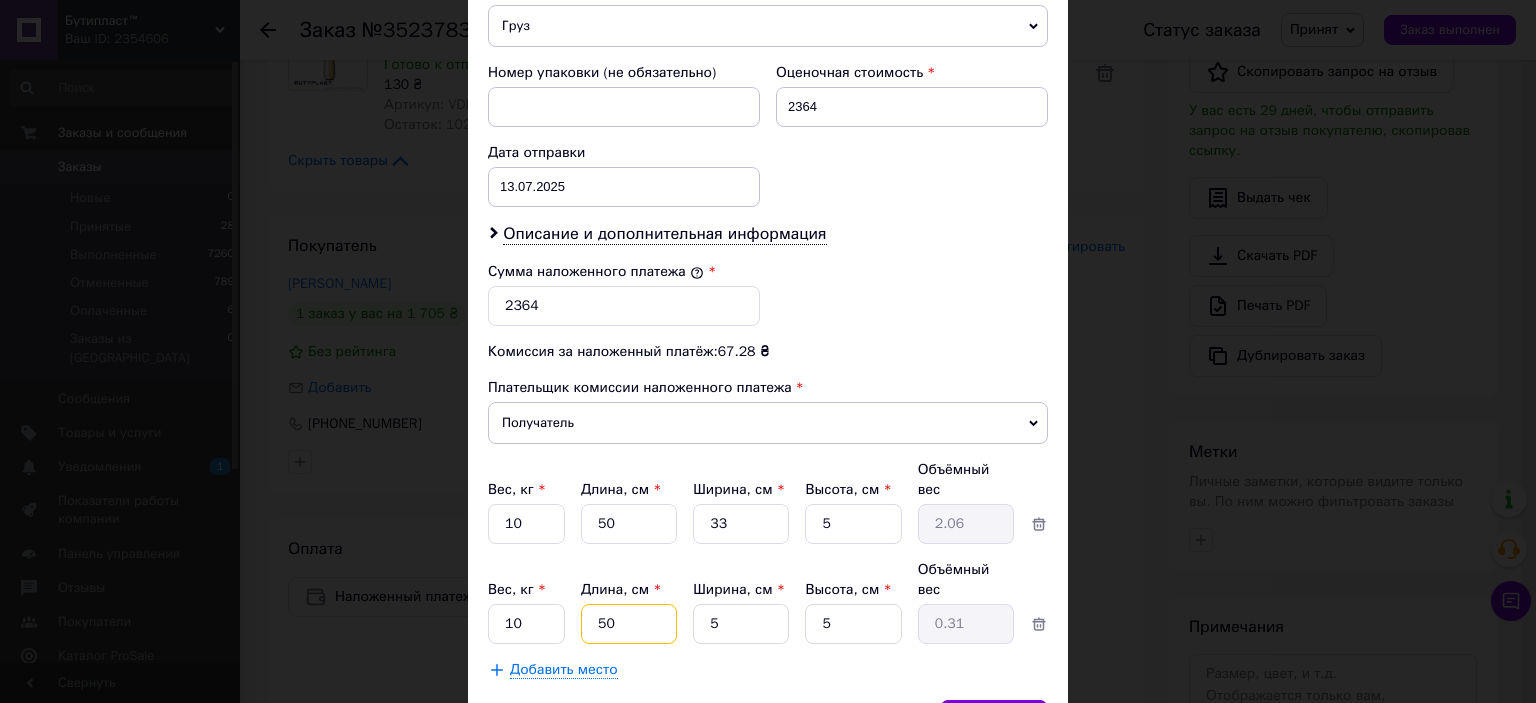 type on "50" 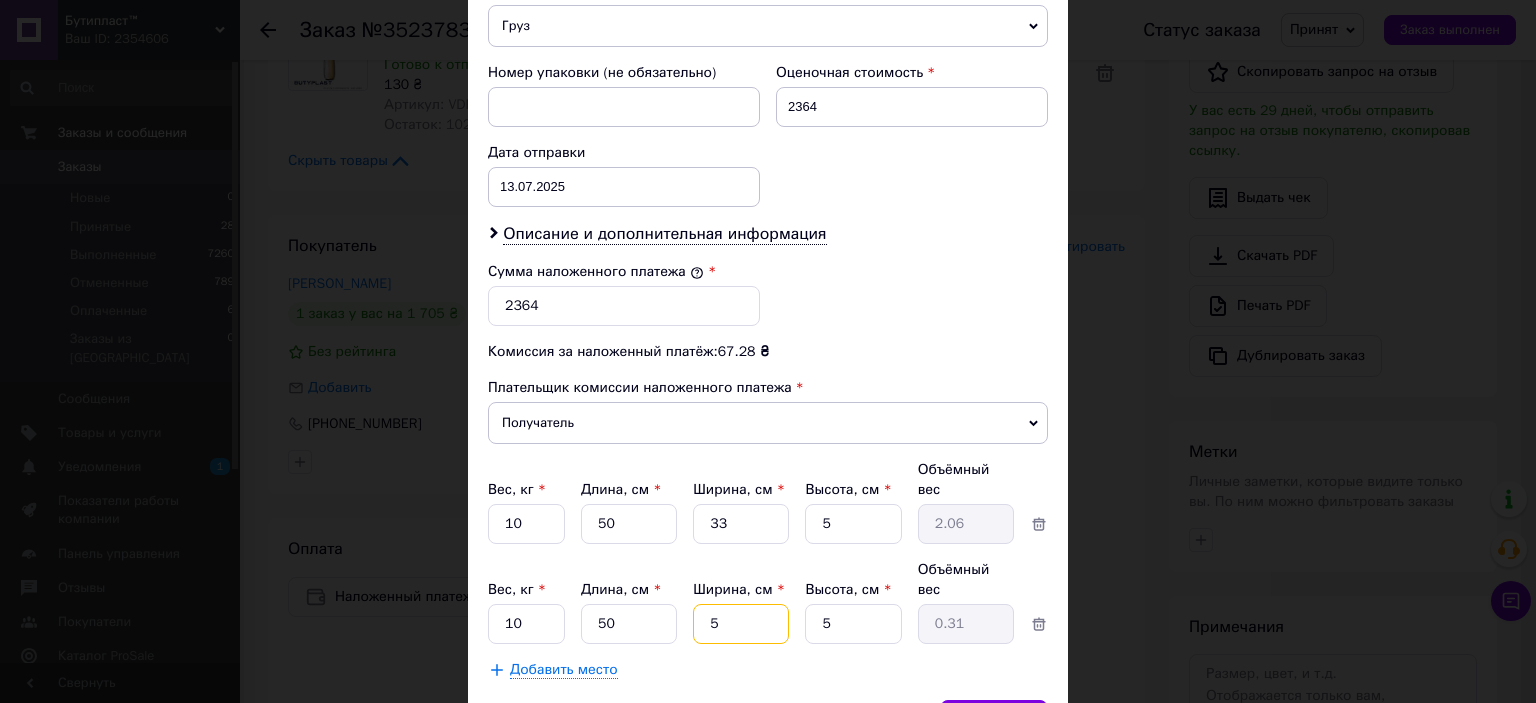 drag, startPoint x: 728, startPoint y: 576, endPoint x: 482, endPoint y: 590, distance: 246.39806 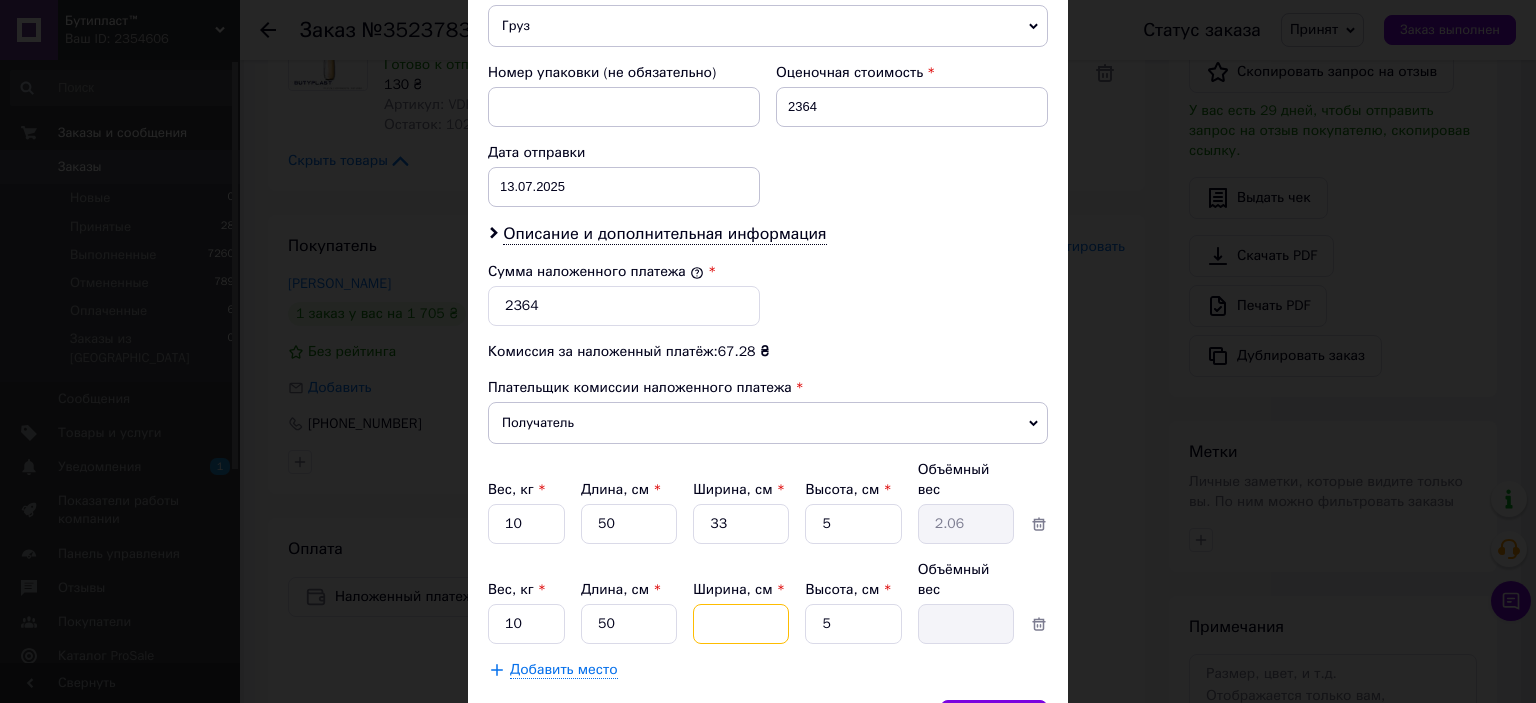 type on "3" 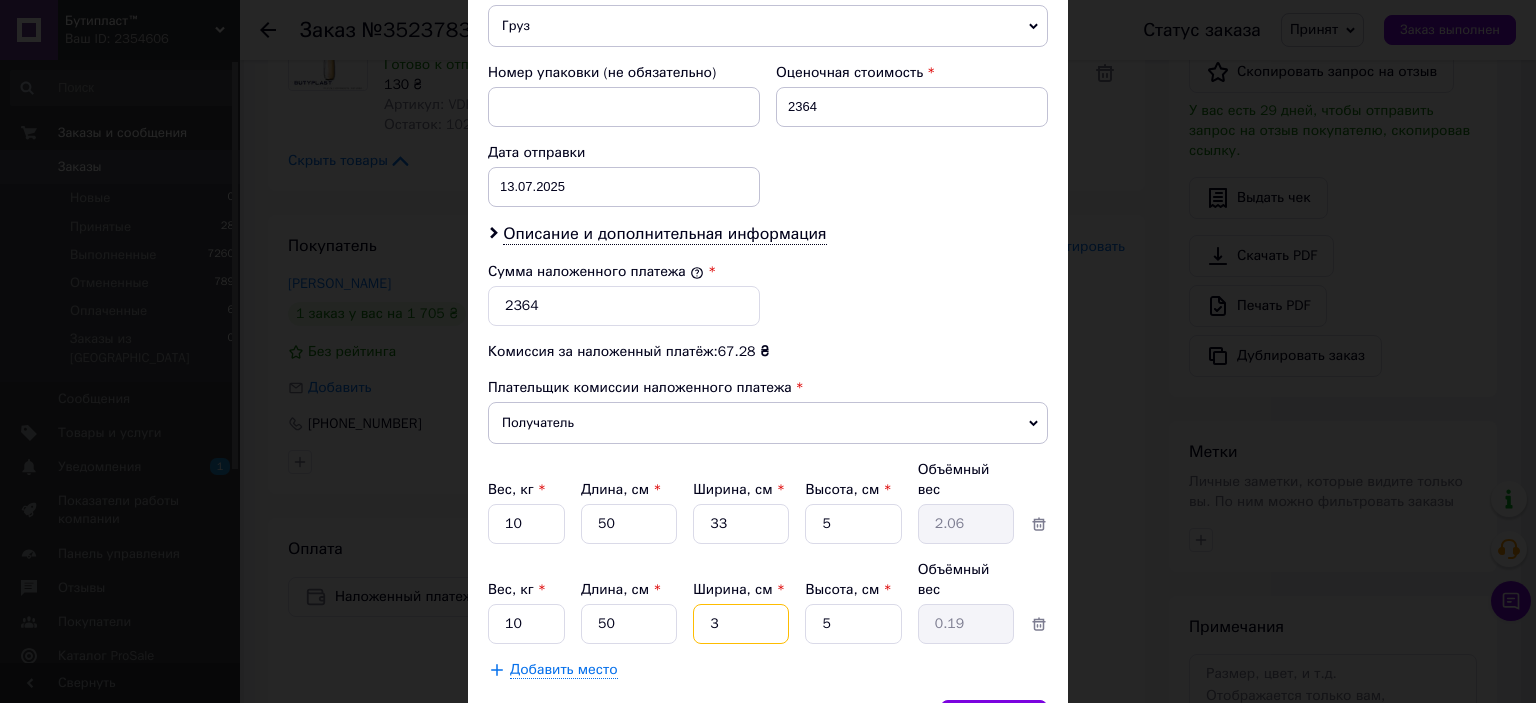 type on "33" 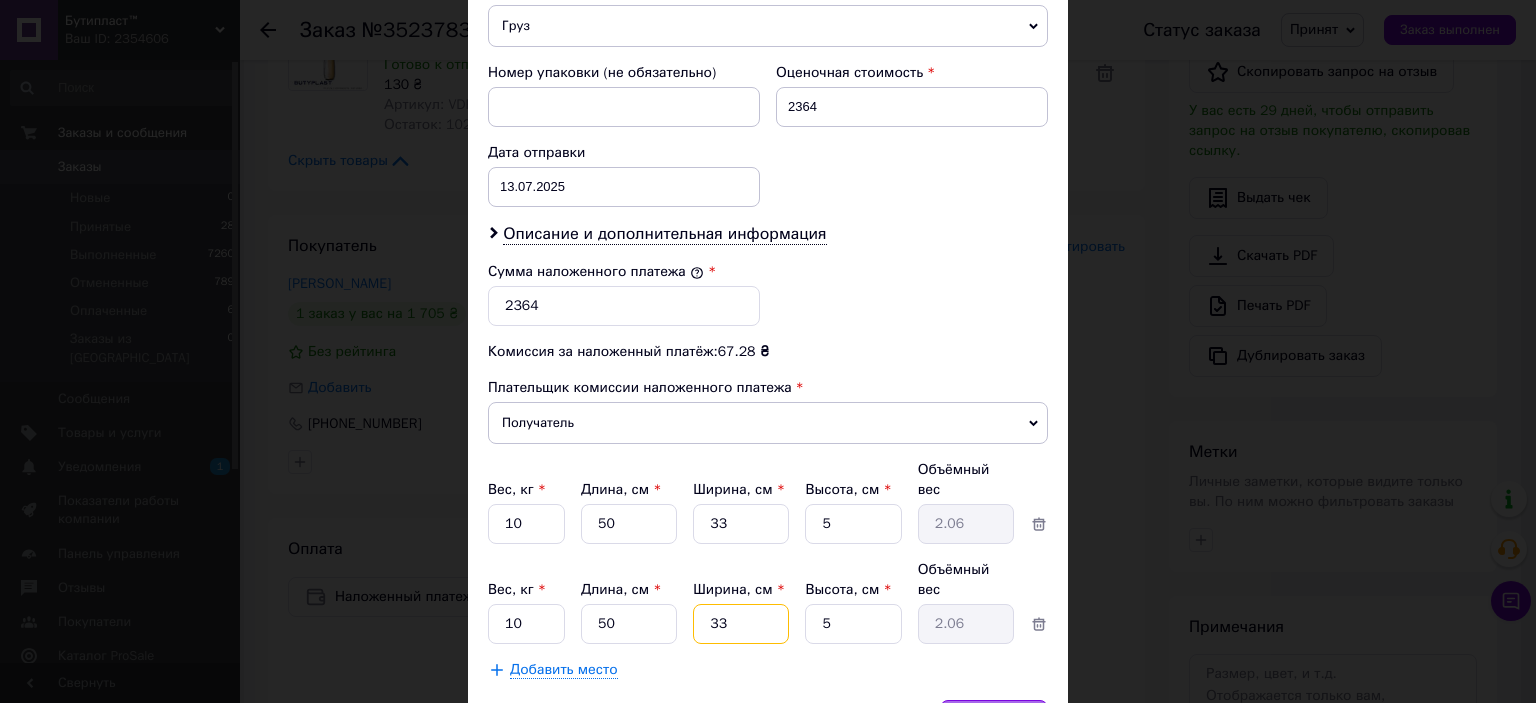 type on "33" 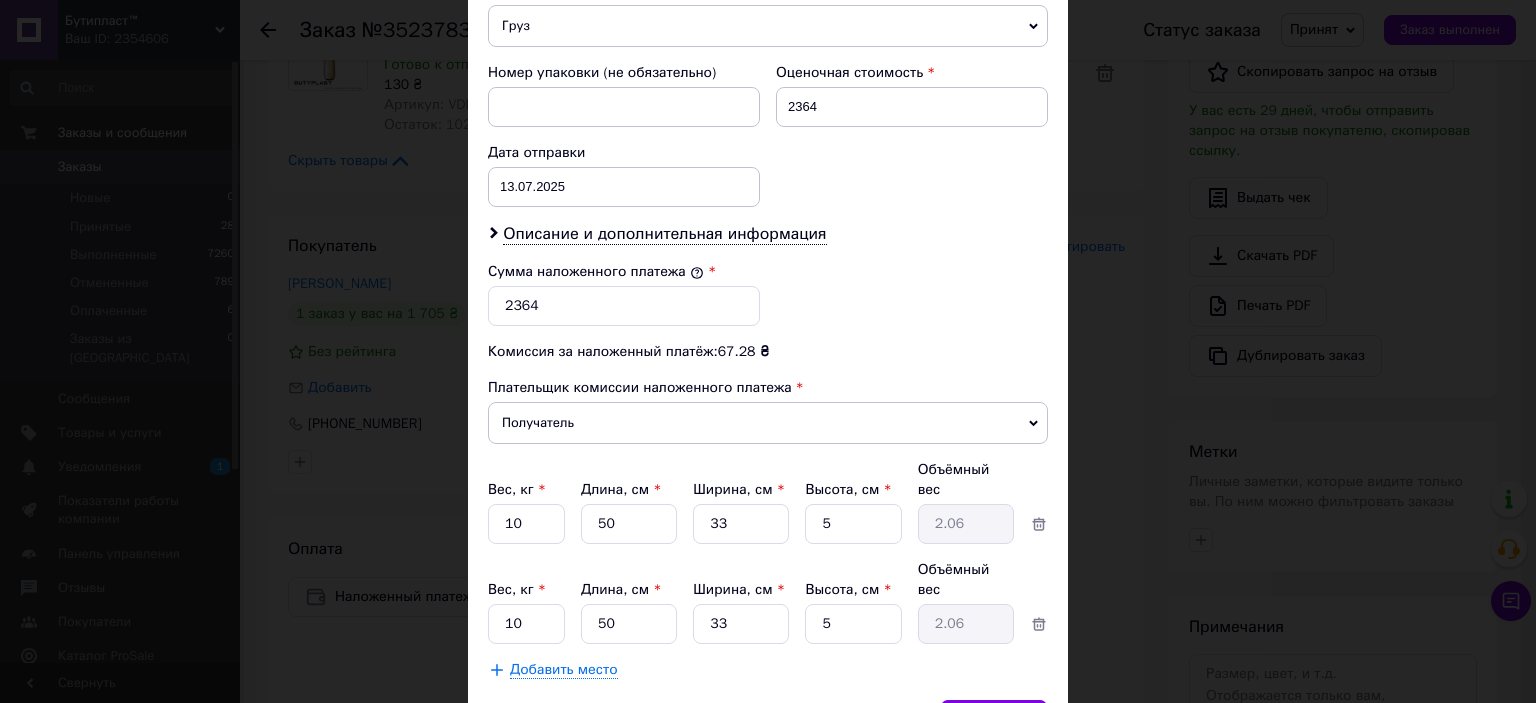 drag, startPoint x: 996, startPoint y: 680, endPoint x: 922, endPoint y: 650, distance: 79.84986 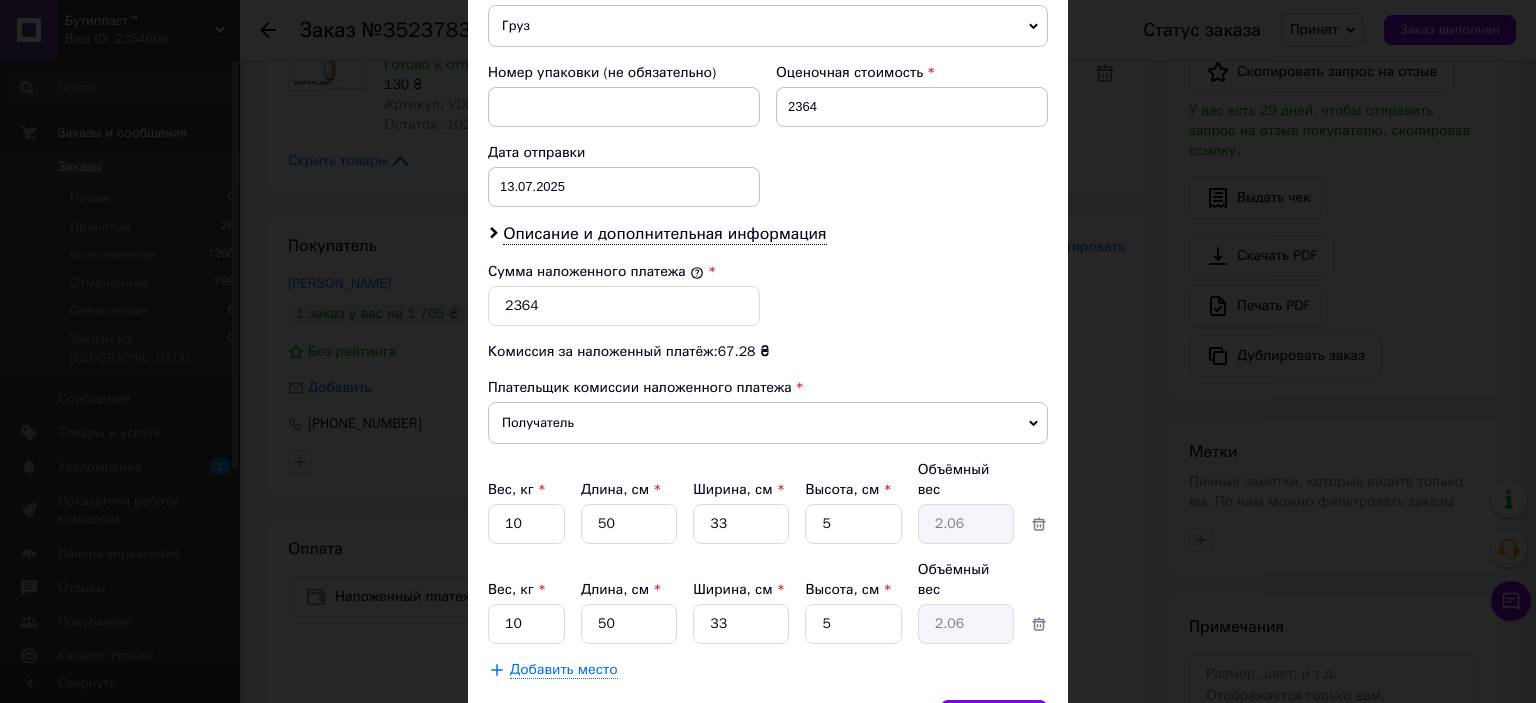 click on "Сохранить" at bounding box center [994, 720] 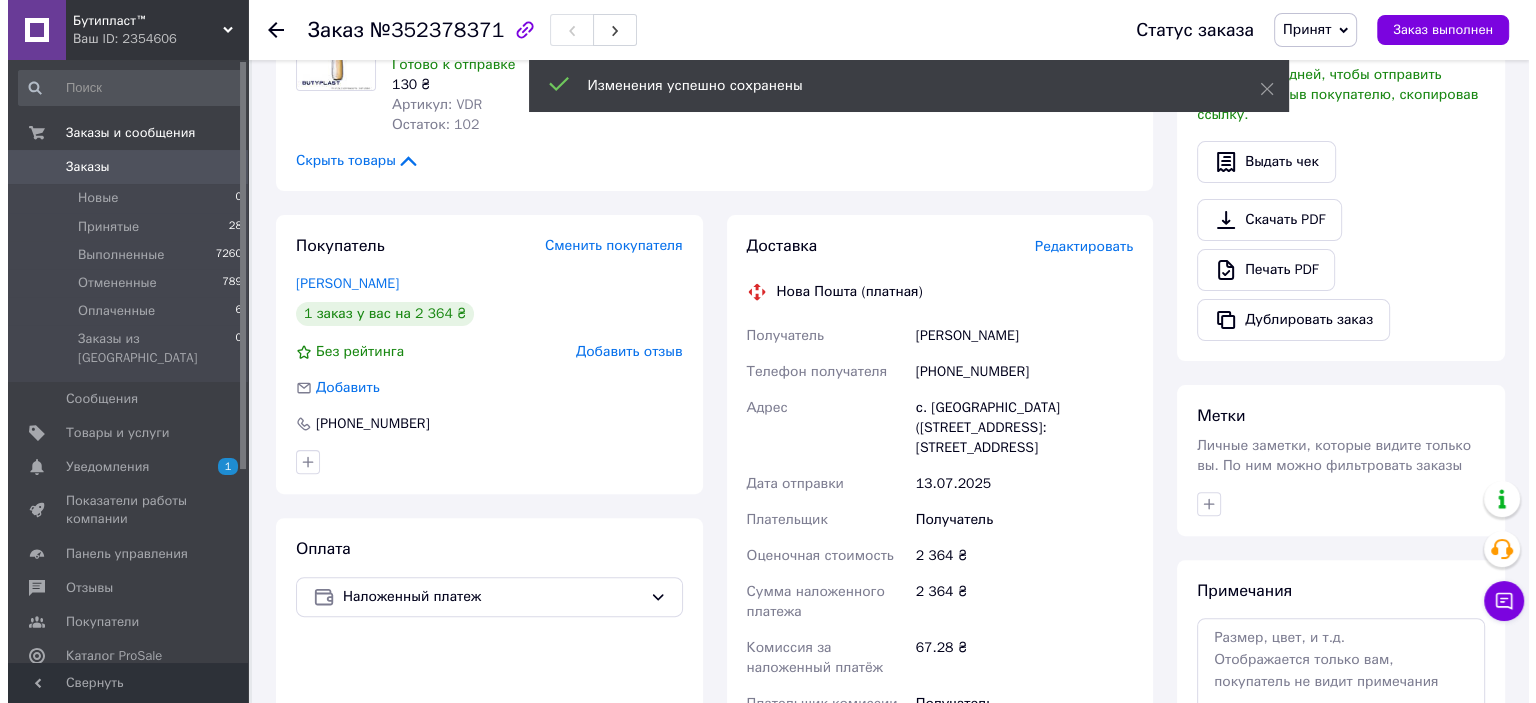 scroll, scrollTop: 353, scrollLeft: 0, axis: vertical 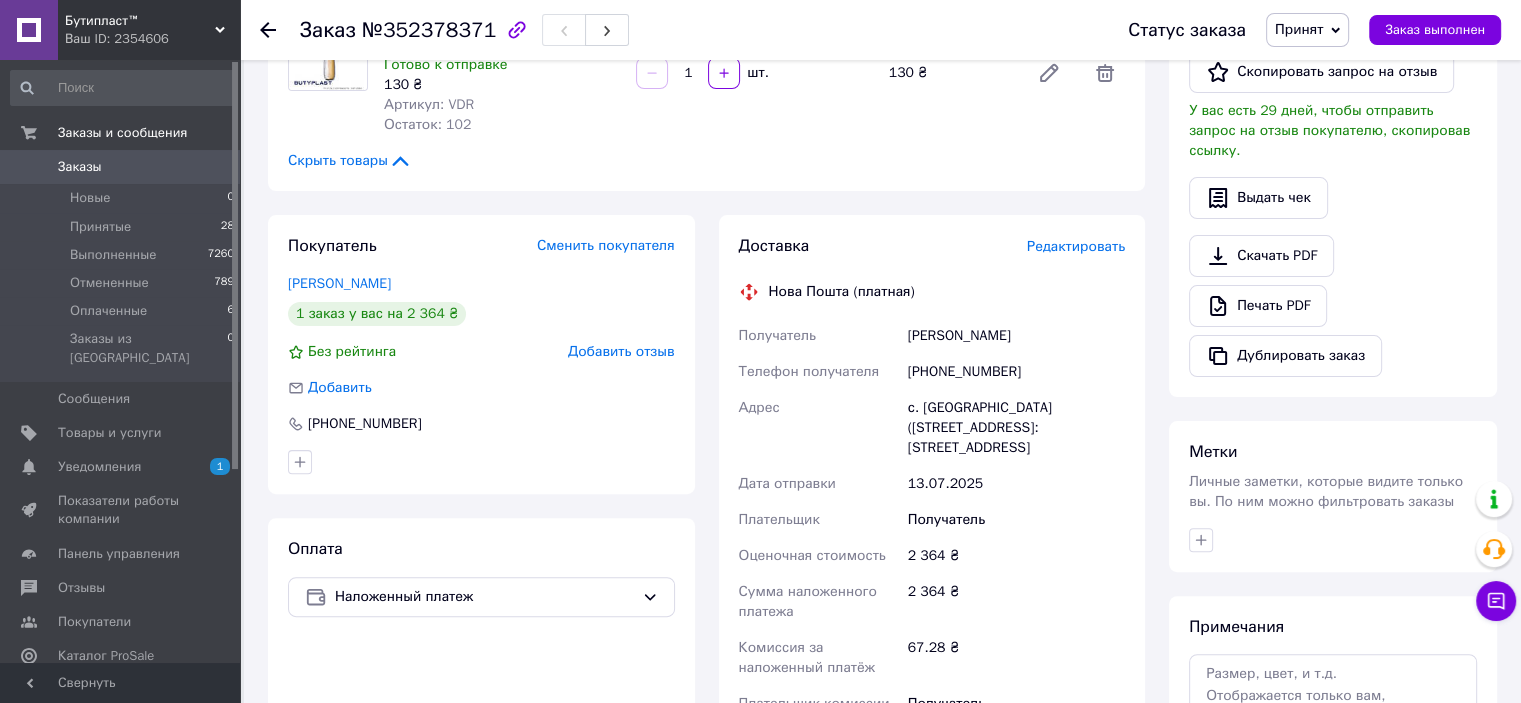 click on "Редактировать" at bounding box center [1076, 246] 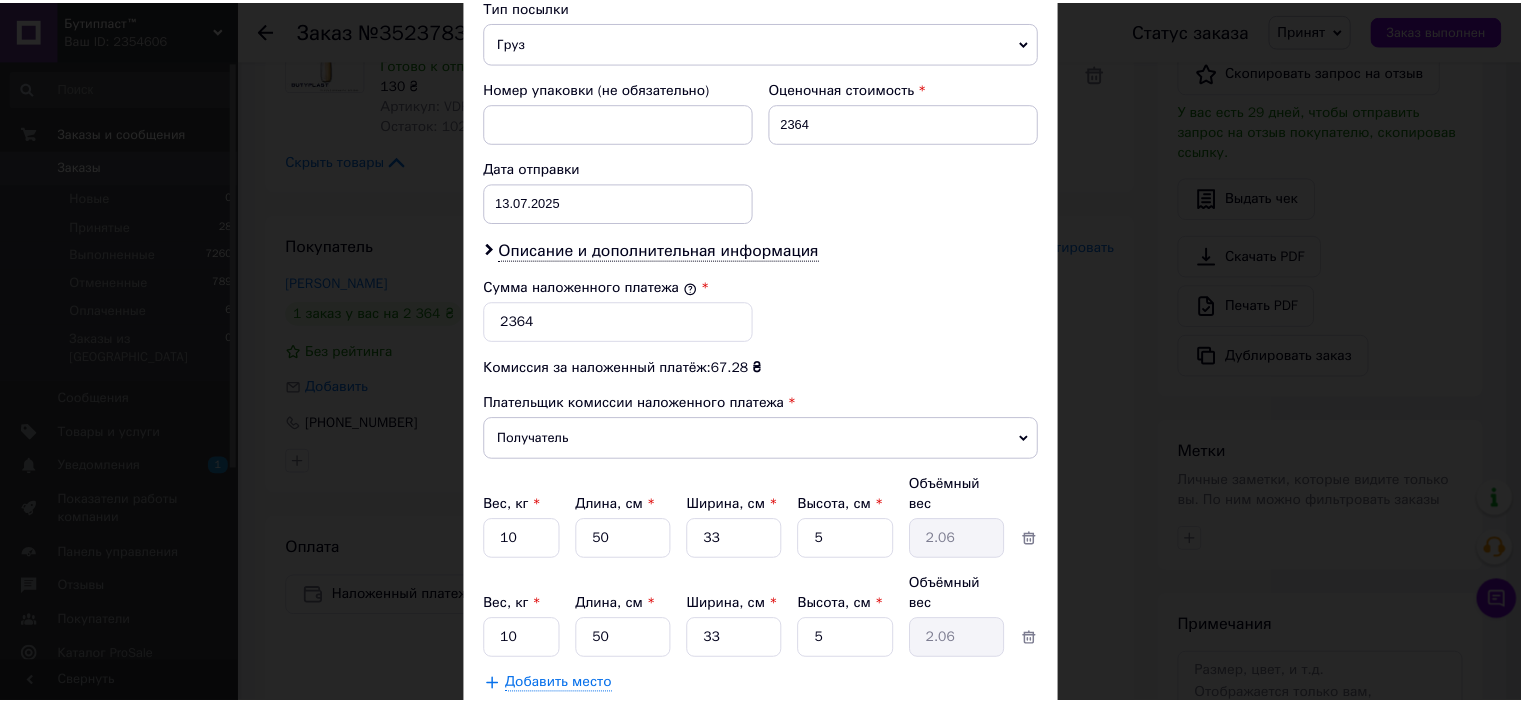scroll, scrollTop: 896, scrollLeft: 0, axis: vertical 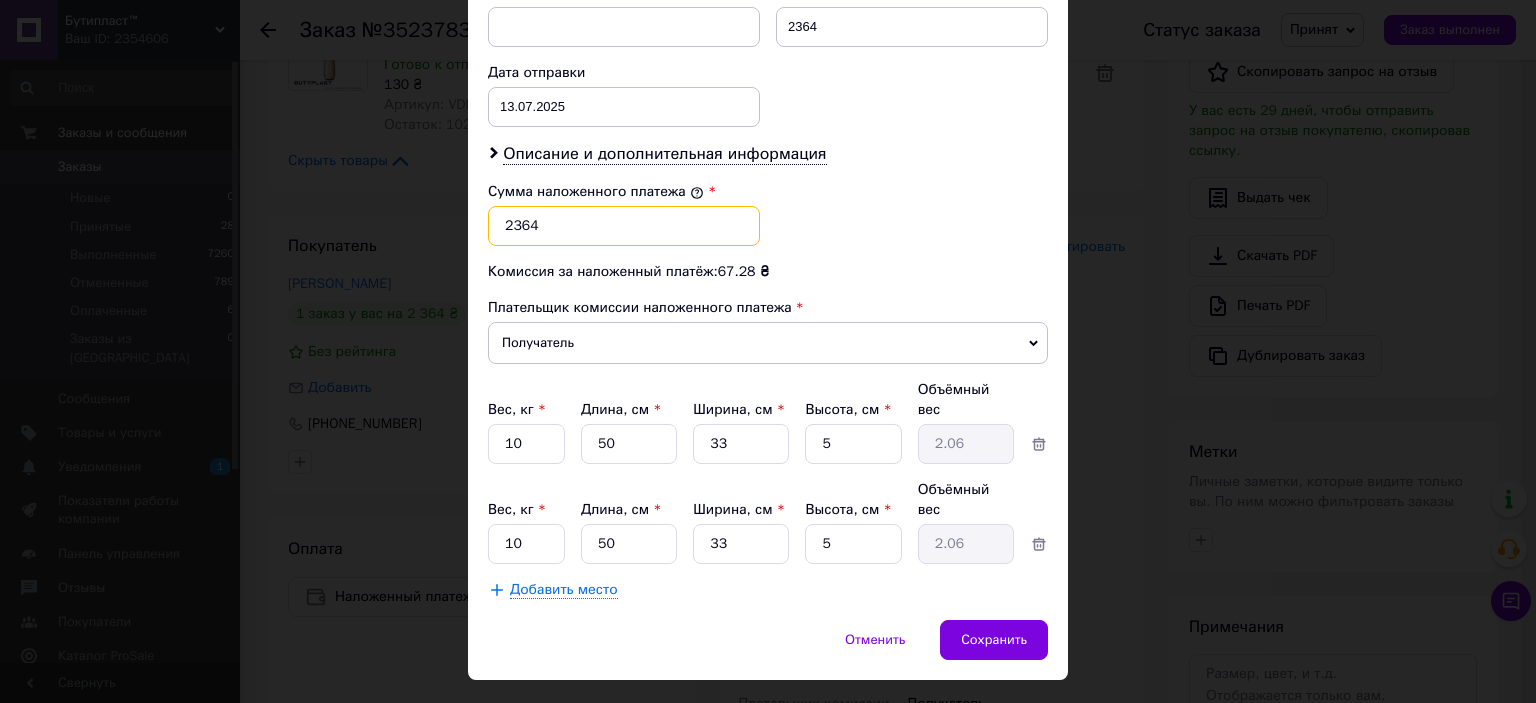 click on "2364" at bounding box center (624, 226) 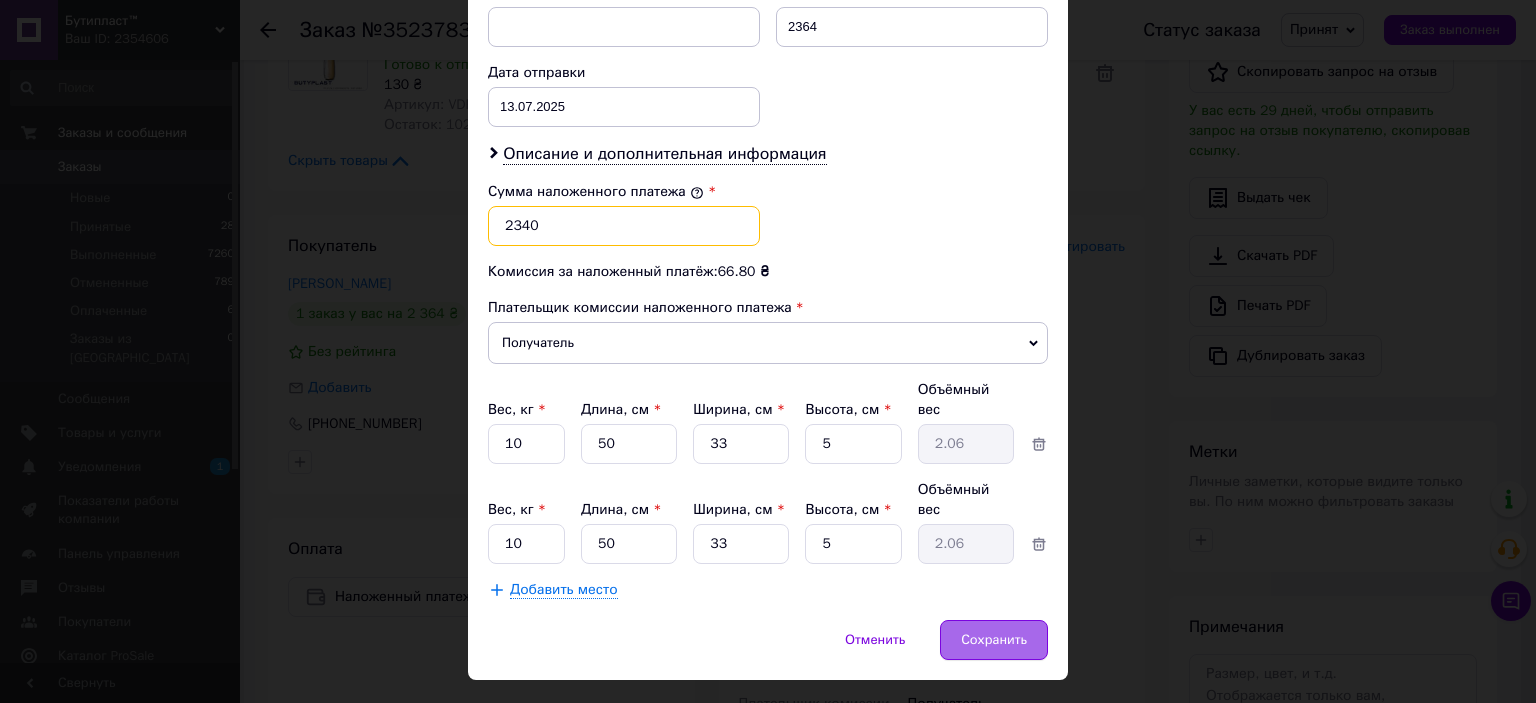 type on "2340" 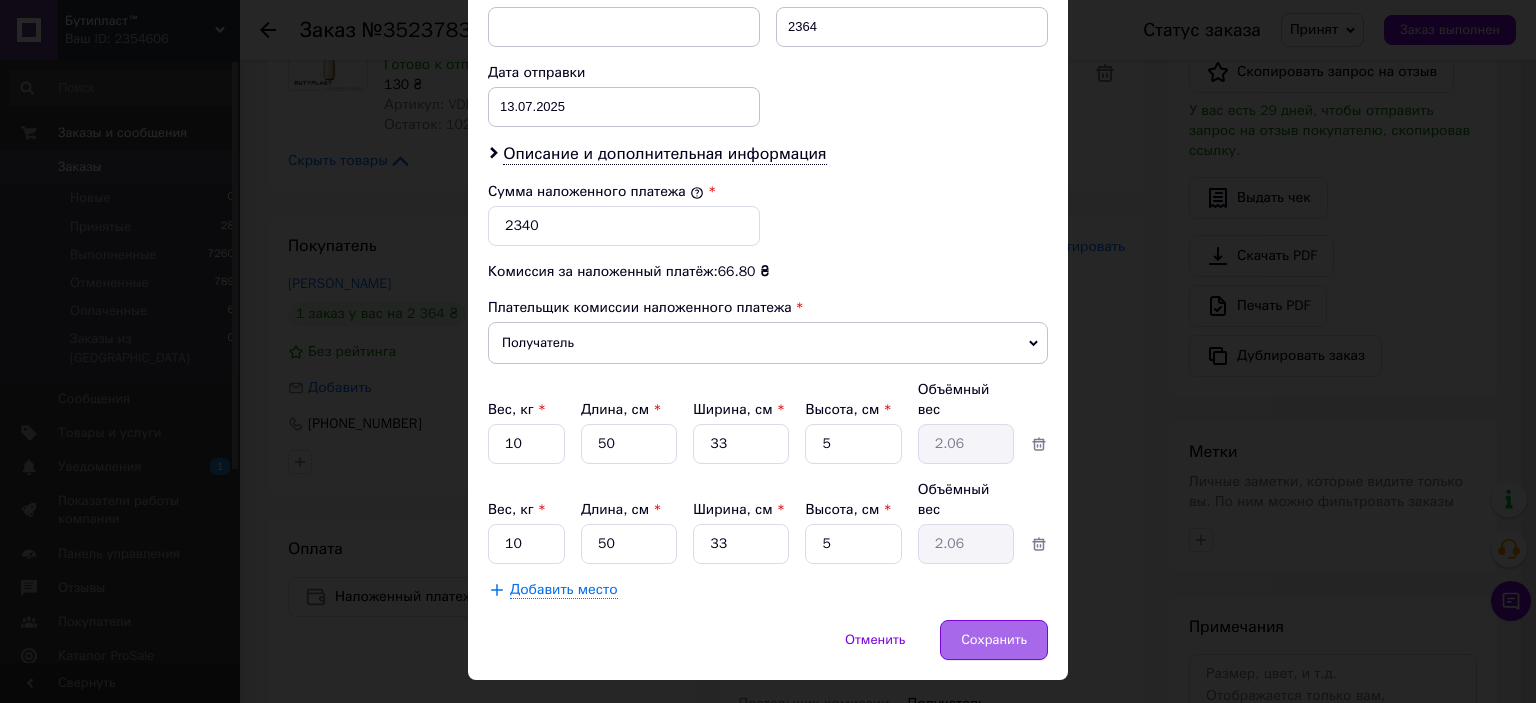 click on "Сохранить" at bounding box center (994, 640) 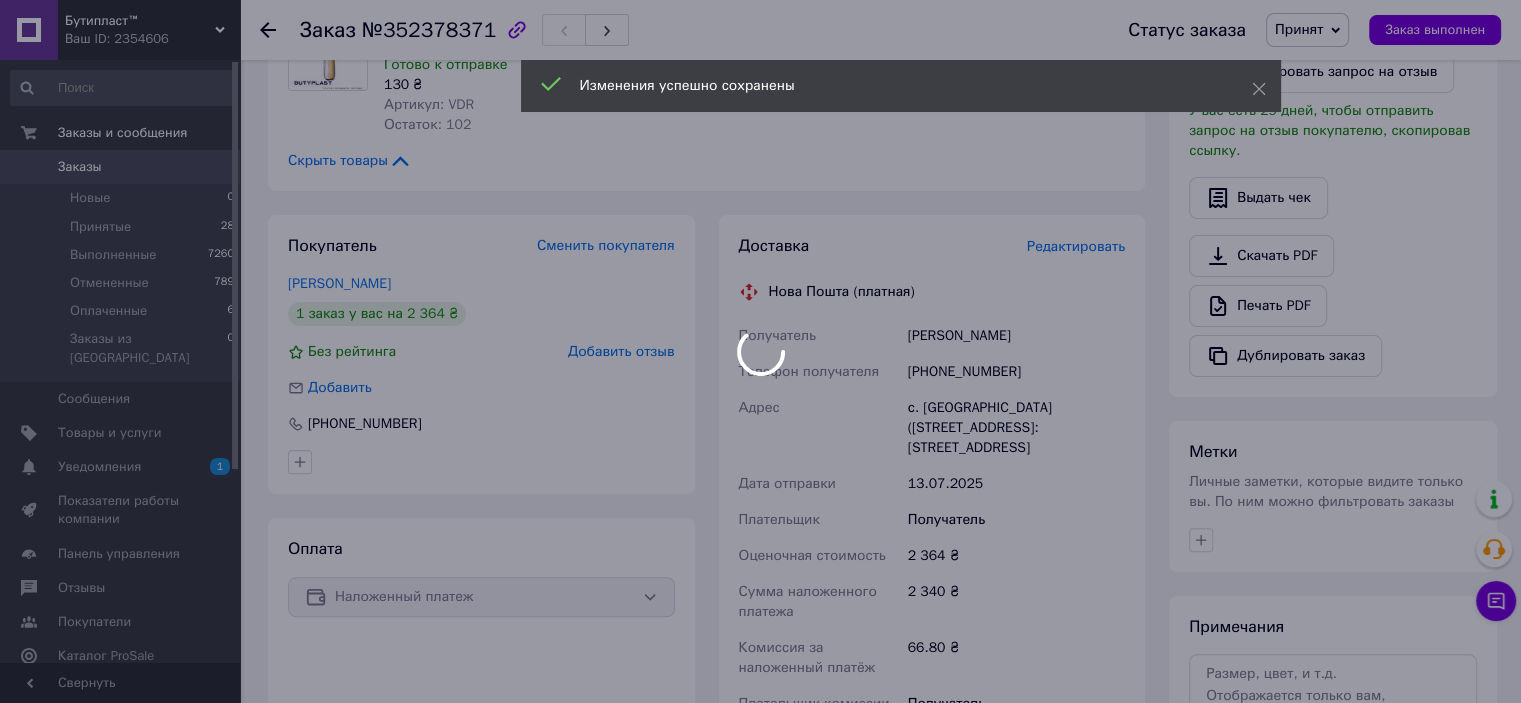 scroll, scrollTop: 402, scrollLeft: 0, axis: vertical 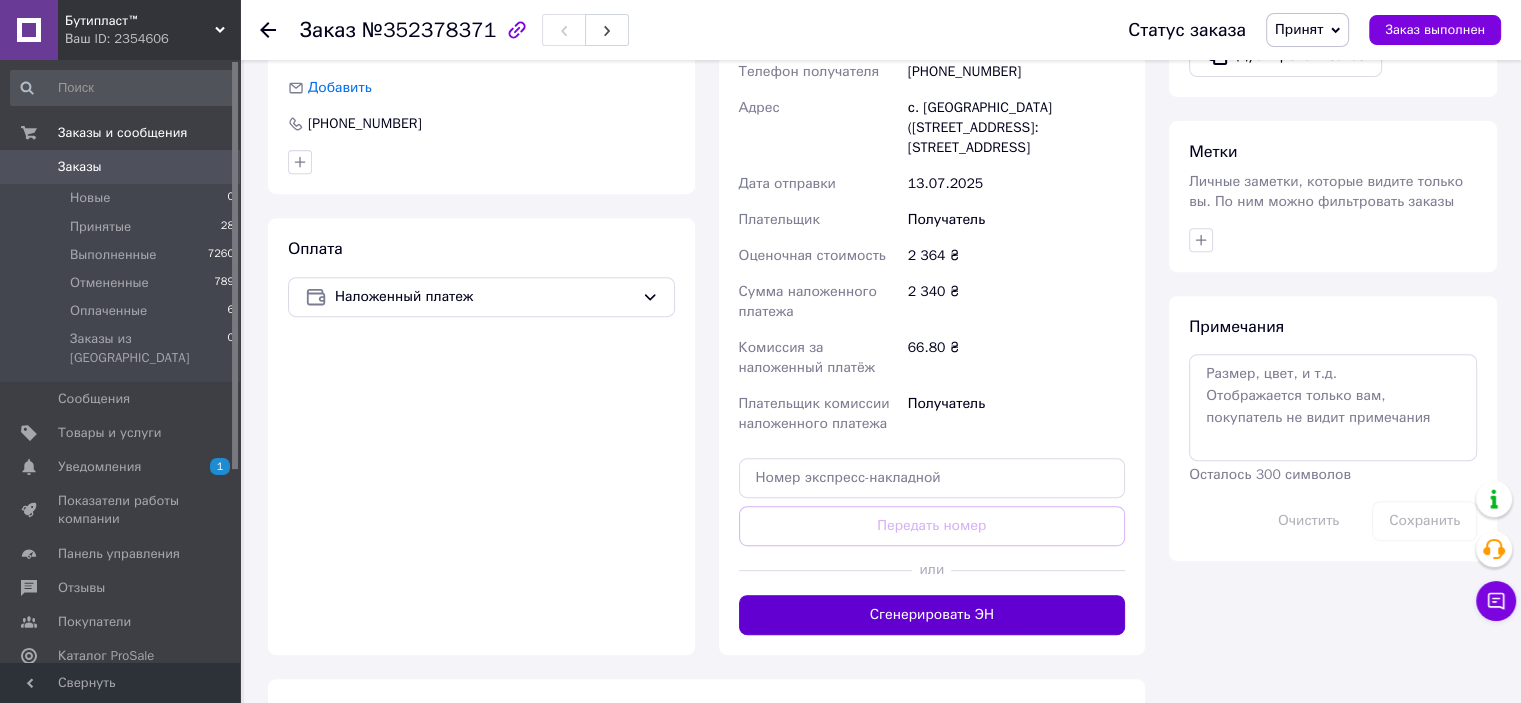 click on "Сгенерировать ЭН" at bounding box center [932, 615] 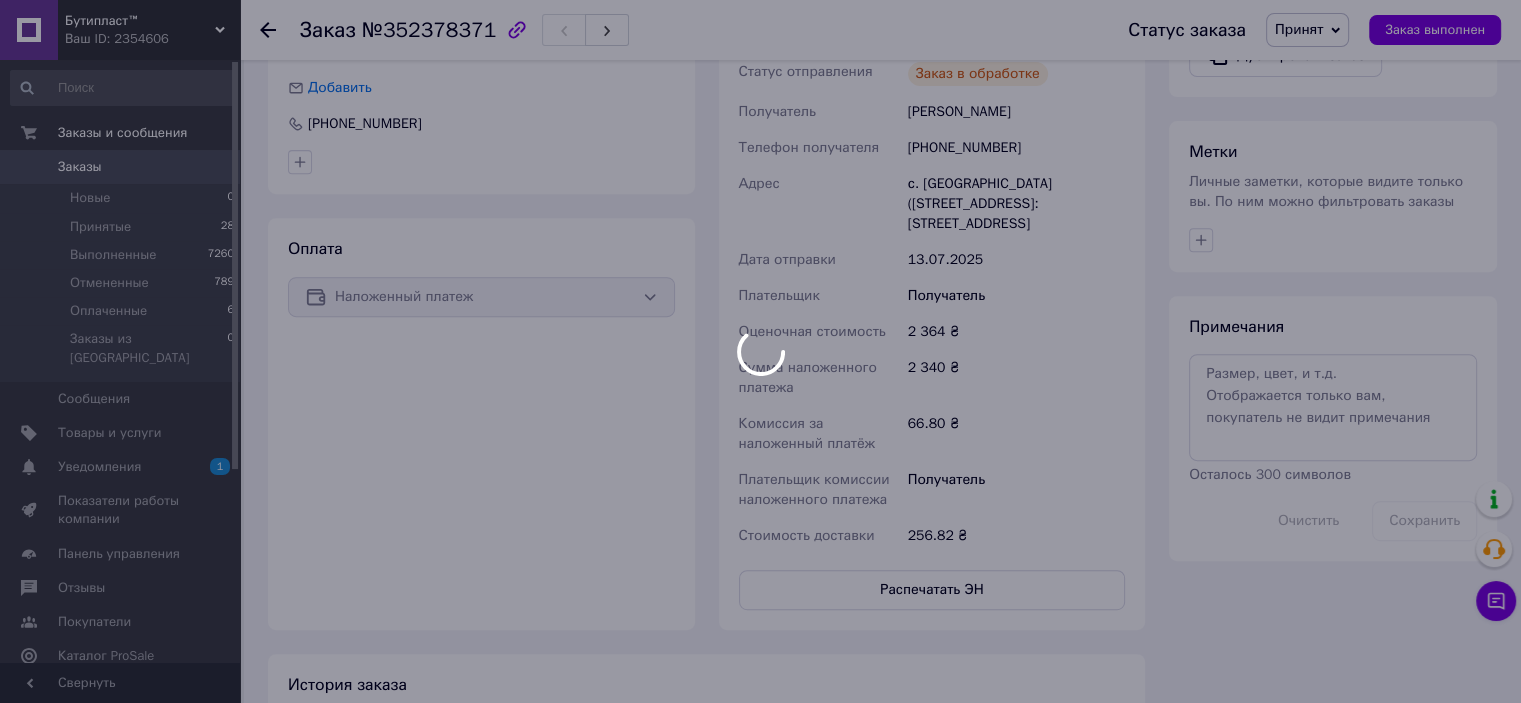 scroll, scrollTop: 450, scrollLeft: 0, axis: vertical 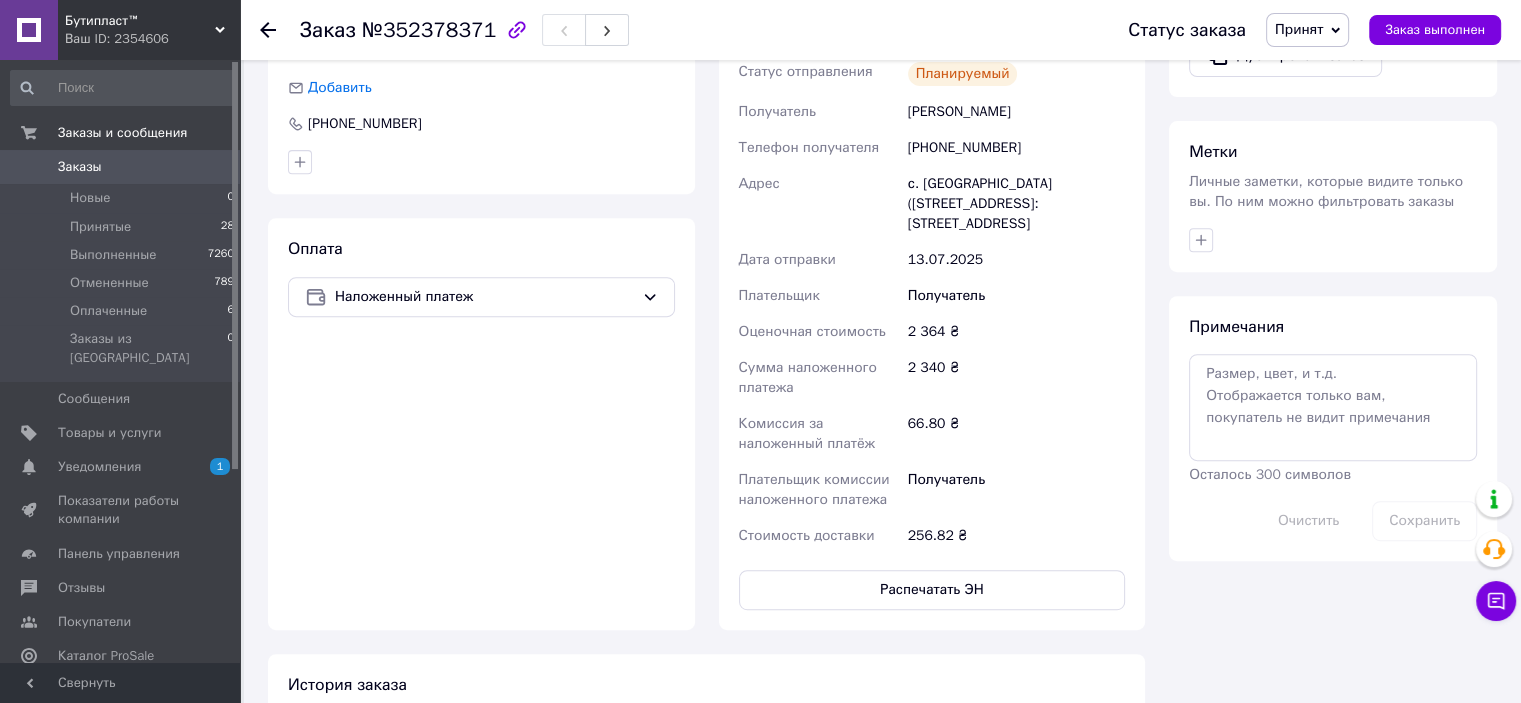 click on "Уведомления" at bounding box center (99, 467) 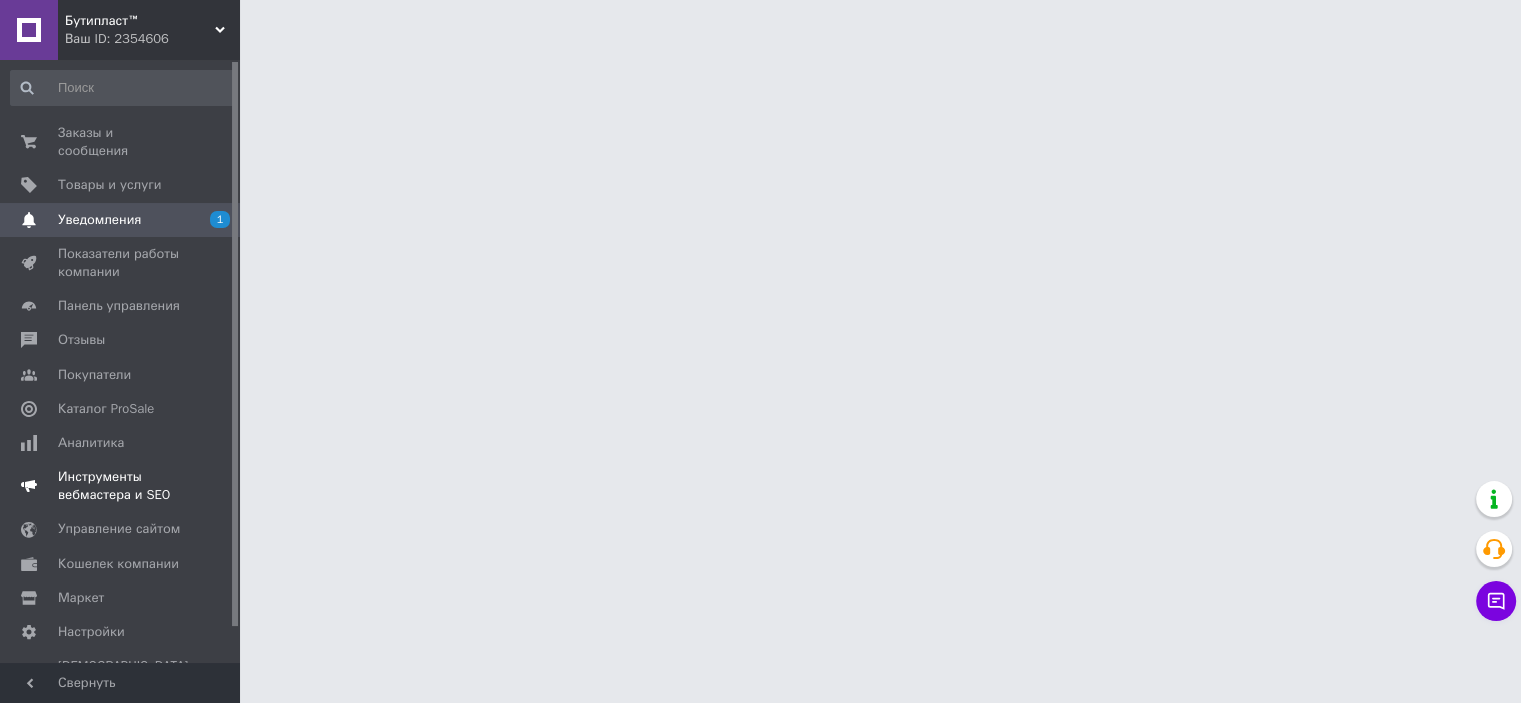 scroll, scrollTop: 0, scrollLeft: 0, axis: both 